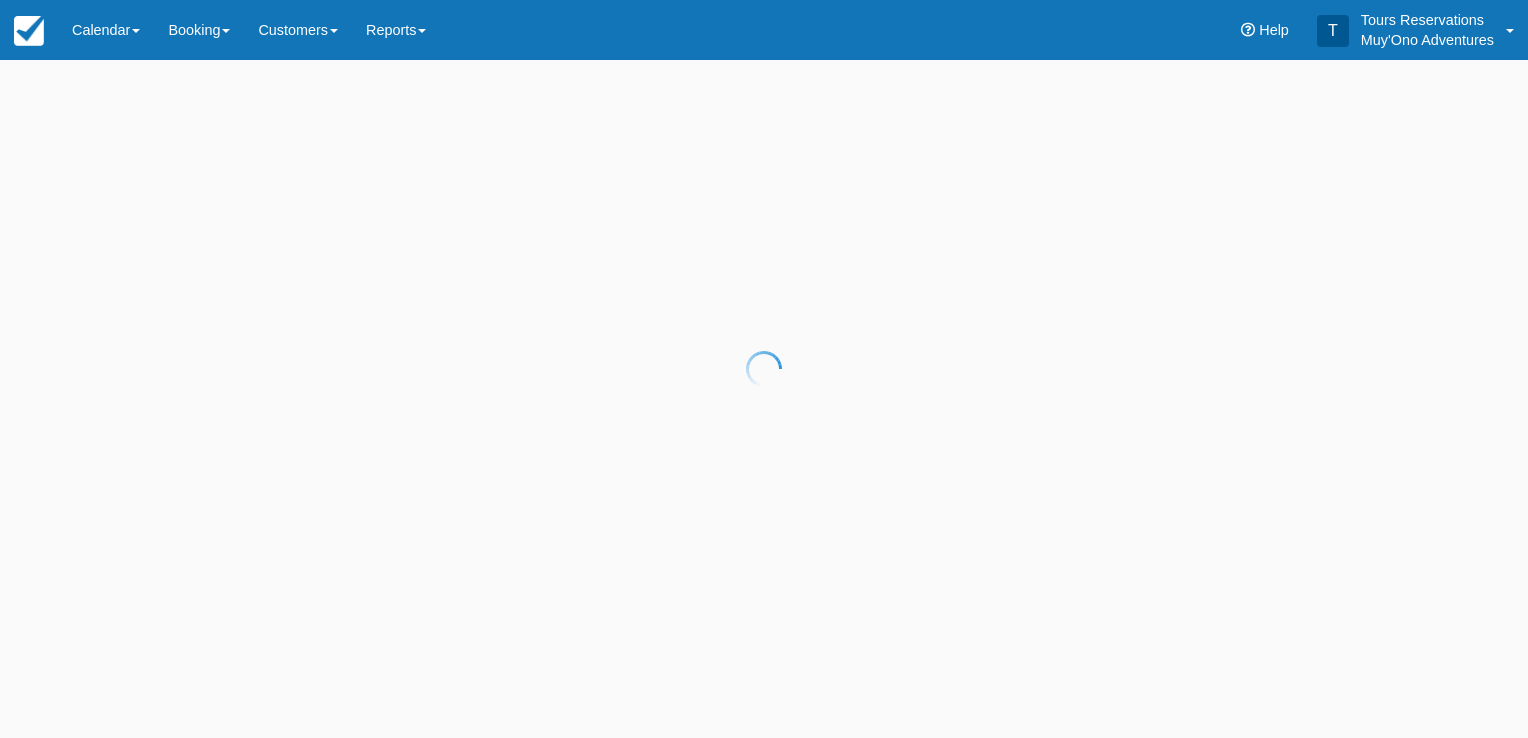 scroll, scrollTop: 0, scrollLeft: 0, axis: both 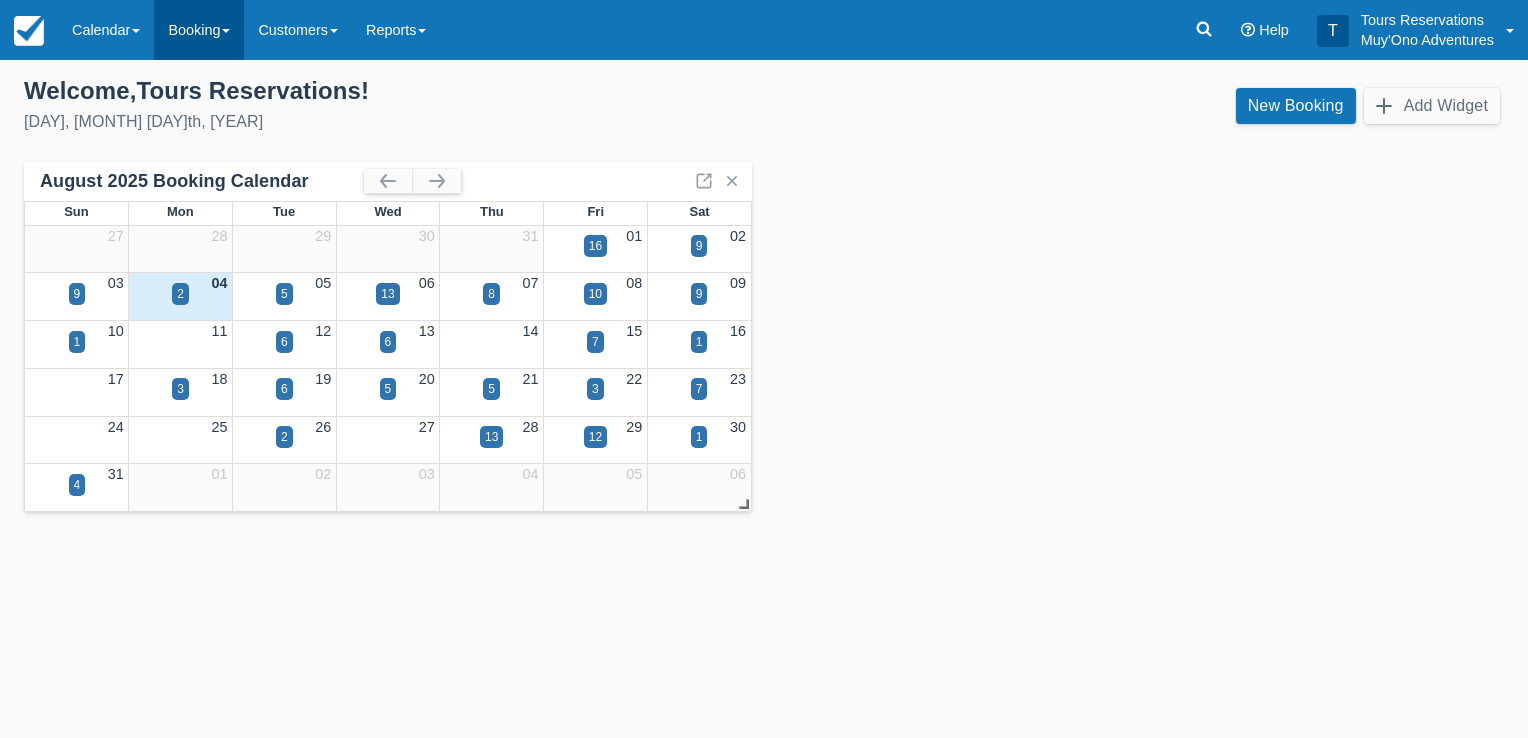click on "Booking" at bounding box center [199, 30] 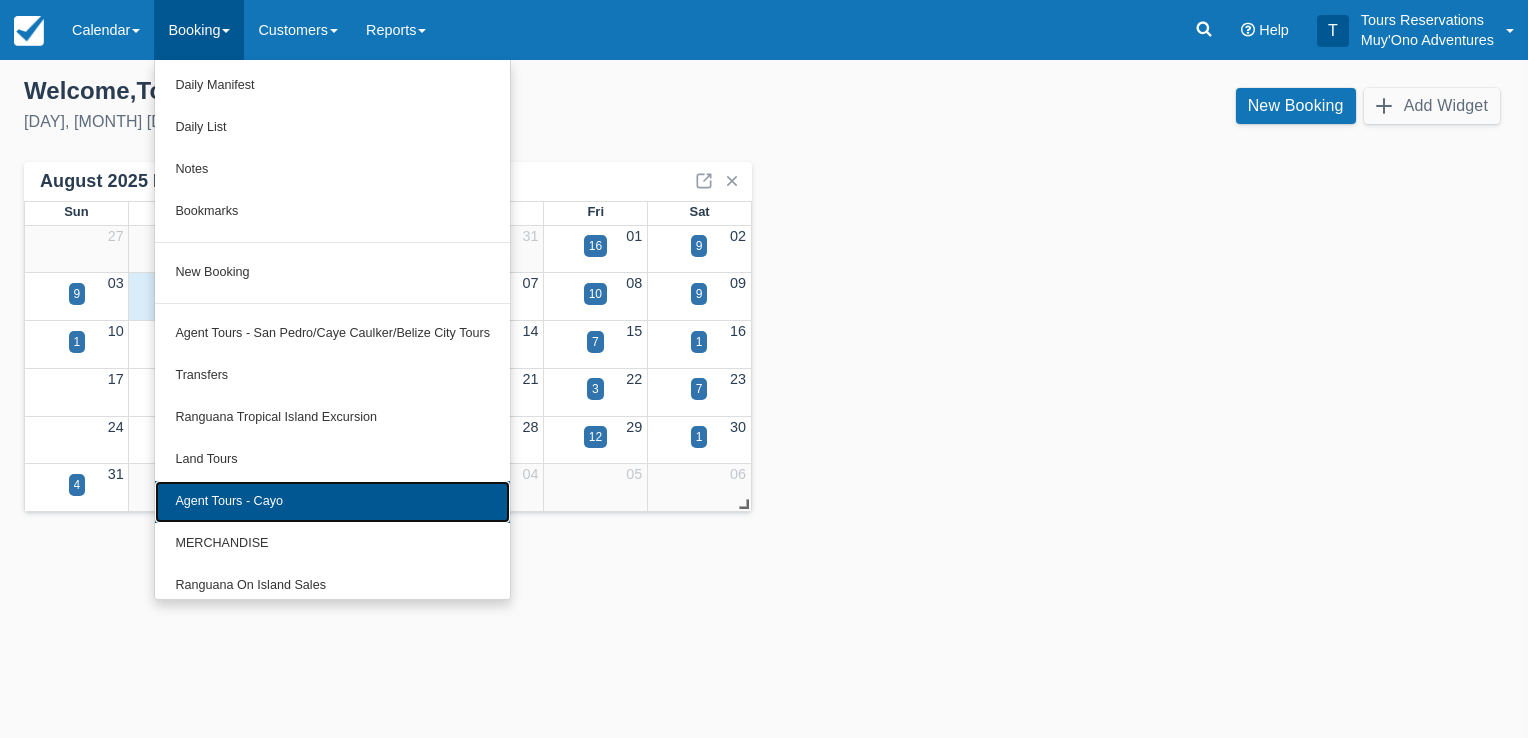 click on "Agent Tours - Cayo" at bounding box center (332, 502) 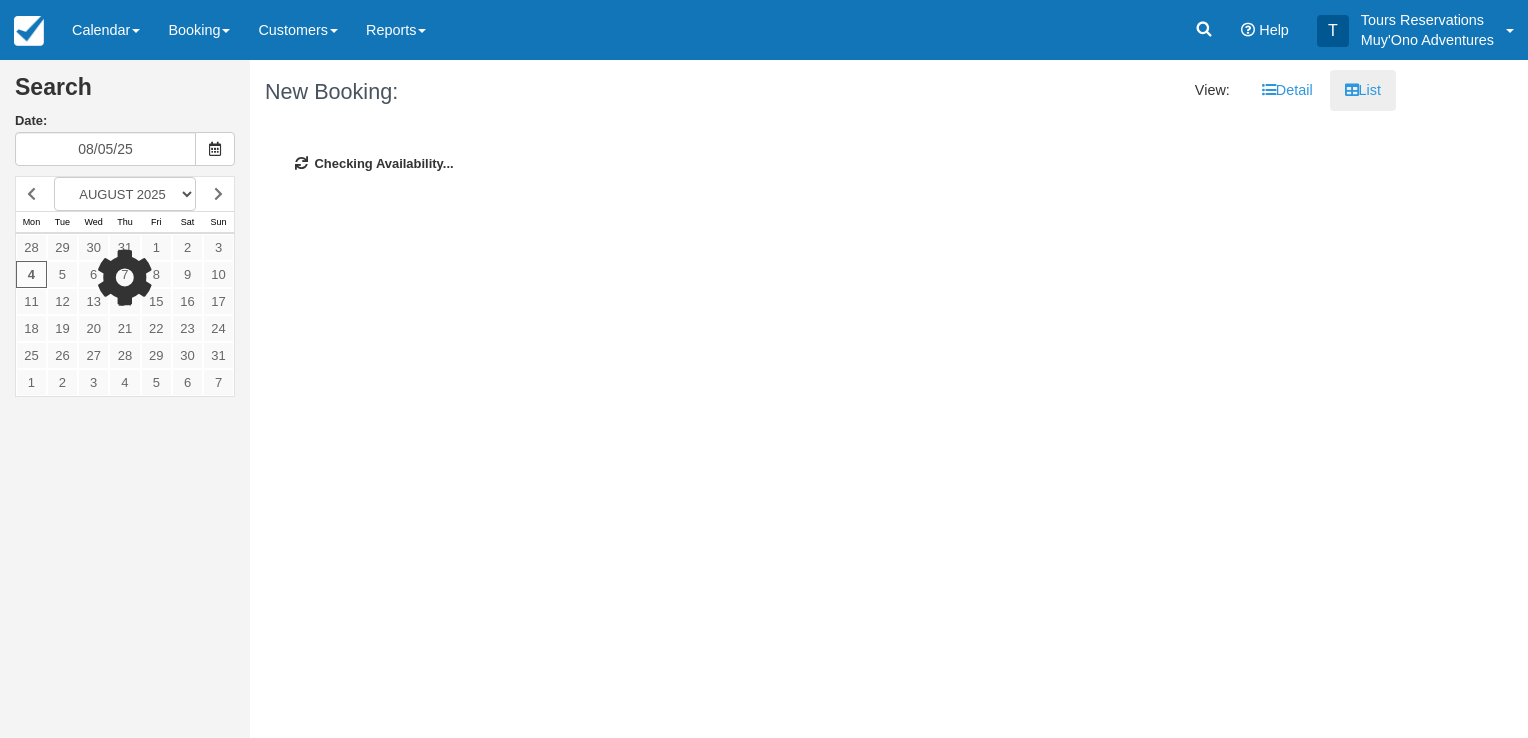 scroll, scrollTop: 0, scrollLeft: 0, axis: both 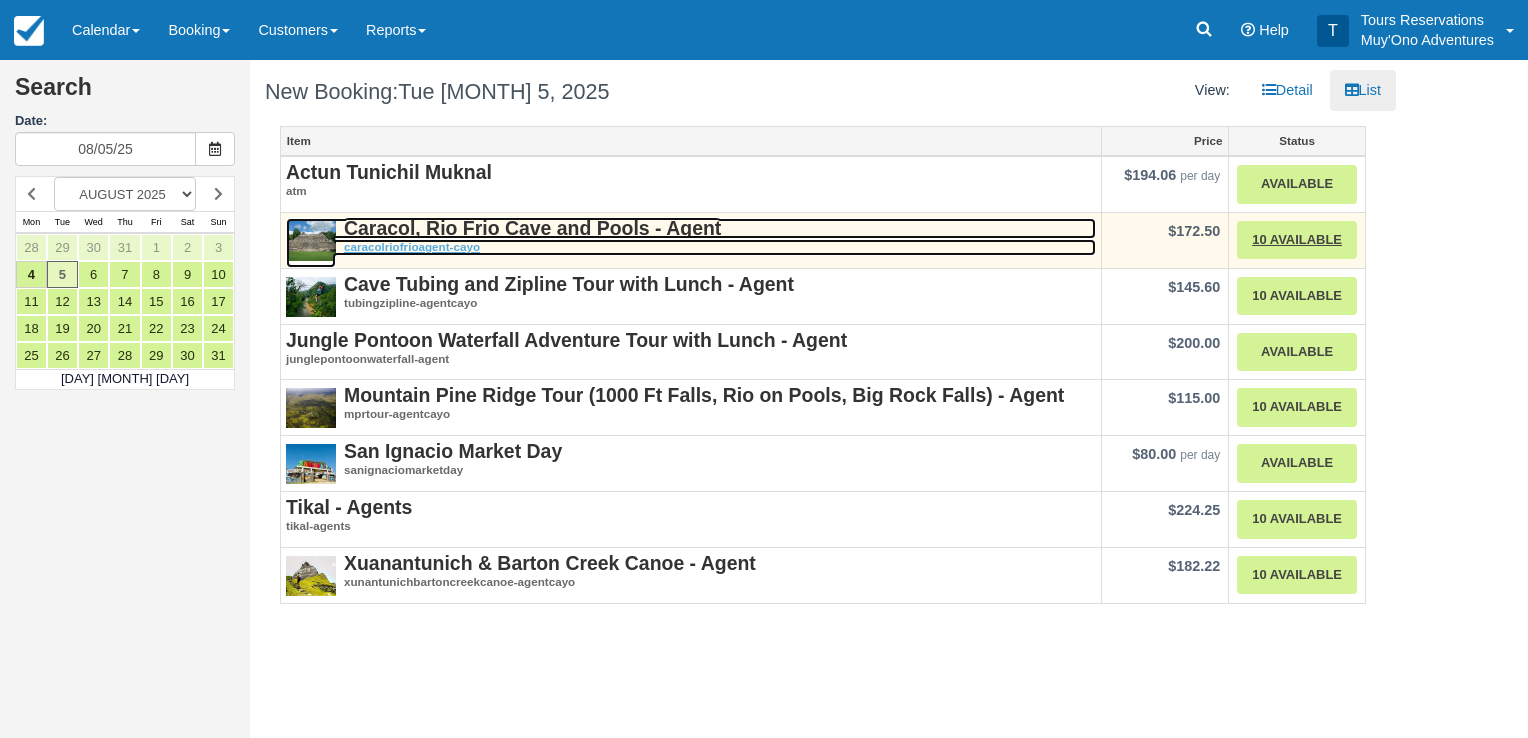 click on "Caracol, Rio Frio Cave and Pools - Agent" at bounding box center [532, 228] 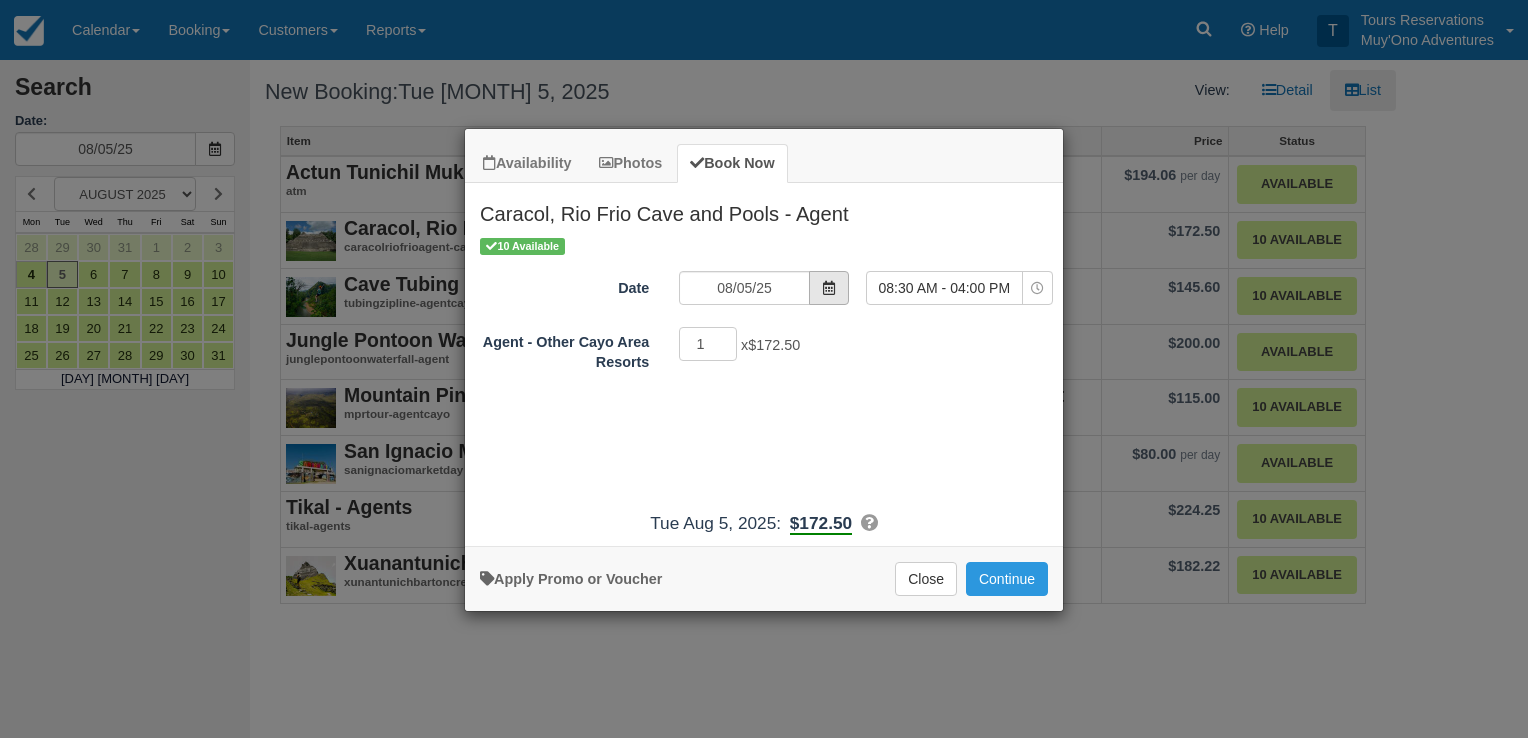 click at bounding box center [829, 288] 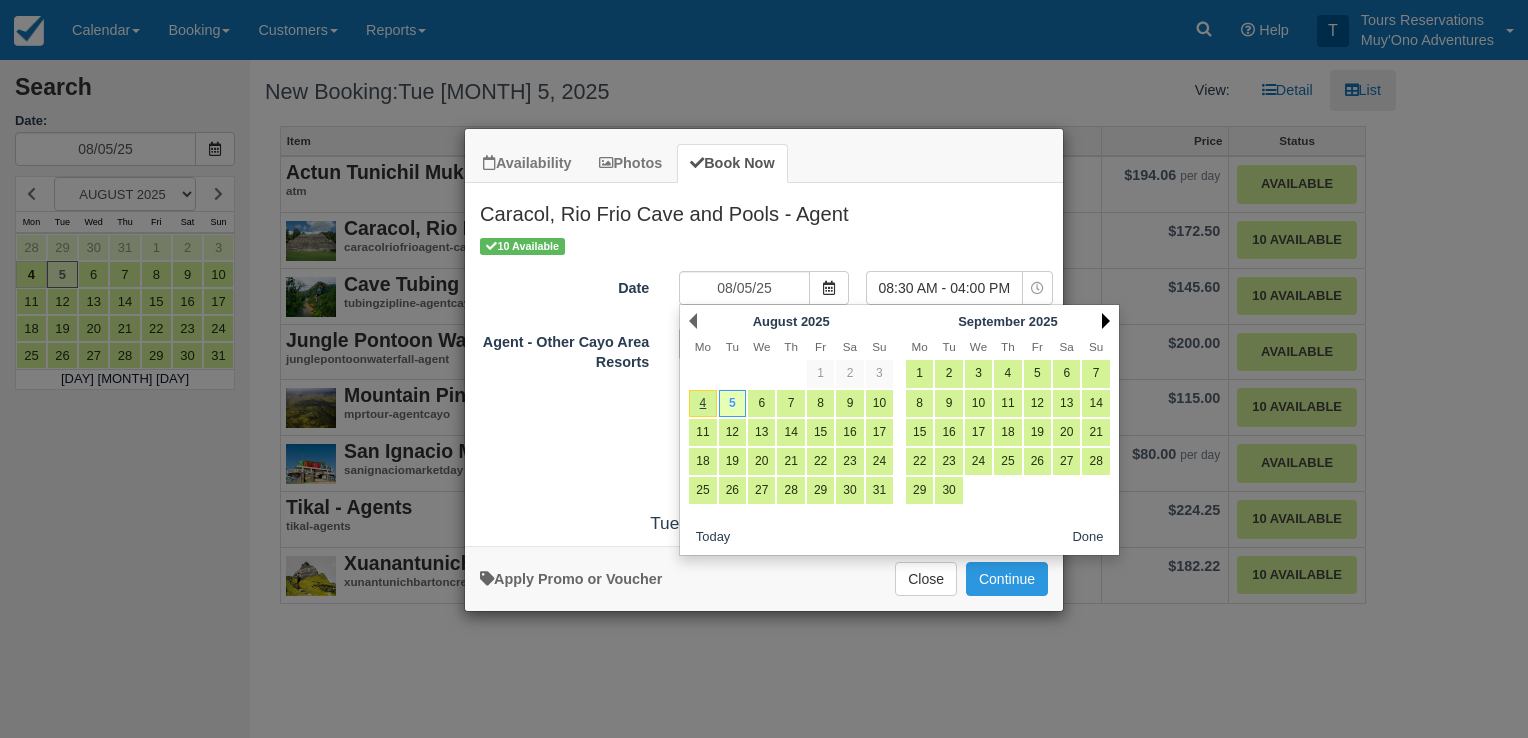 click on "Next" at bounding box center (1106, 321) 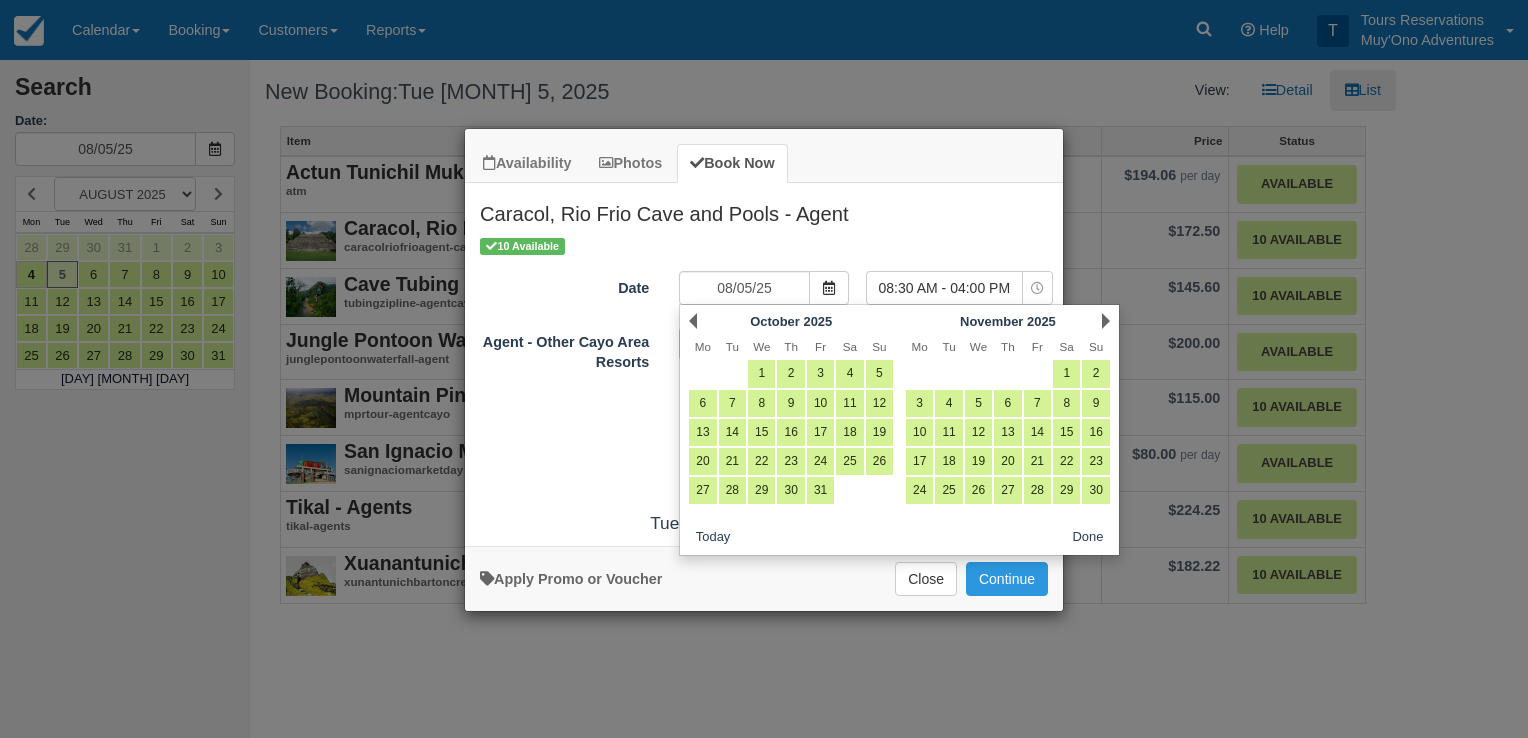 click on "Next" at bounding box center (1106, 321) 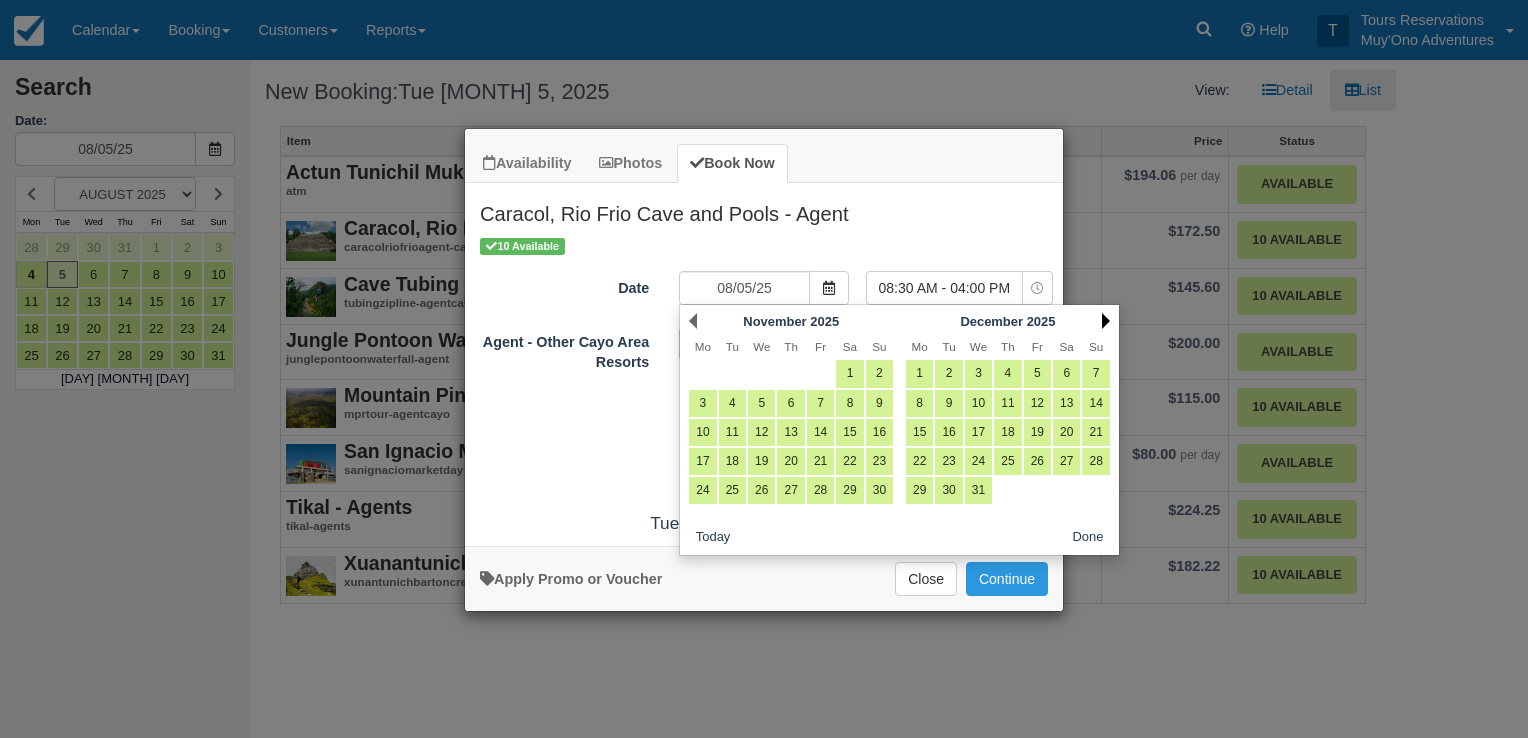 click on "Next" at bounding box center (1106, 321) 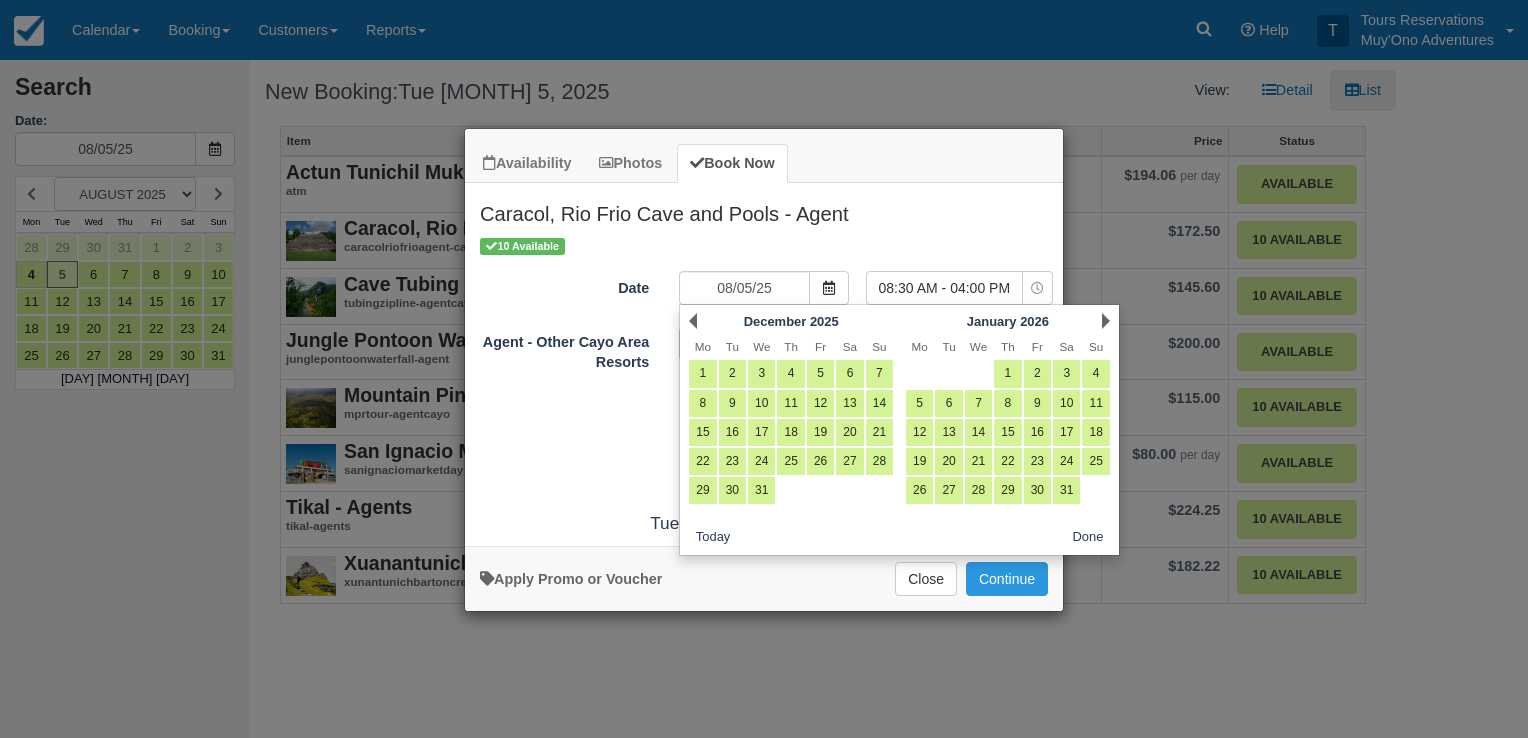 click on "Next" at bounding box center (1106, 321) 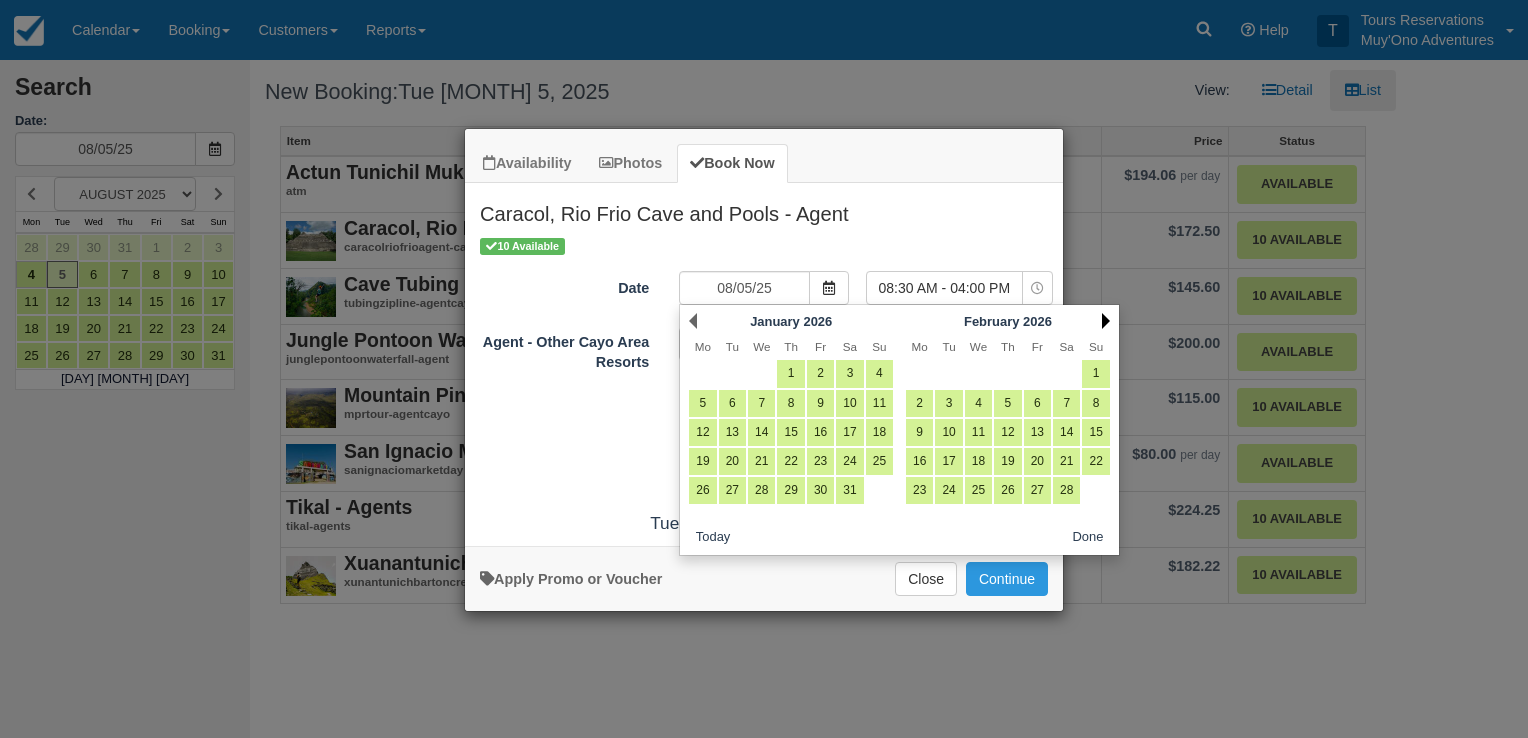 click on "Next" at bounding box center [1106, 321] 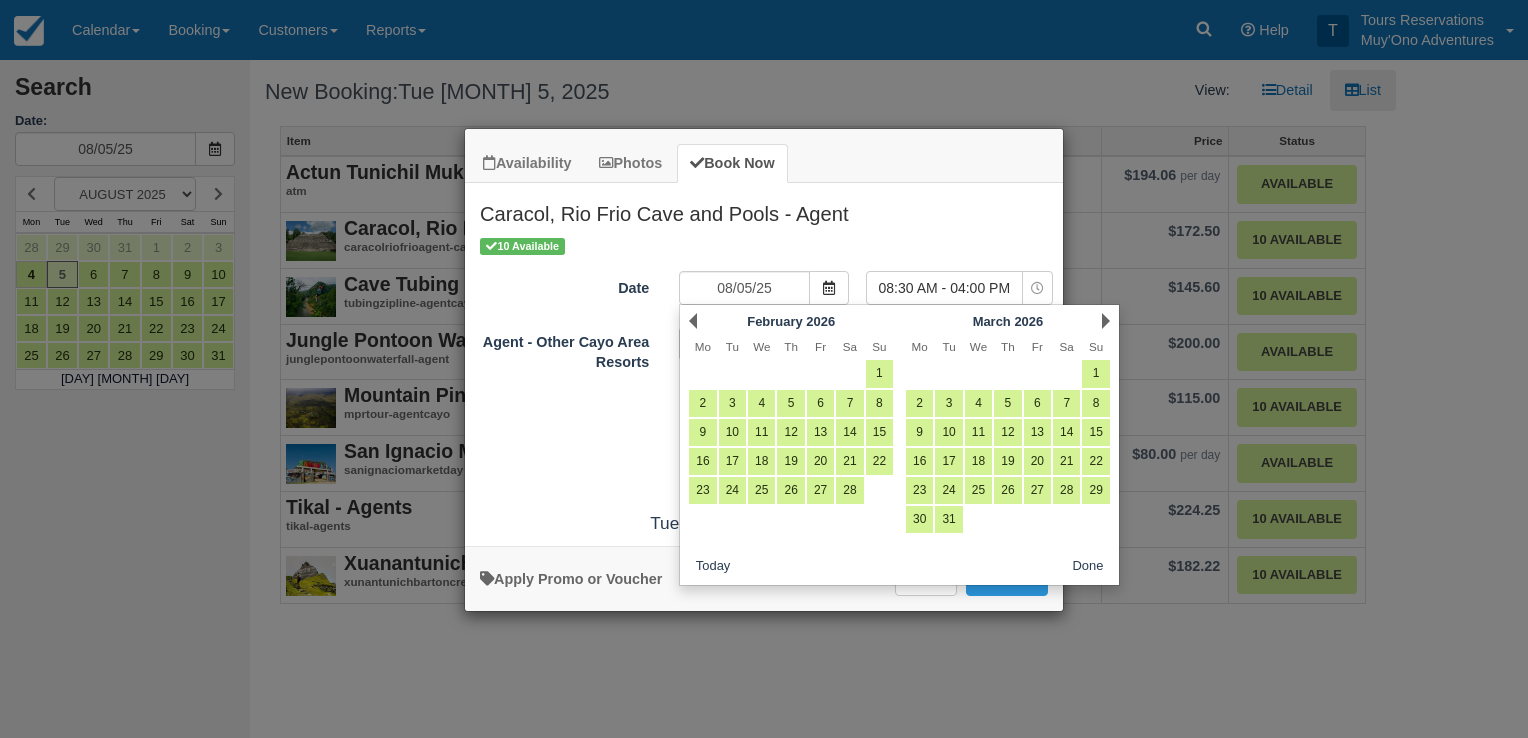 click on "Next" at bounding box center (1106, 321) 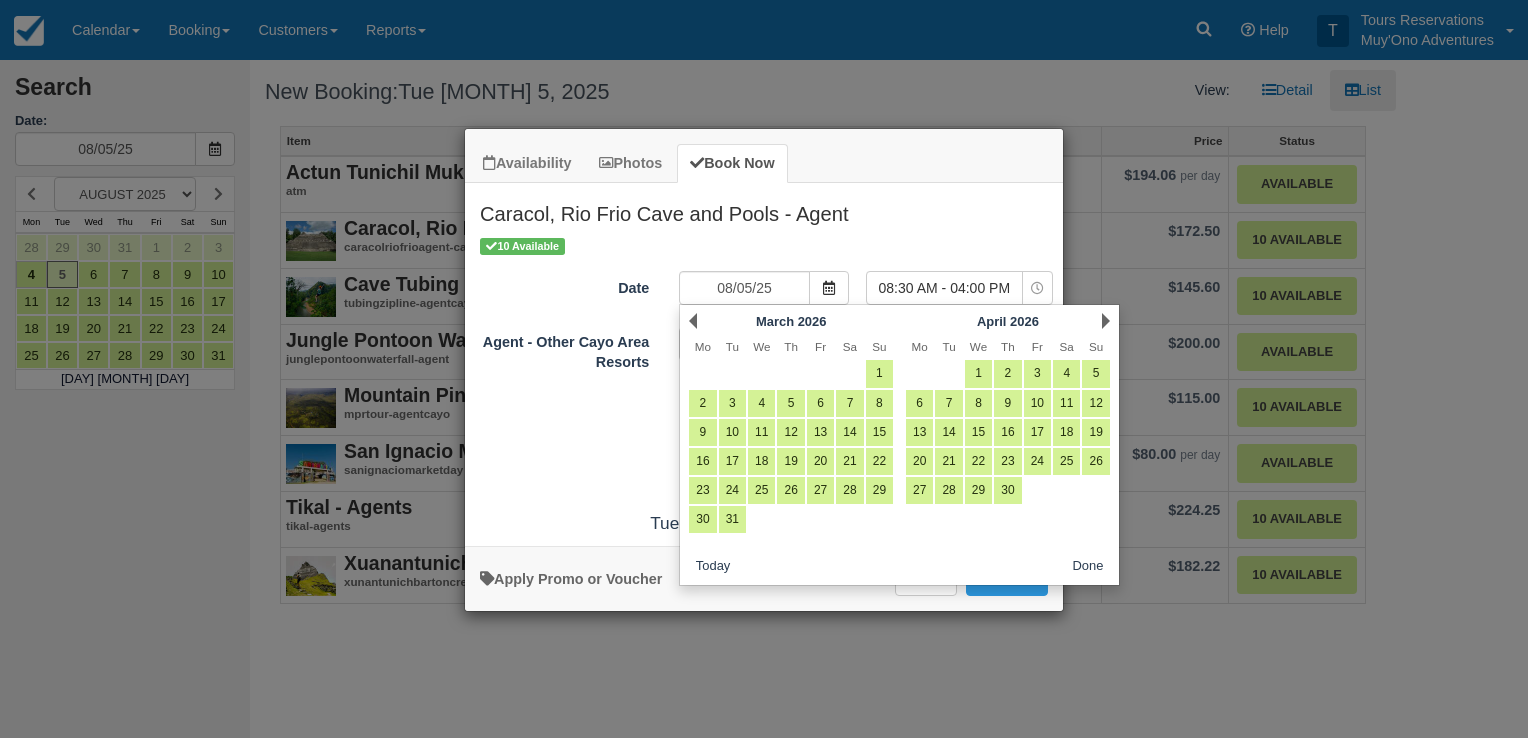 click on "Next" at bounding box center [1106, 321] 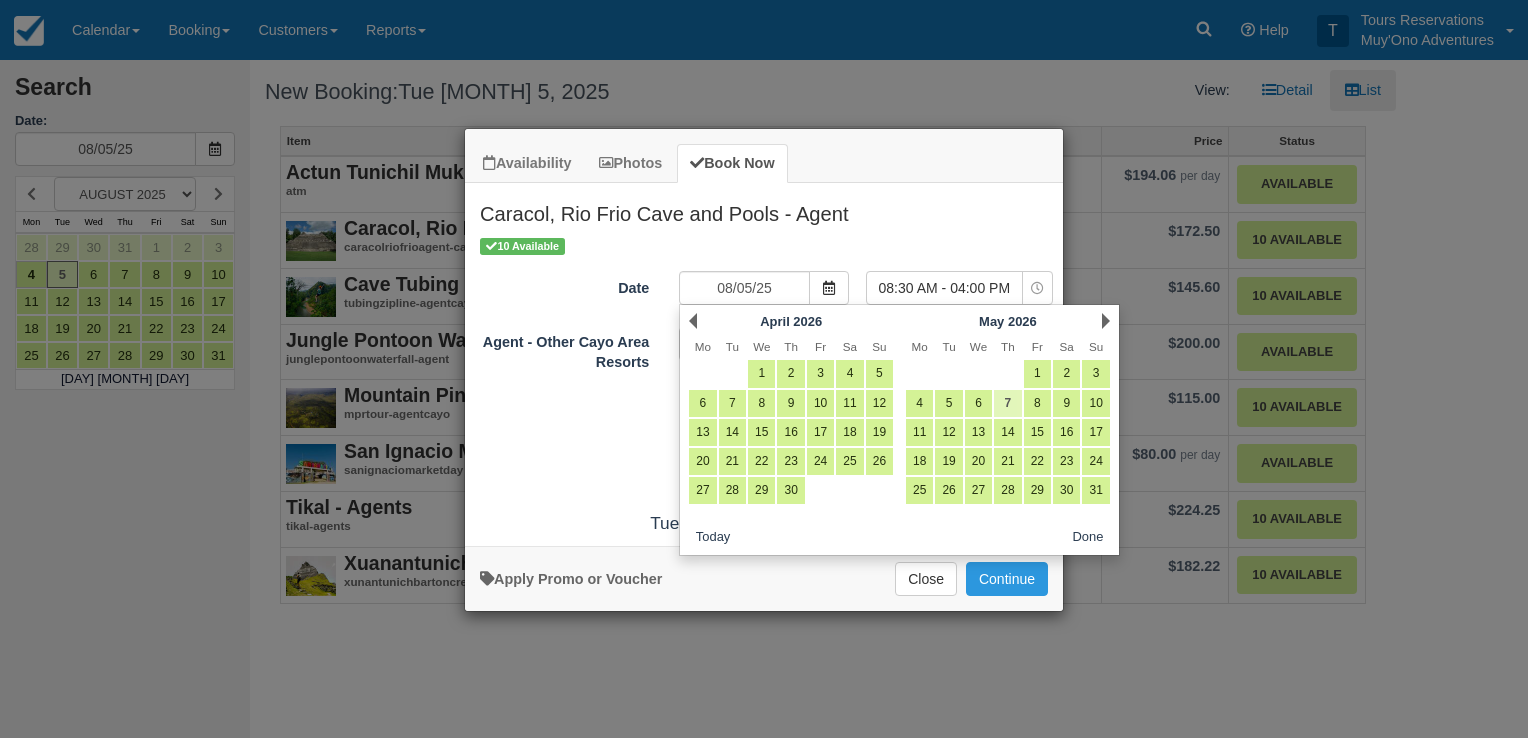 click on "7" at bounding box center (1007, 403) 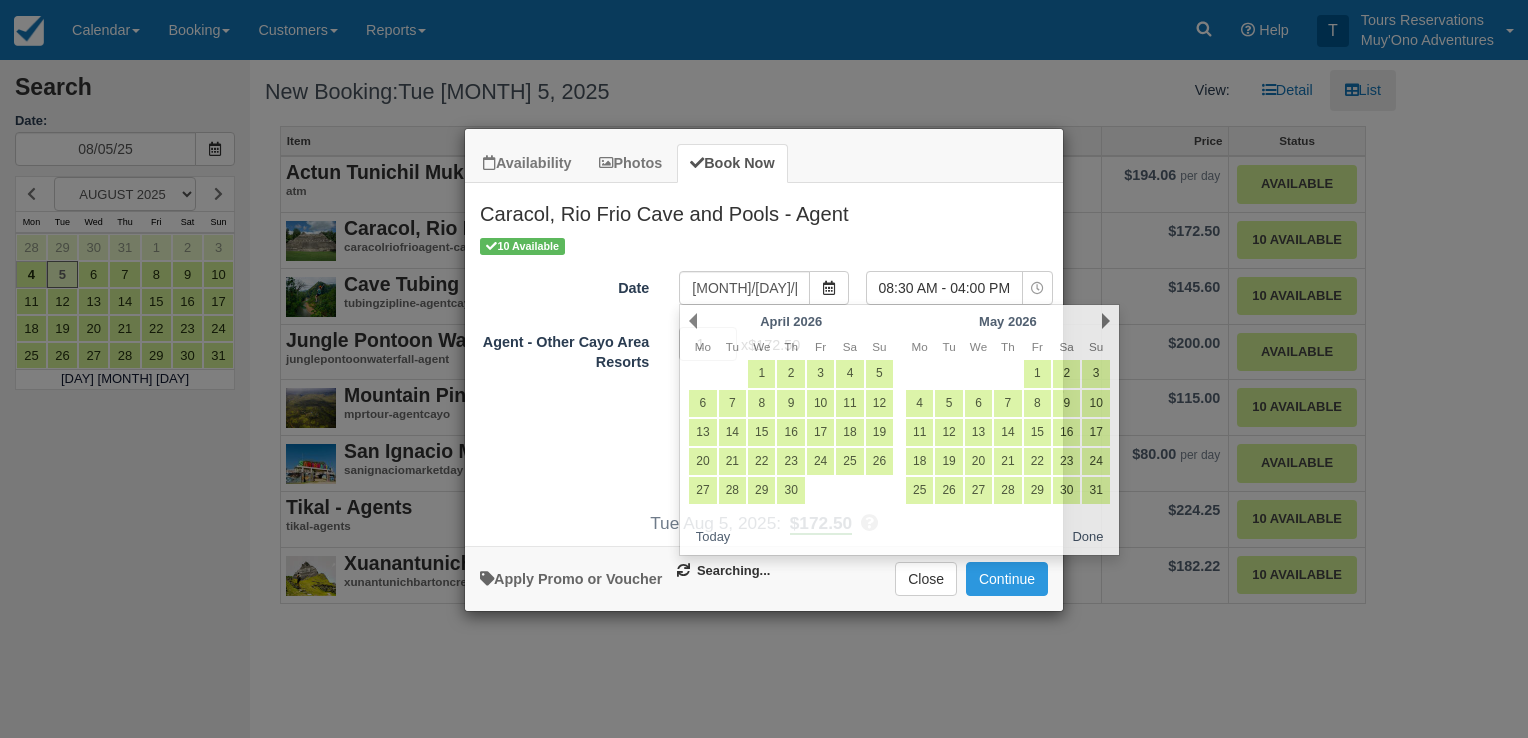 select on "0" 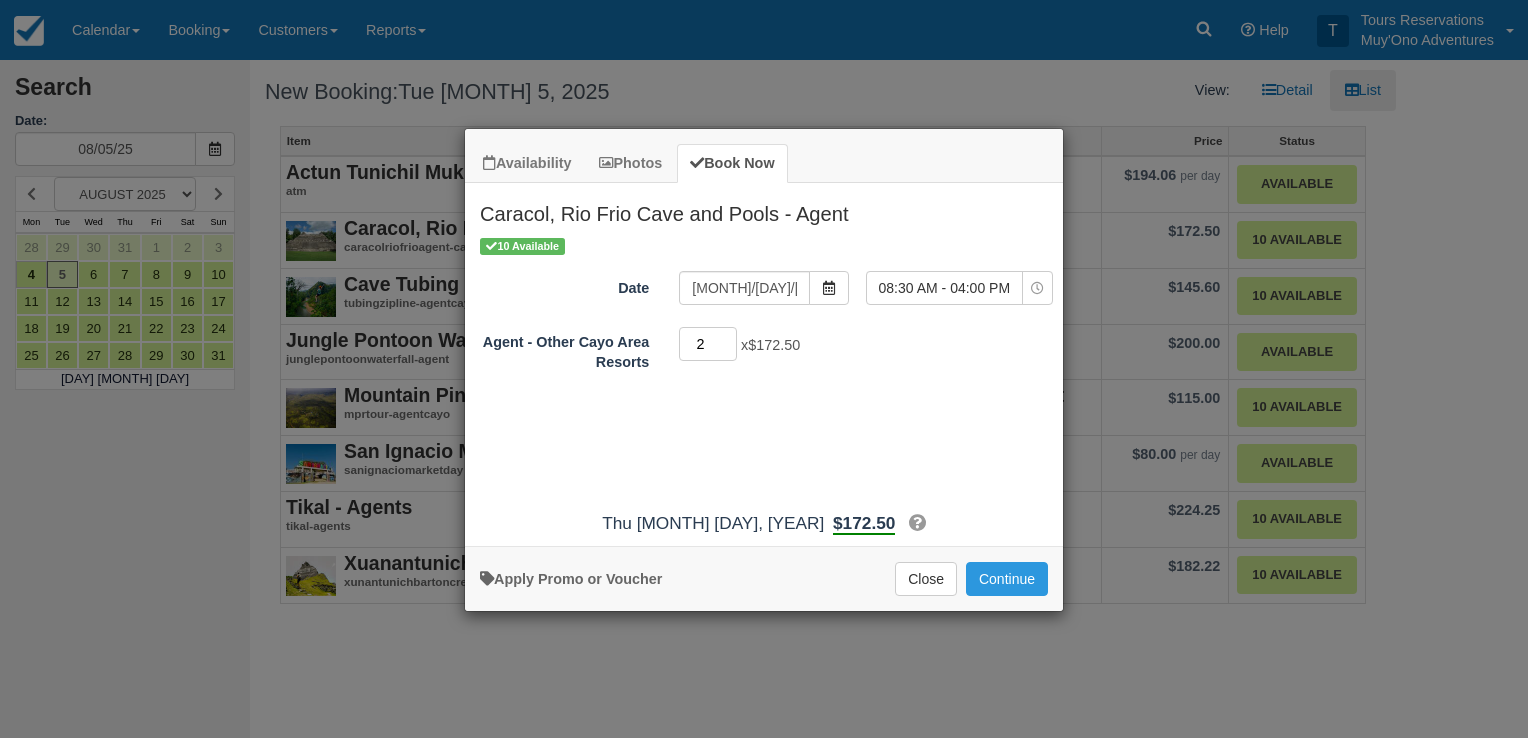 click on "2" at bounding box center (708, 344) 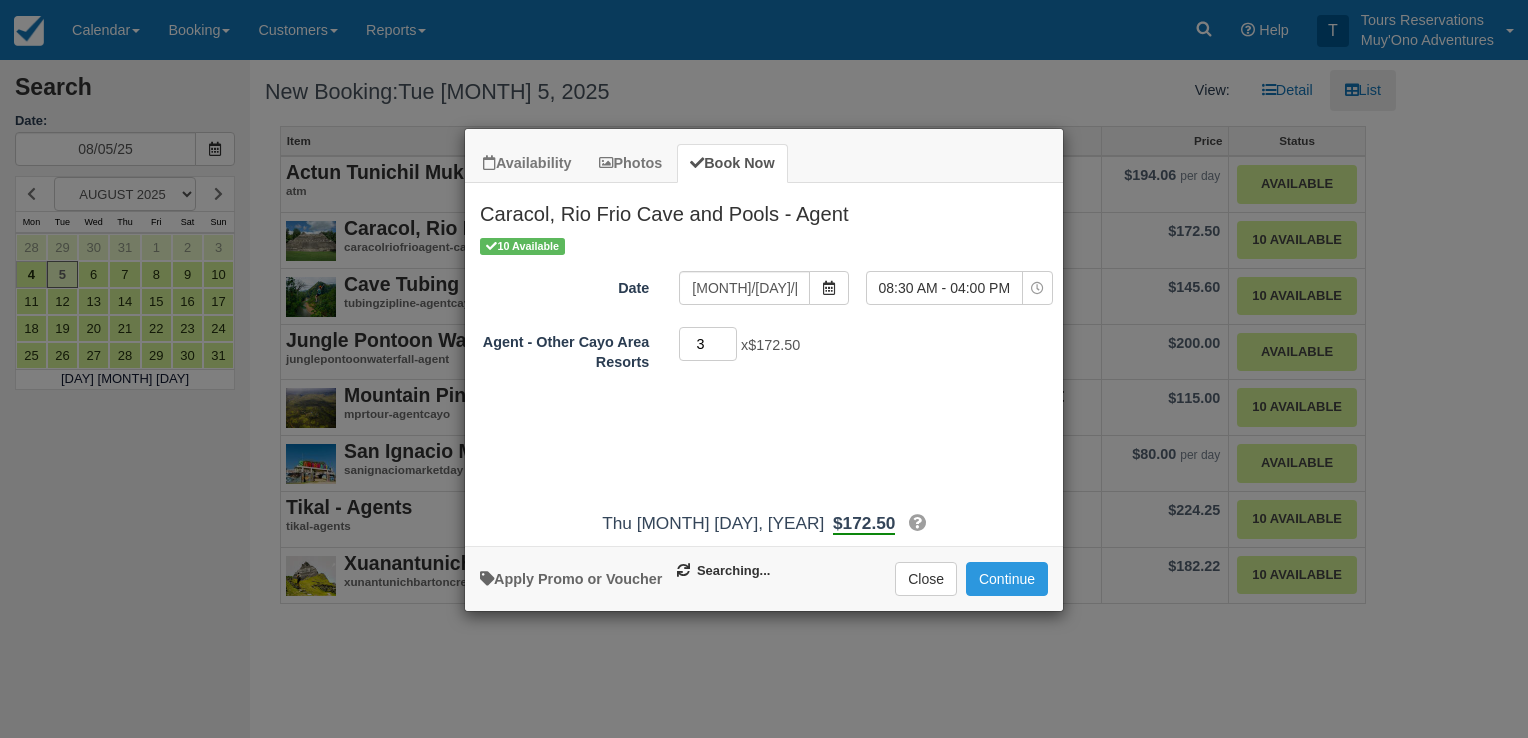 click on "3" at bounding box center [708, 344] 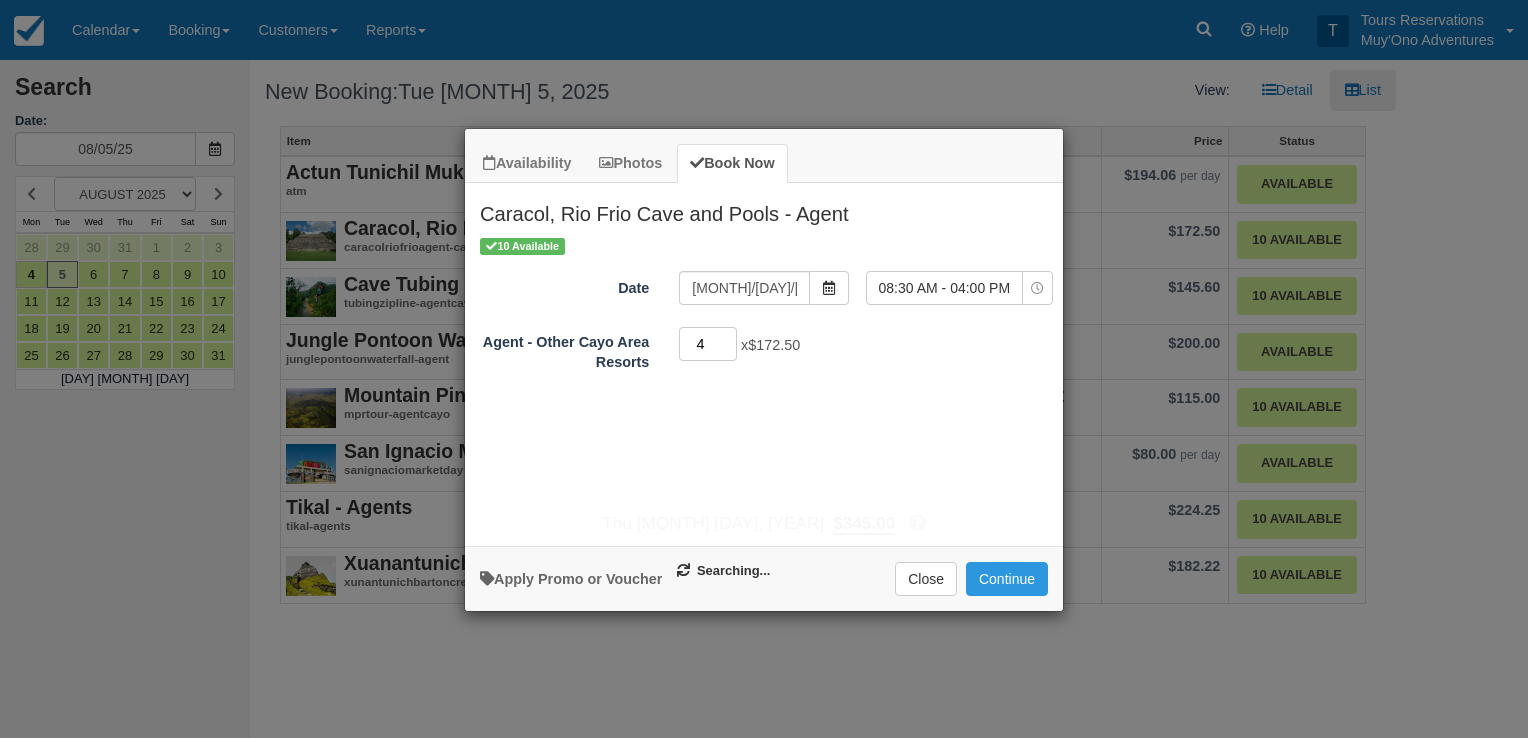 type on "4" 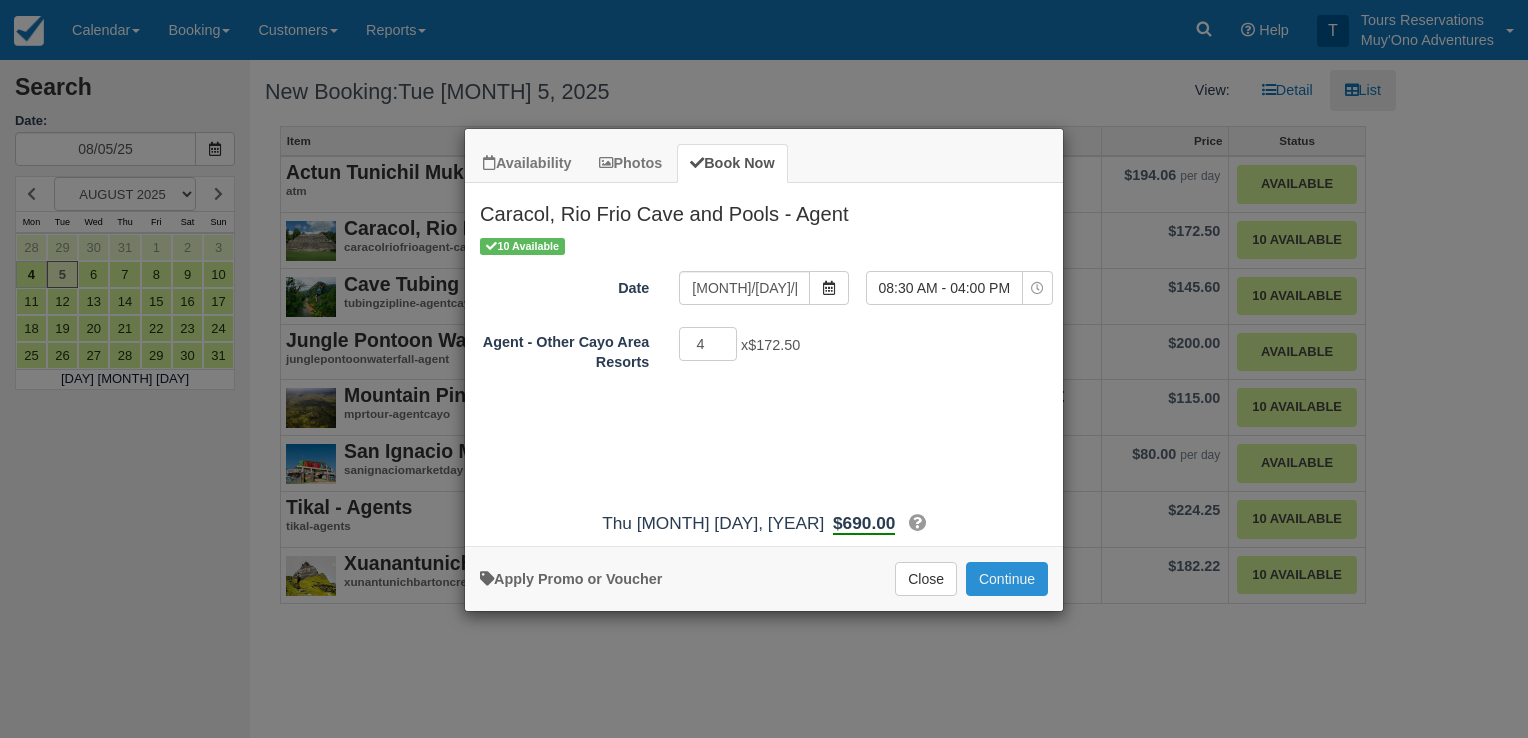 click on "Continue" at bounding box center [1007, 579] 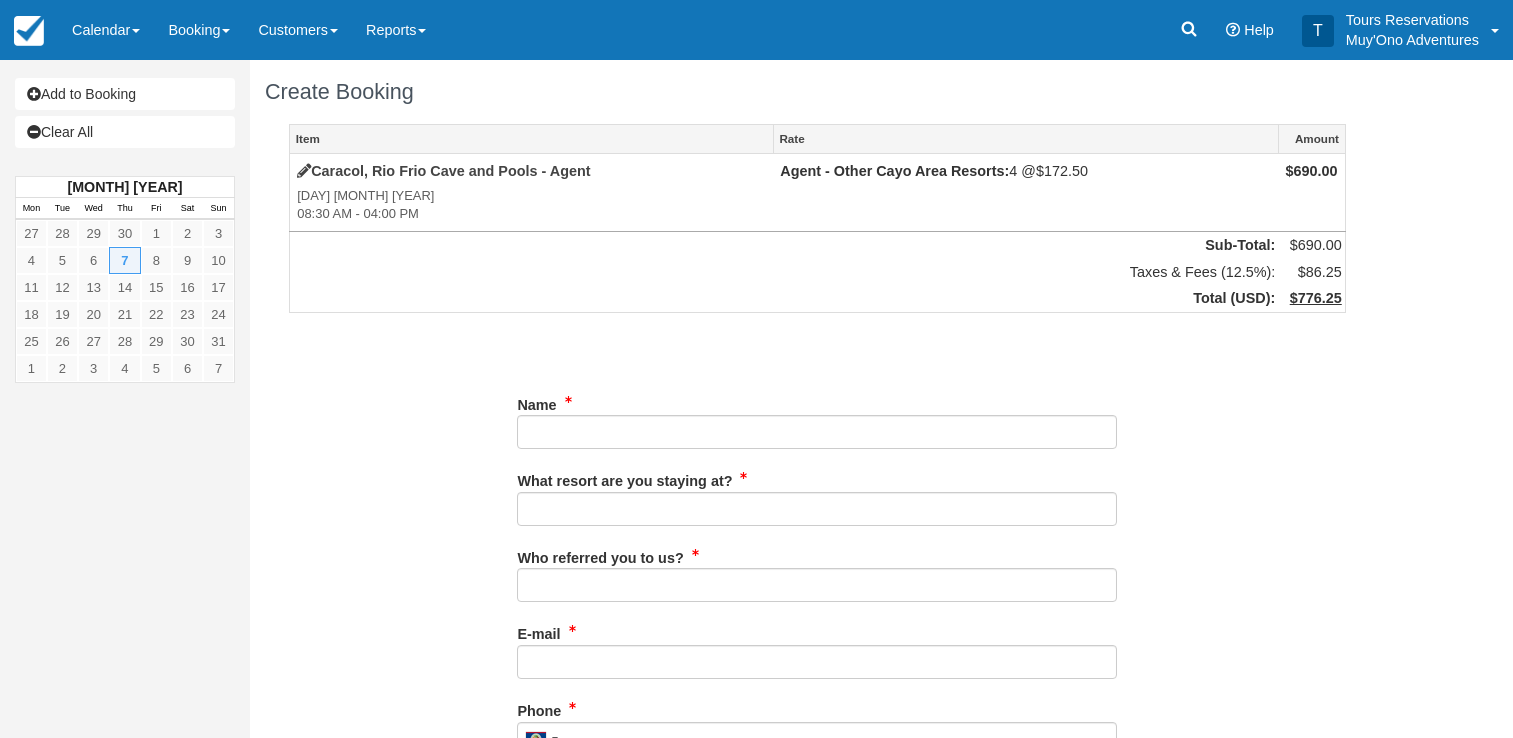 scroll, scrollTop: 0, scrollLeft: 0, axis: both 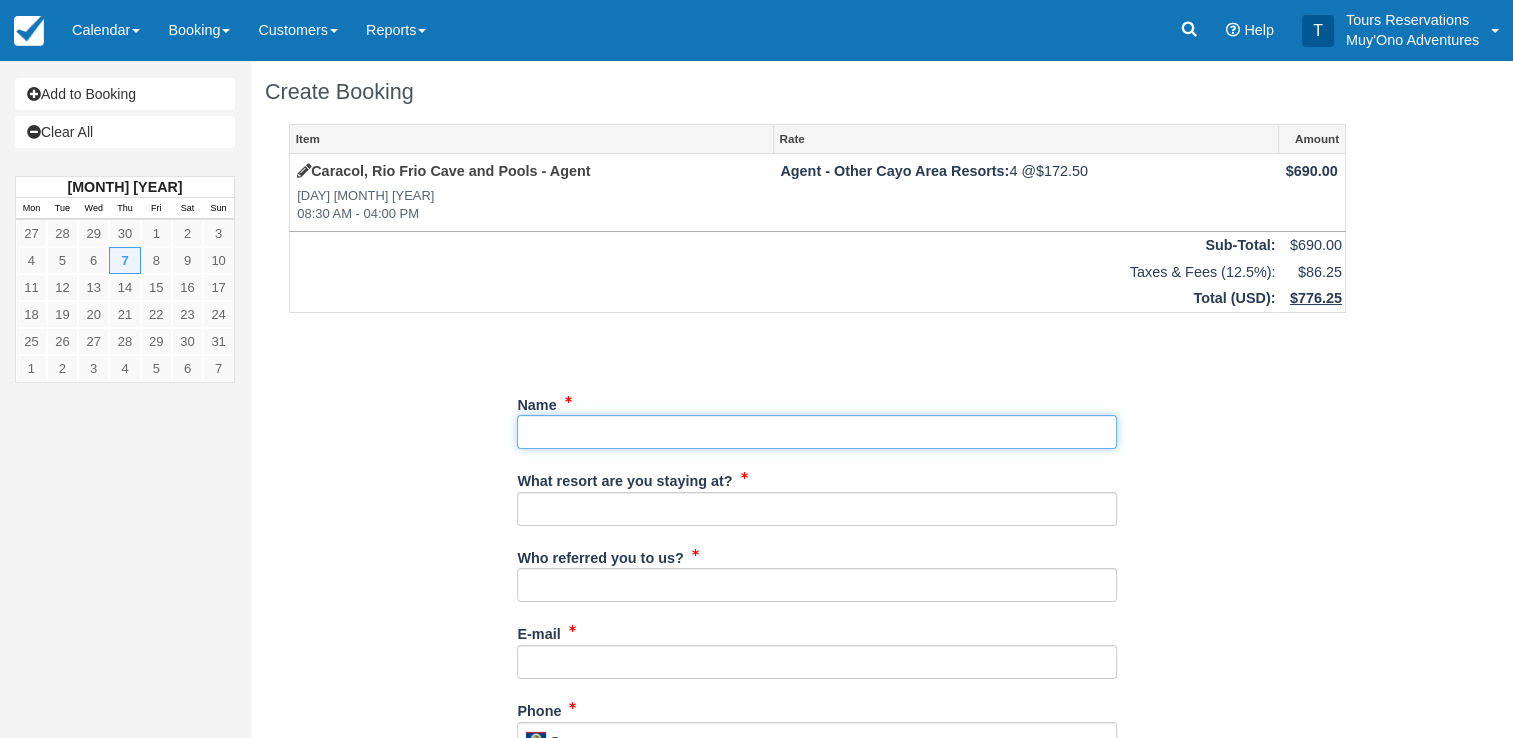click on "Name" at bounding box center [817, 432] 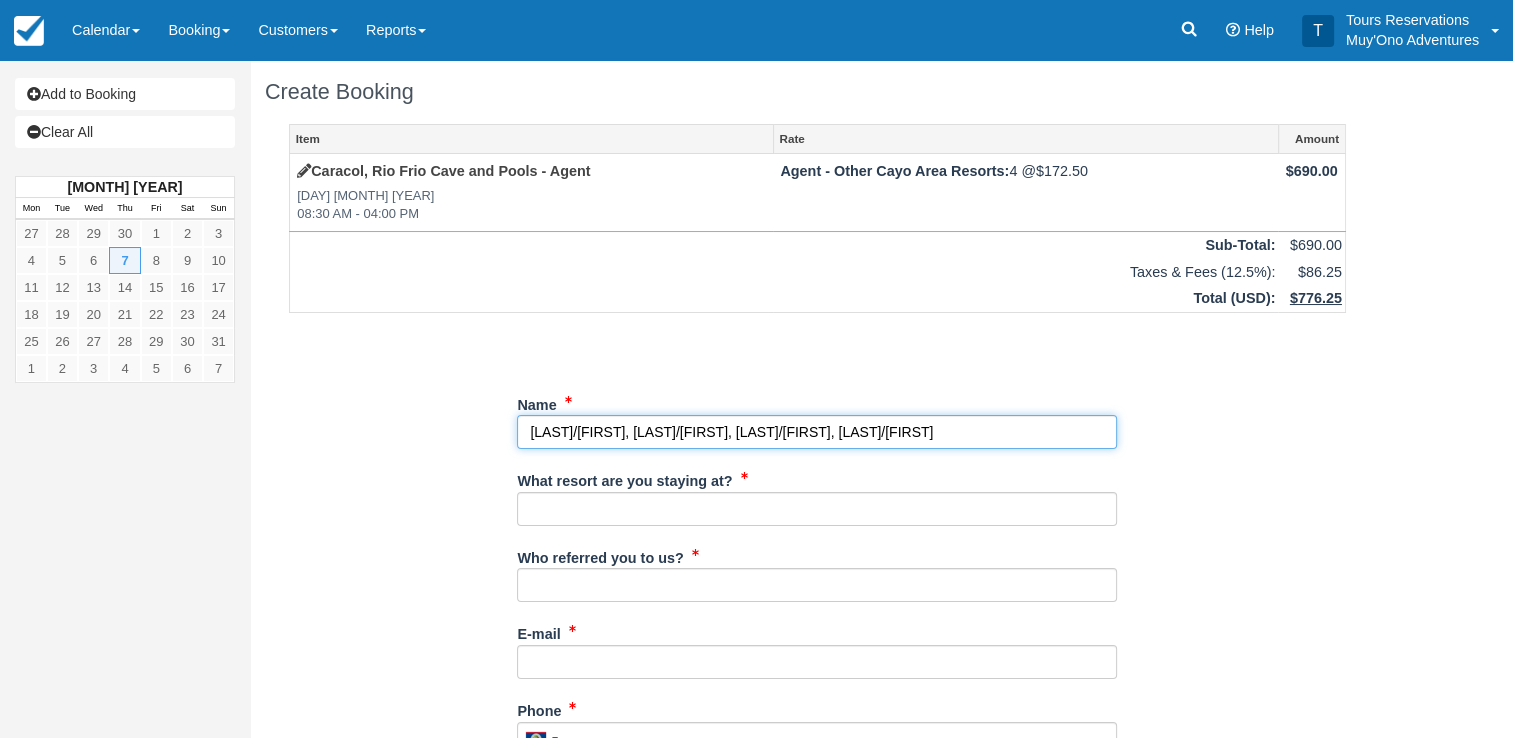 type on "TOTTEN/[NAME], TOTTEN/[NAME], TOTTEN/[NAME], TOTTEN/[NAME]" 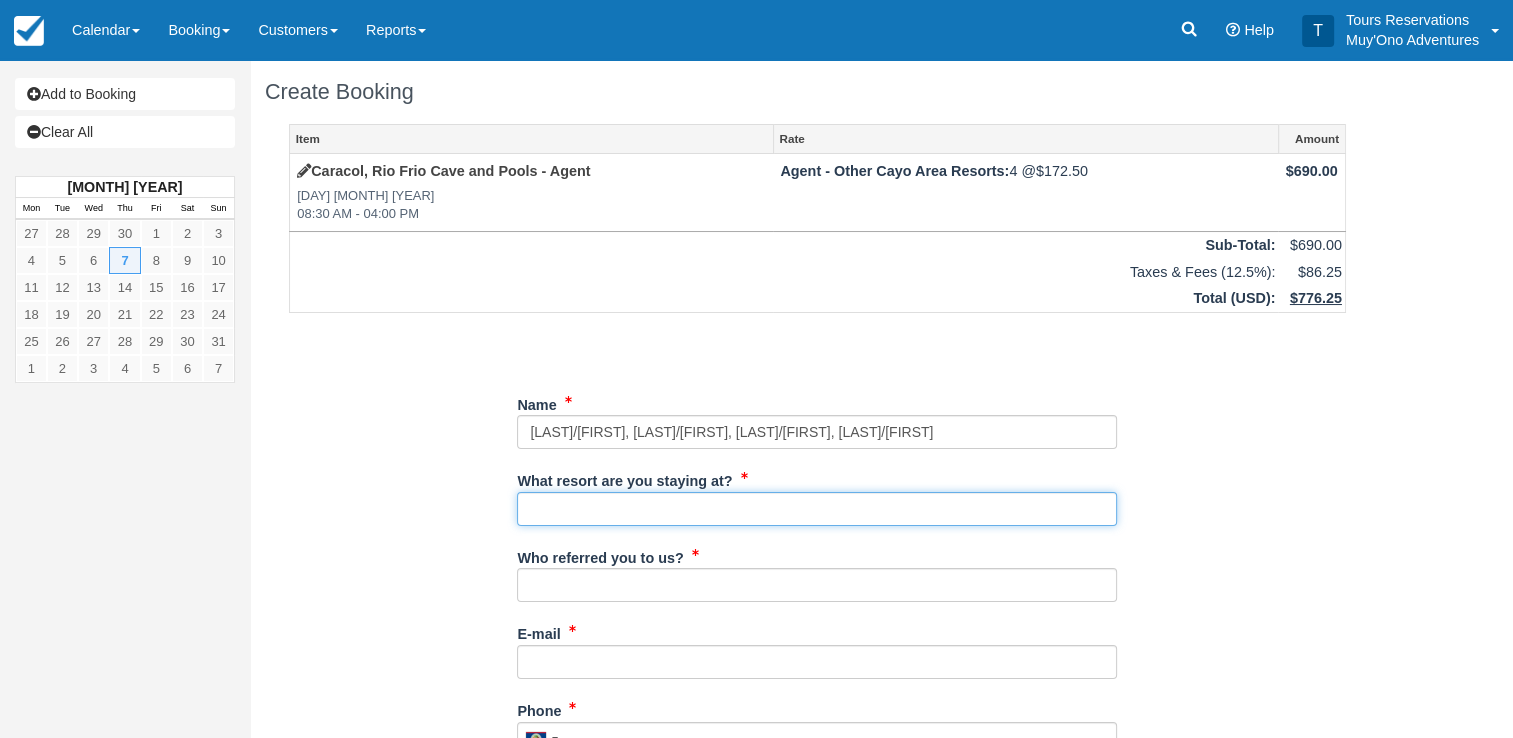 click on "What resort are you staying at?" at bounding box center [817, 509] 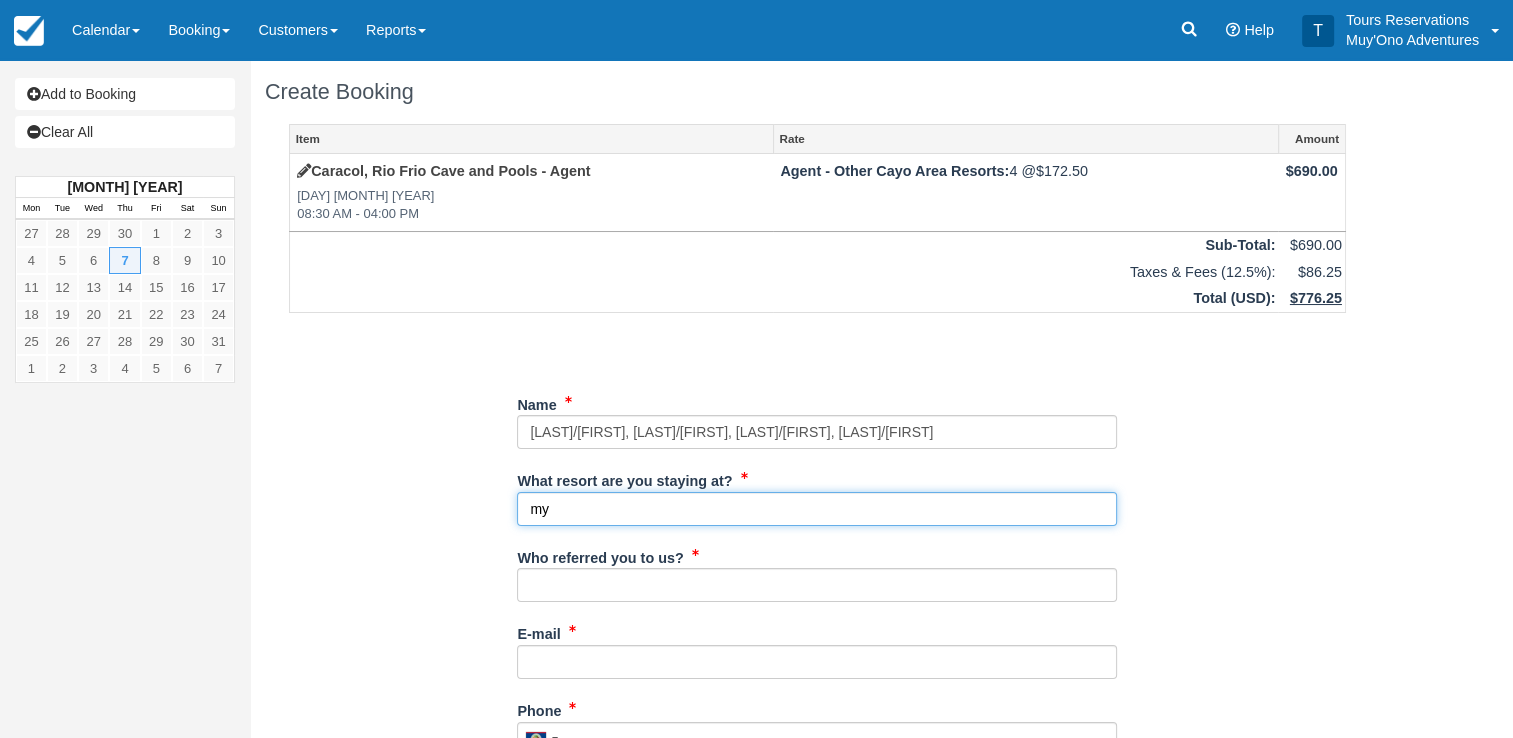 type on "m" 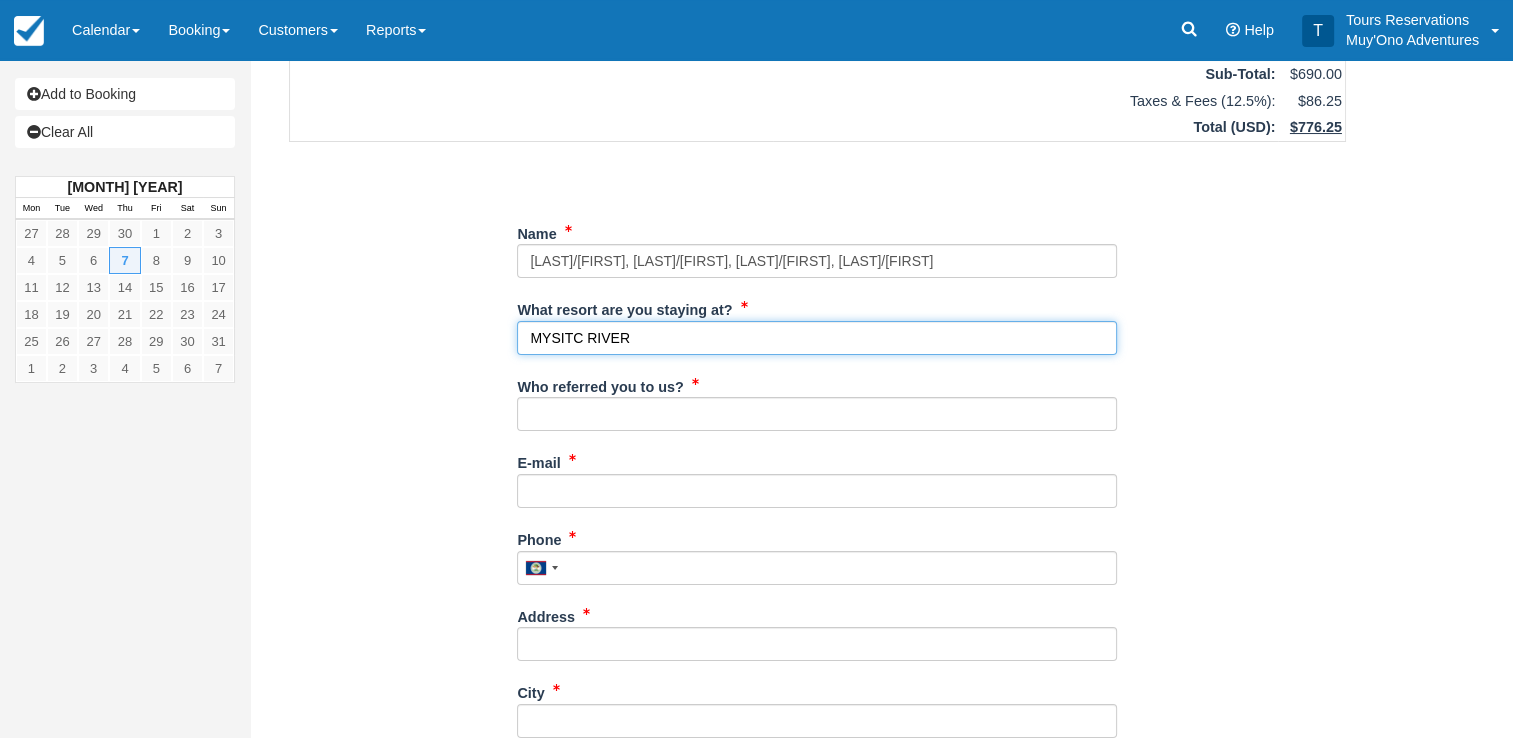 scroll, scrollTop: 200, scrollLeft: 0, axis: vertical 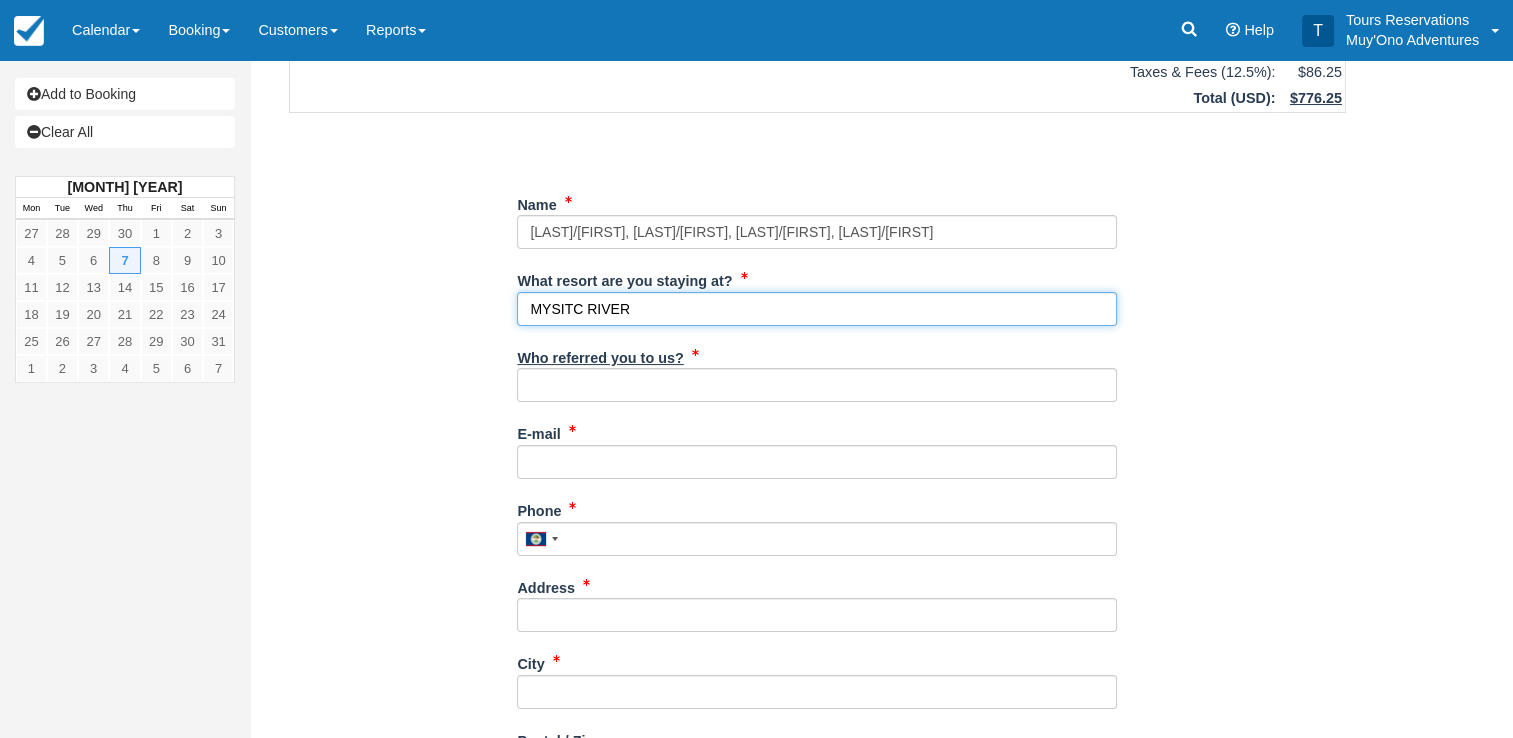 type on "MYSITC RIVER" 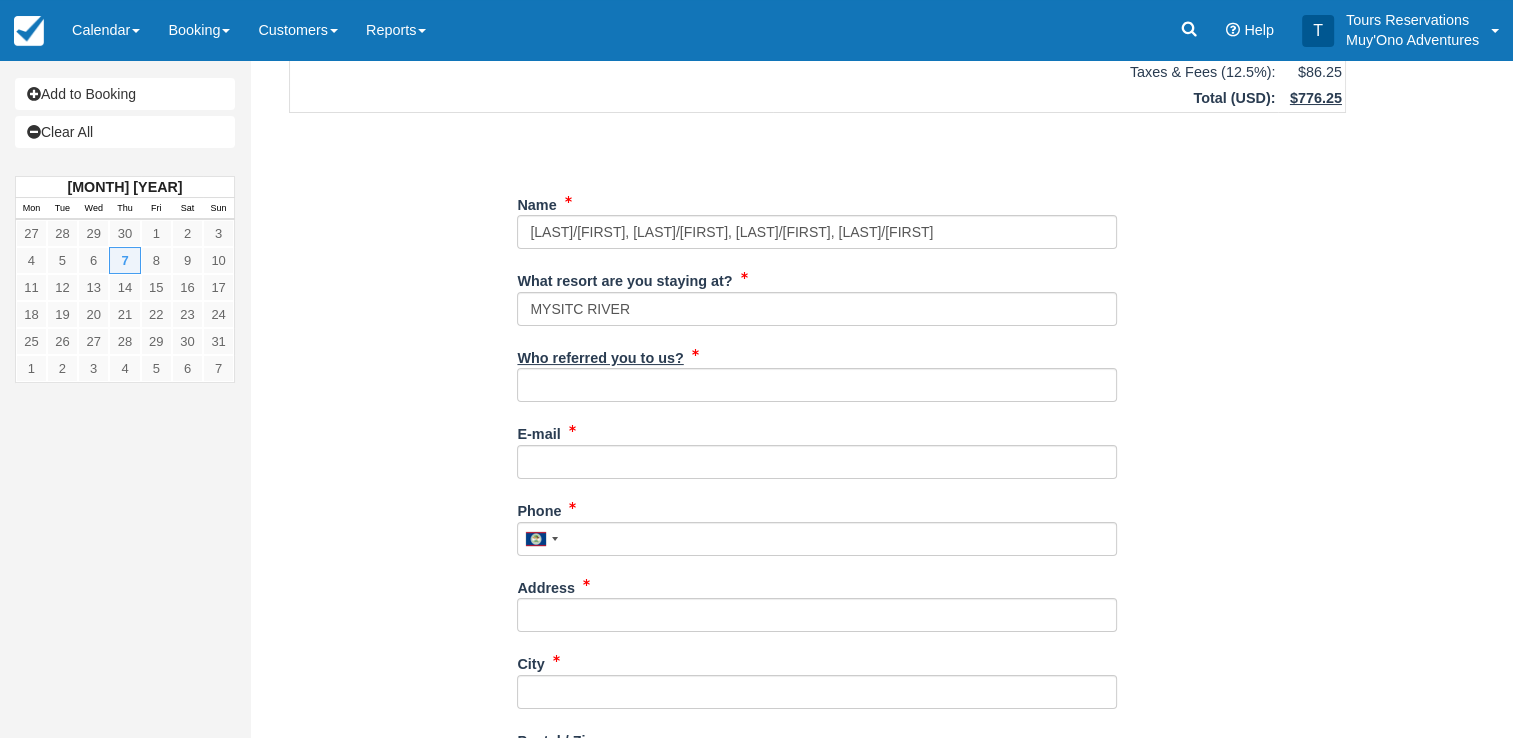 click on "Who referred you to us?" at bounding box center (600, 355) 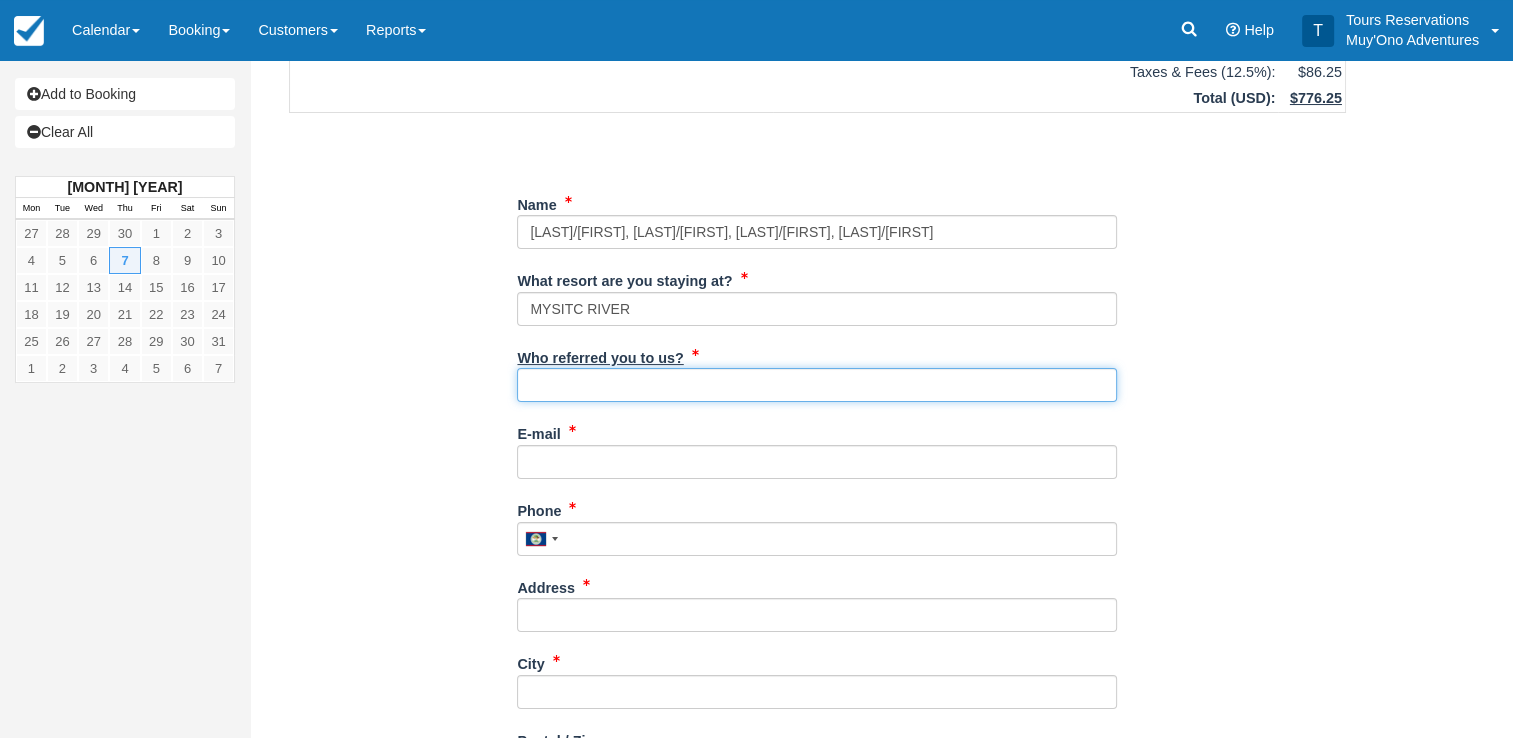 click on "Who referred you to us?" at bounding box center [817, 385] 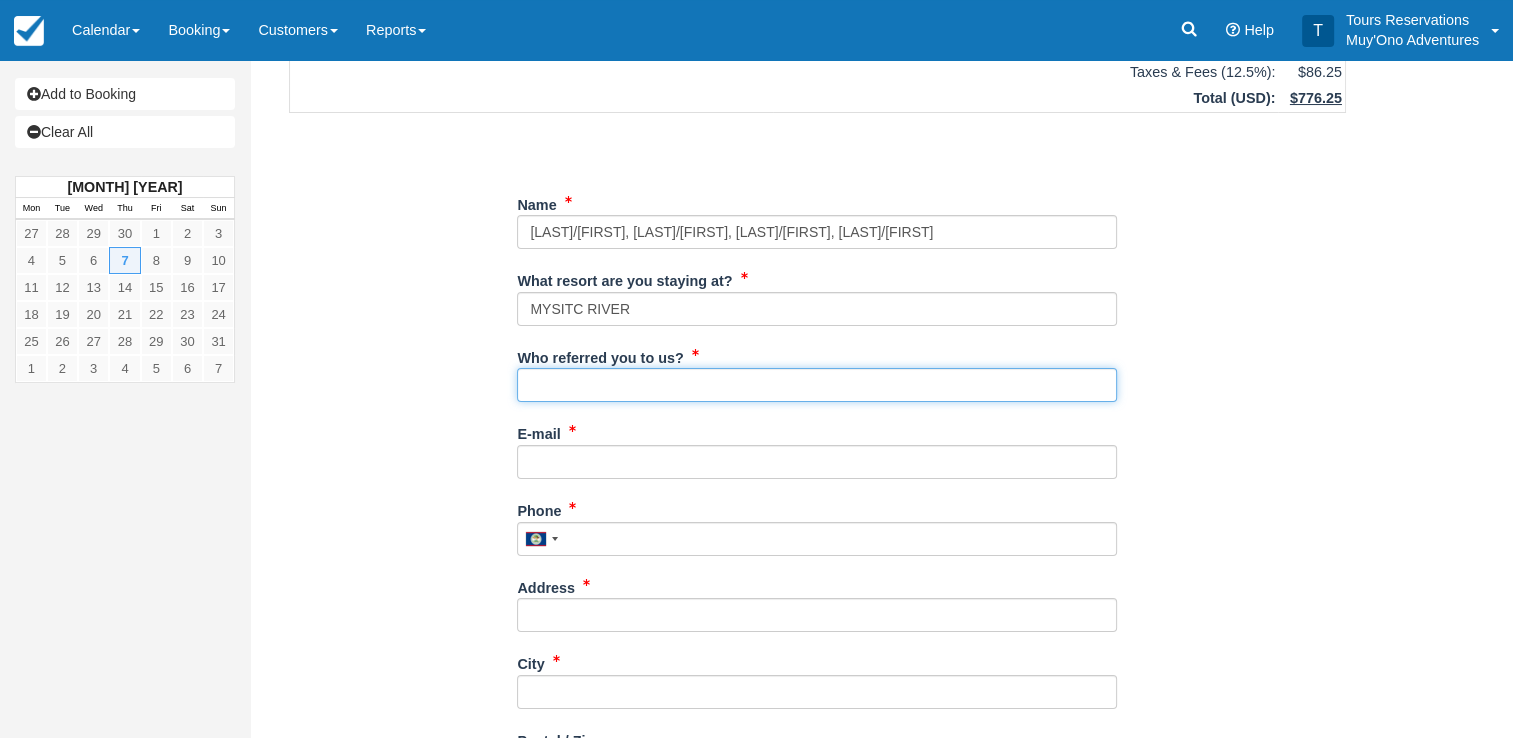 click on "Who referred you to us?" at bounding box center [817, 385] 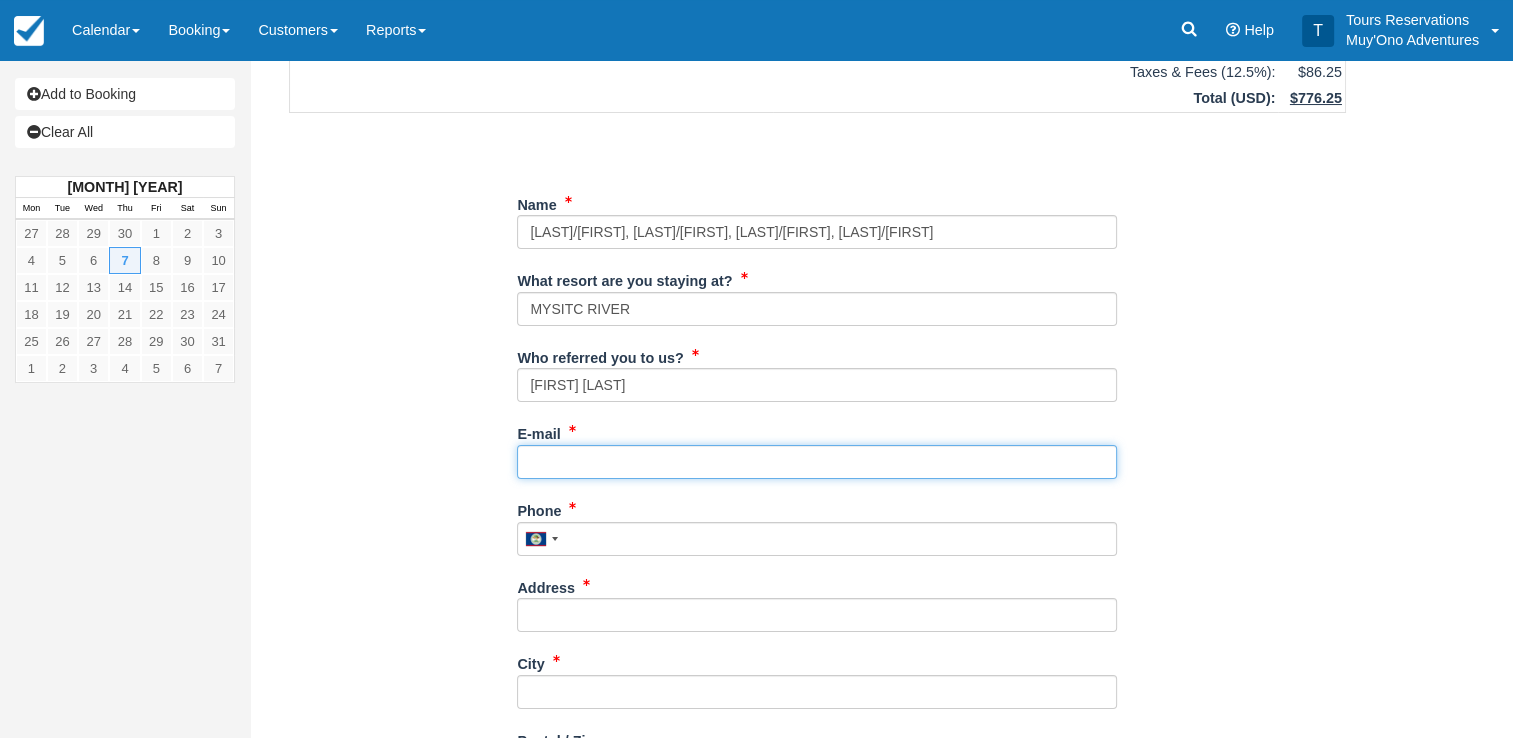 drag, startPoint x: 632, startPoint y: 461, endPoint x: 622, endPoint y: 456, distance: 11.18034 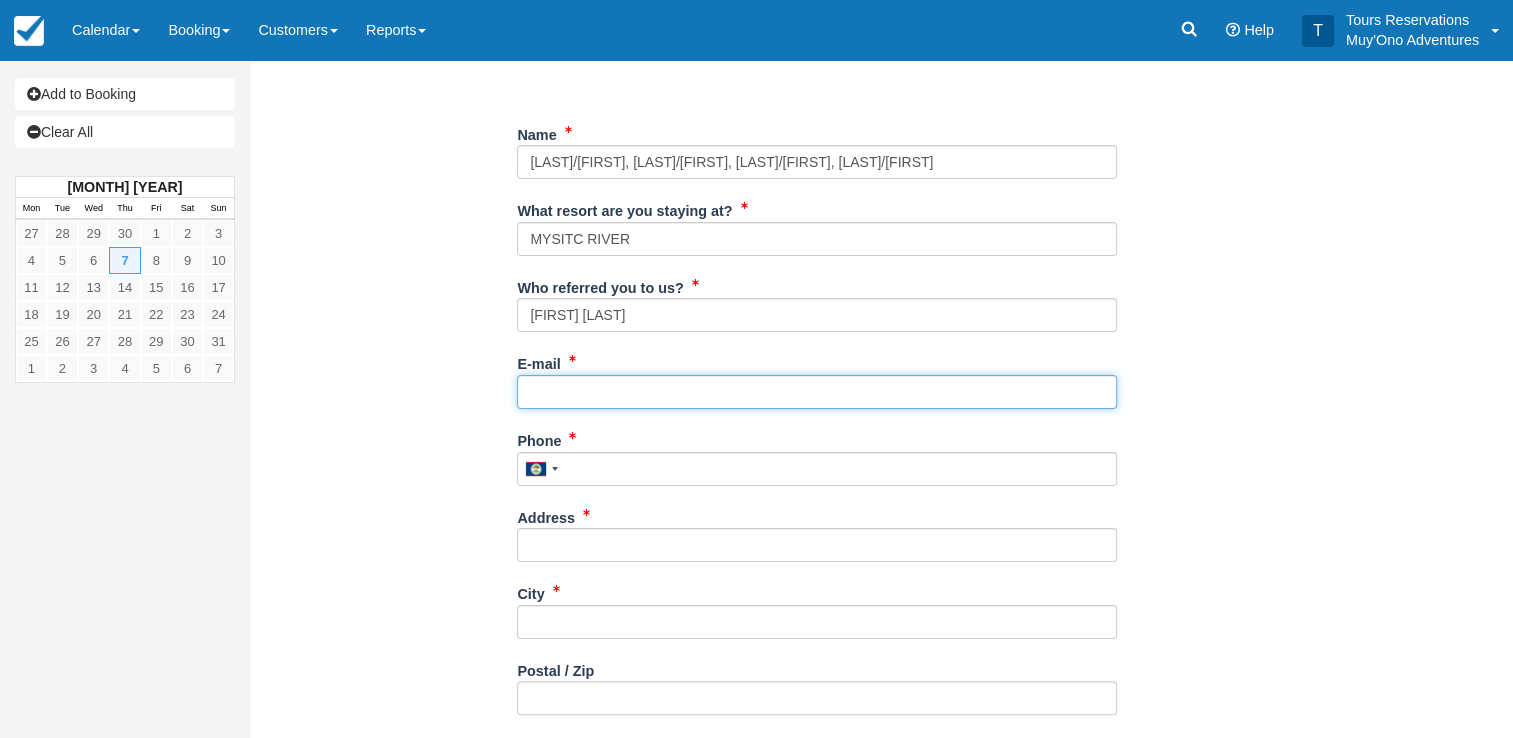 scroll, scrollTop: 400, scrollLeft: 0, axis: vertical 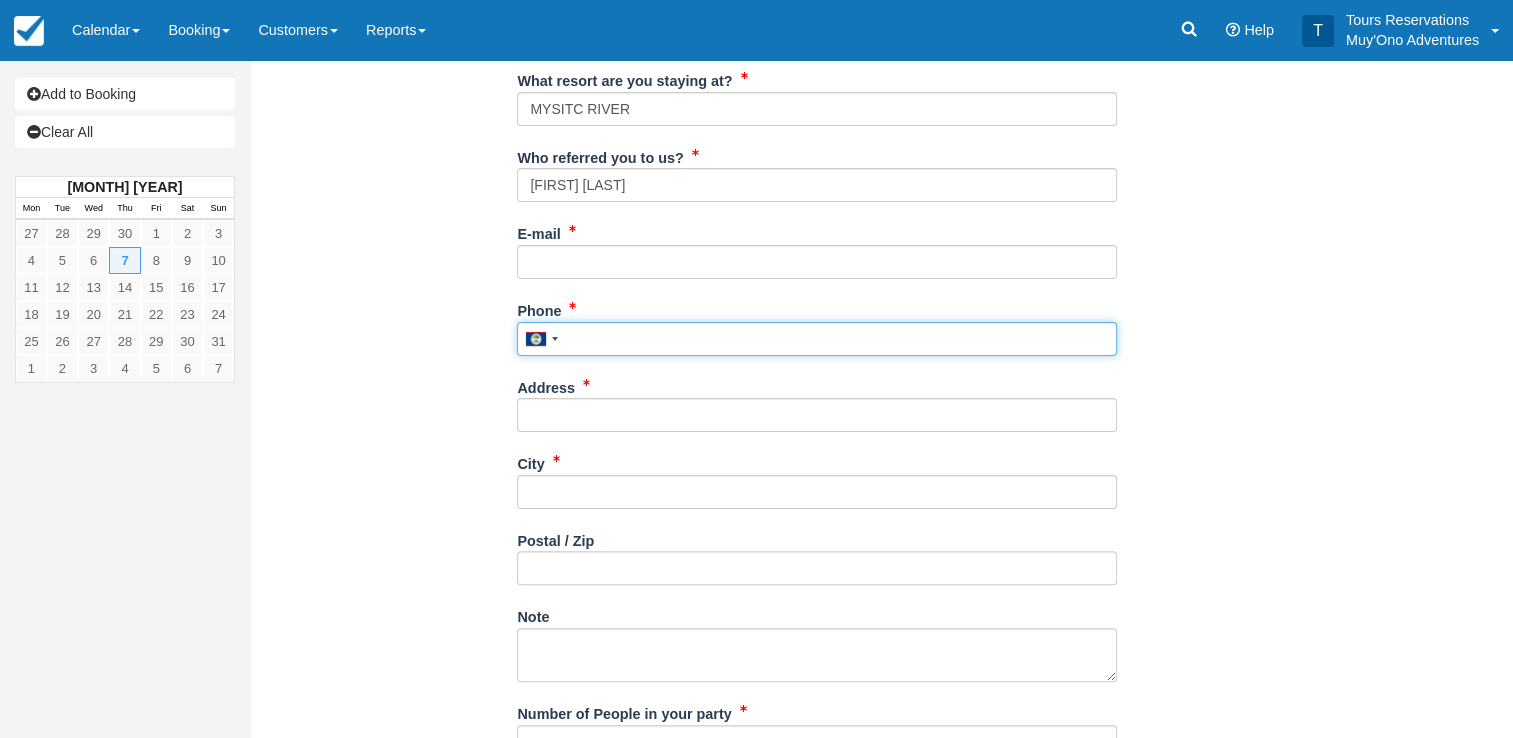 click on "Phone" at bounding box center [817, 339] 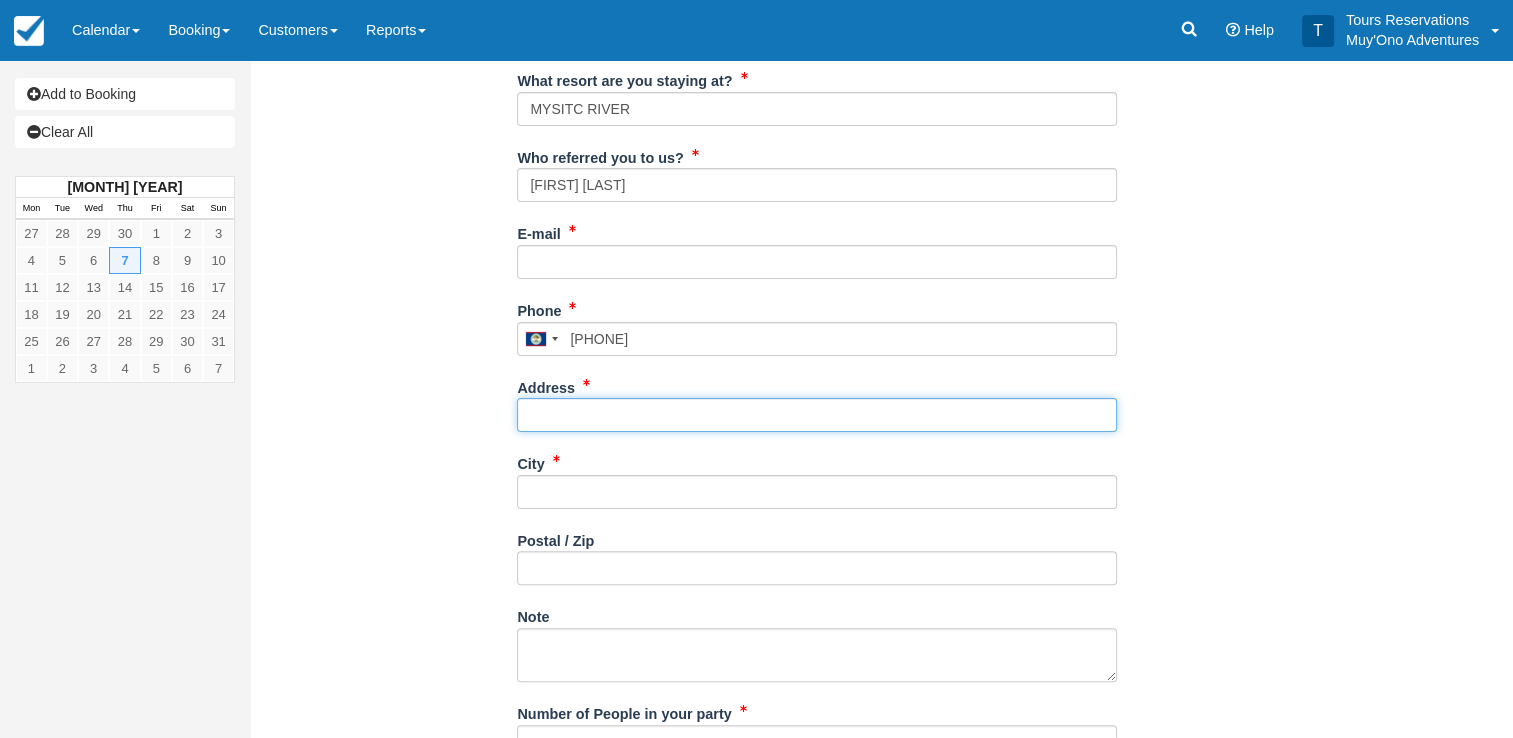 click on "Address" at bounding box center (817, 415) 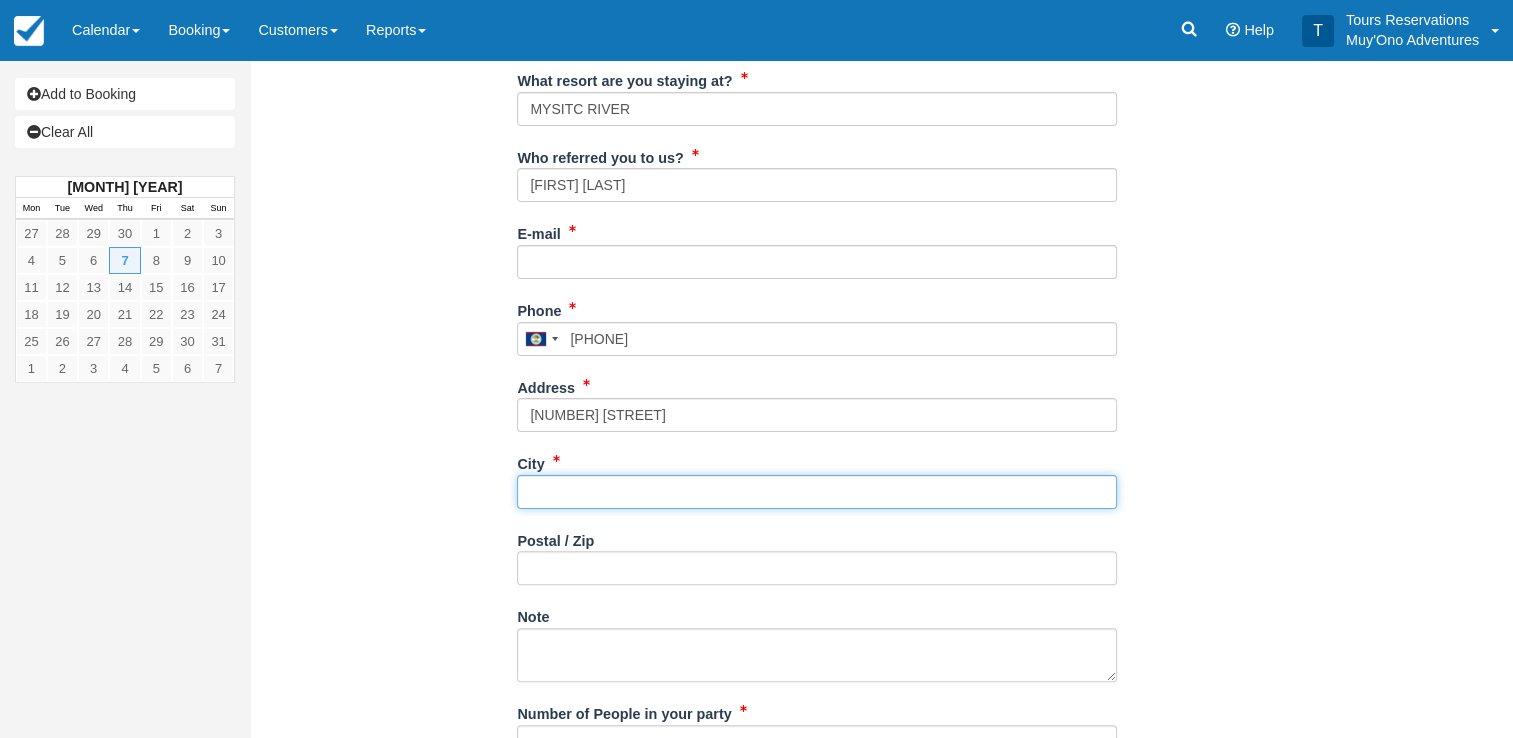 click on "City" at bounding box center (817, 492) 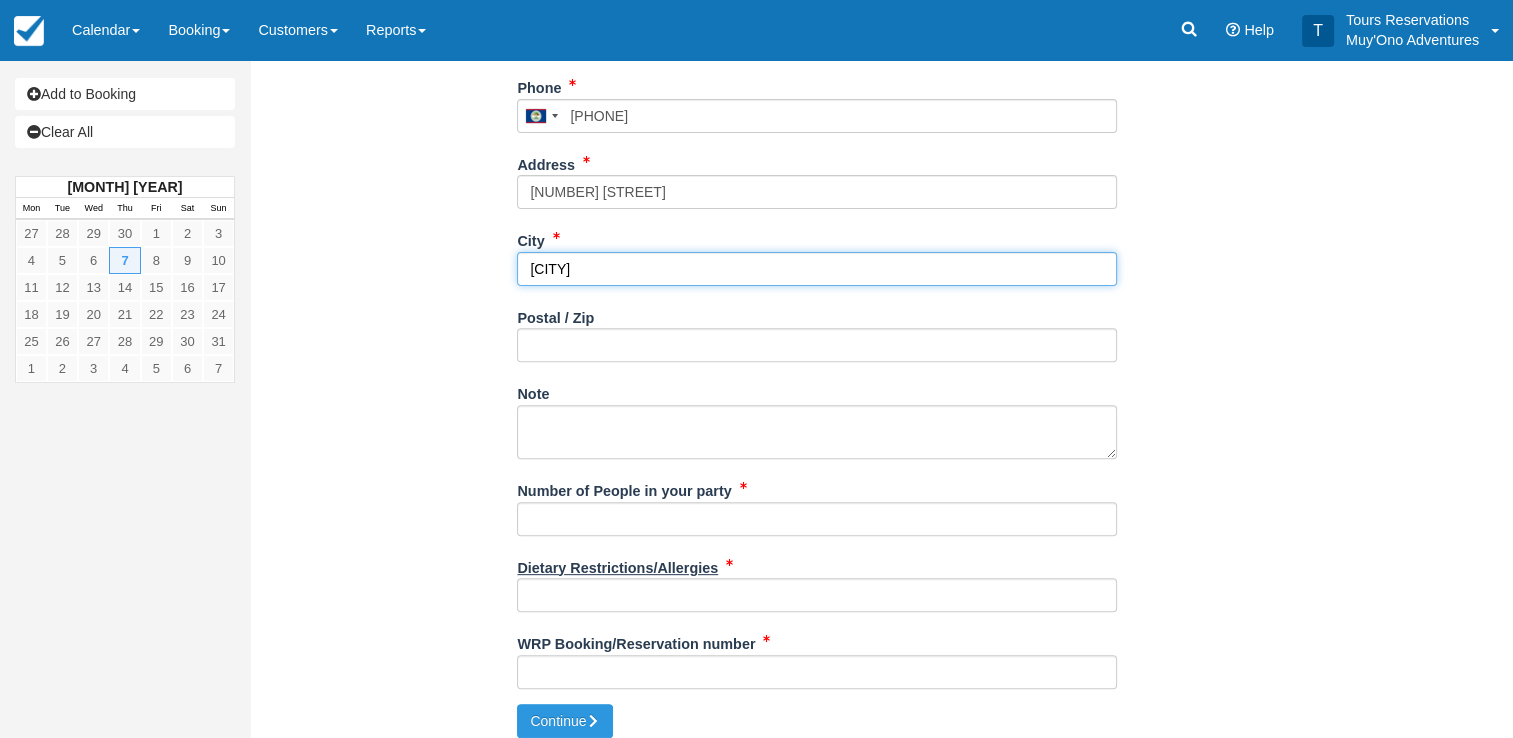 scroll, scrollTop: 635, scrollLeft: 0, axis: vertical 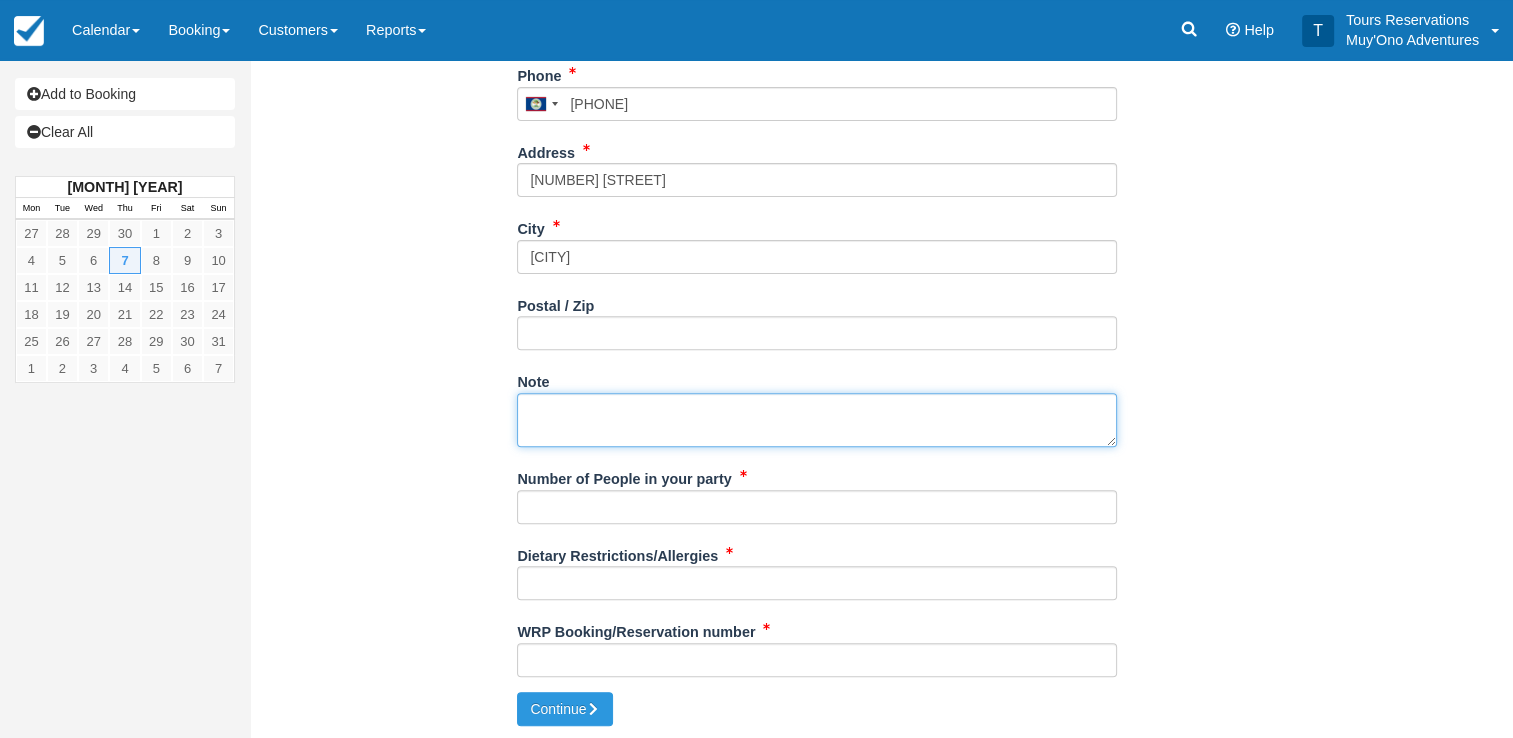 click on "Note" at bounding box center [817, 420] 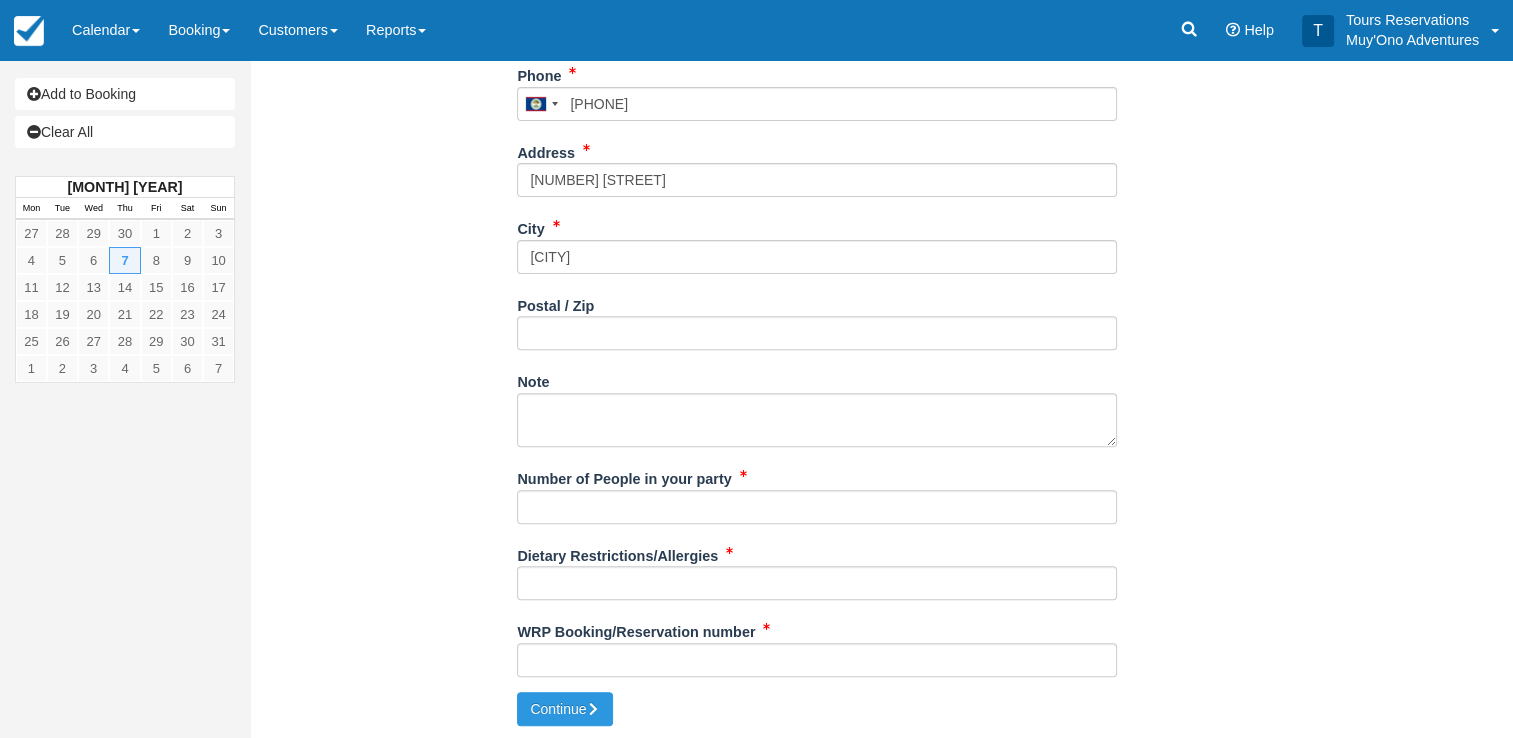 drag, startPoint x: 599, startPoint y: 387, endPoint x: 585, endPoint y: 406, distance: 23.600847 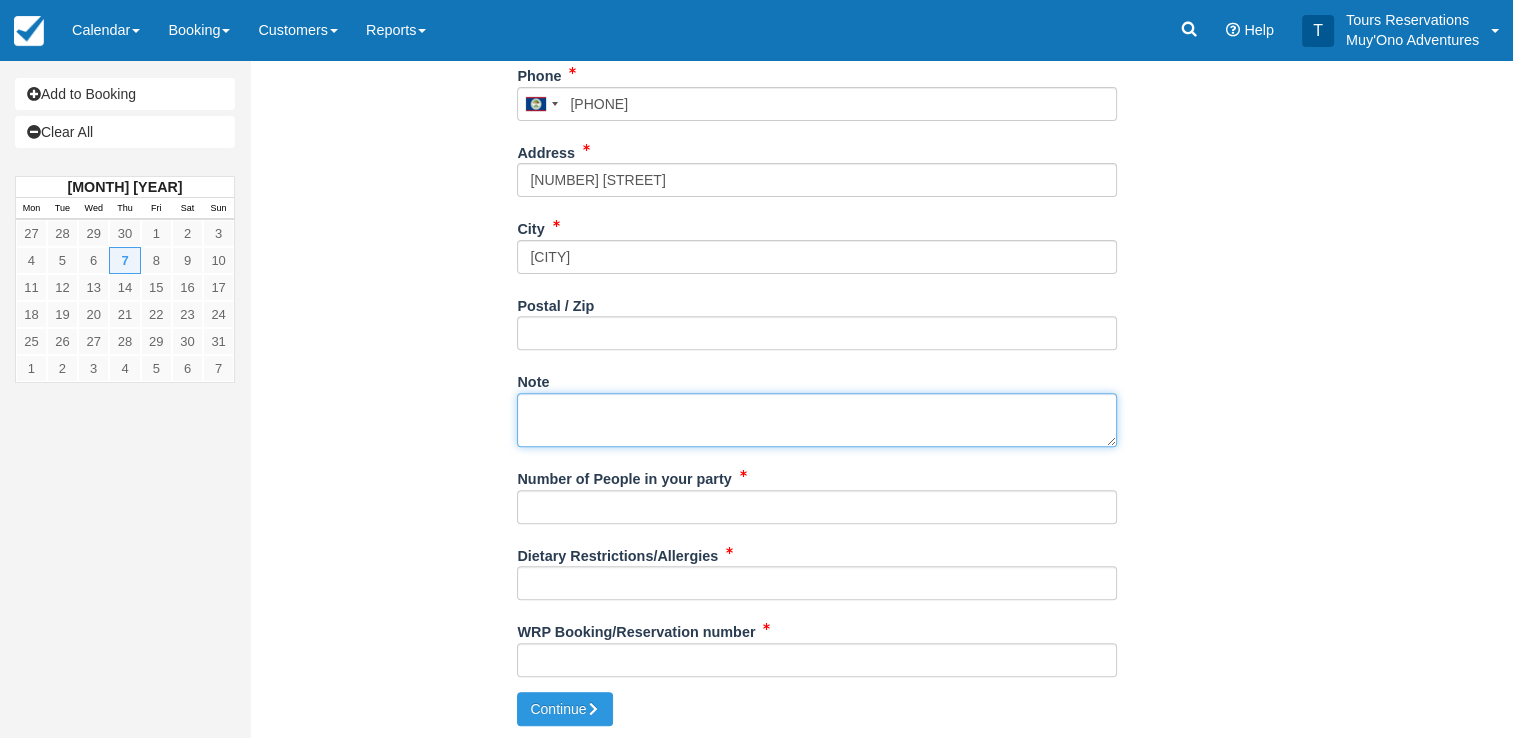 click on "Note" at bounding box center (817, 420) 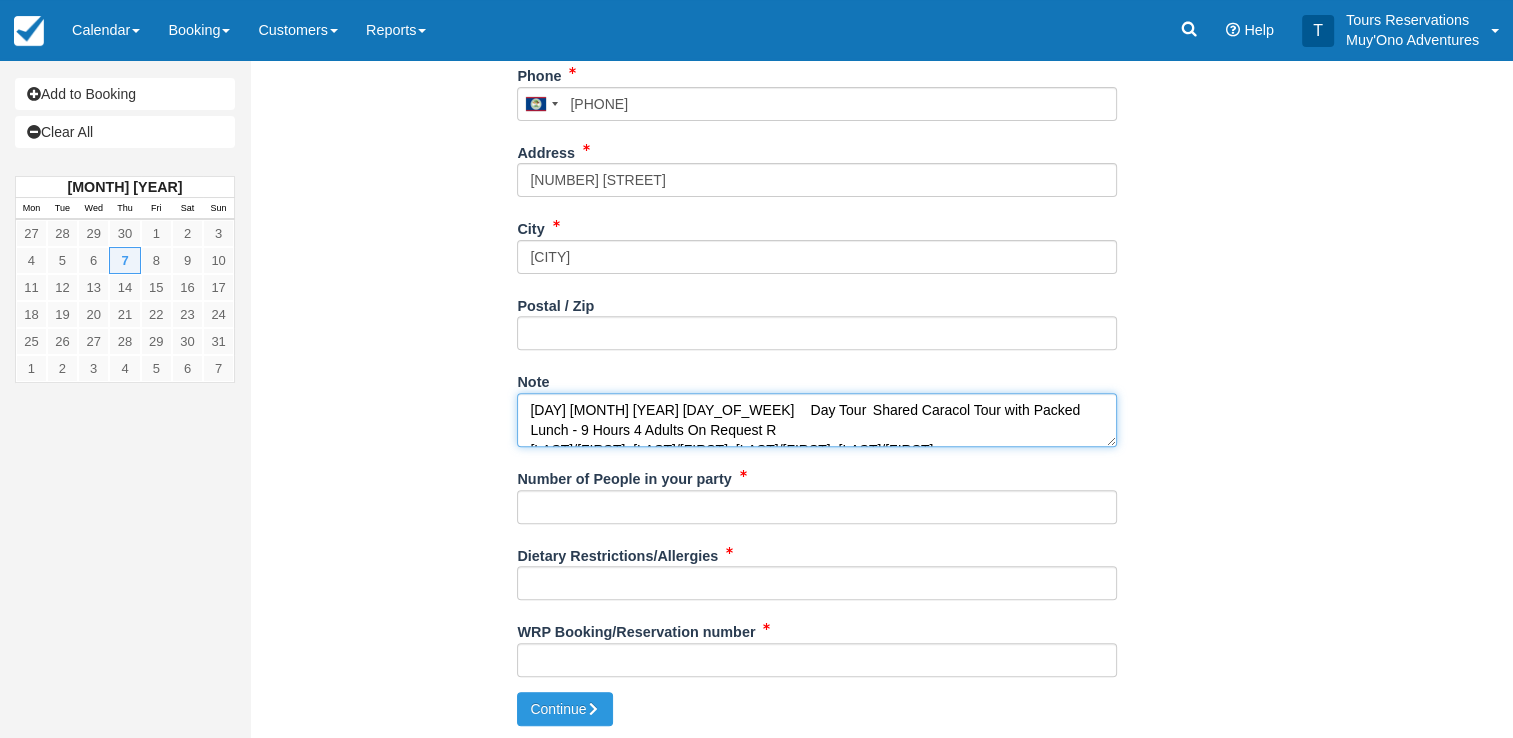 scroll, scrollTop: 432, scrollLeft: 0, axis: vertical 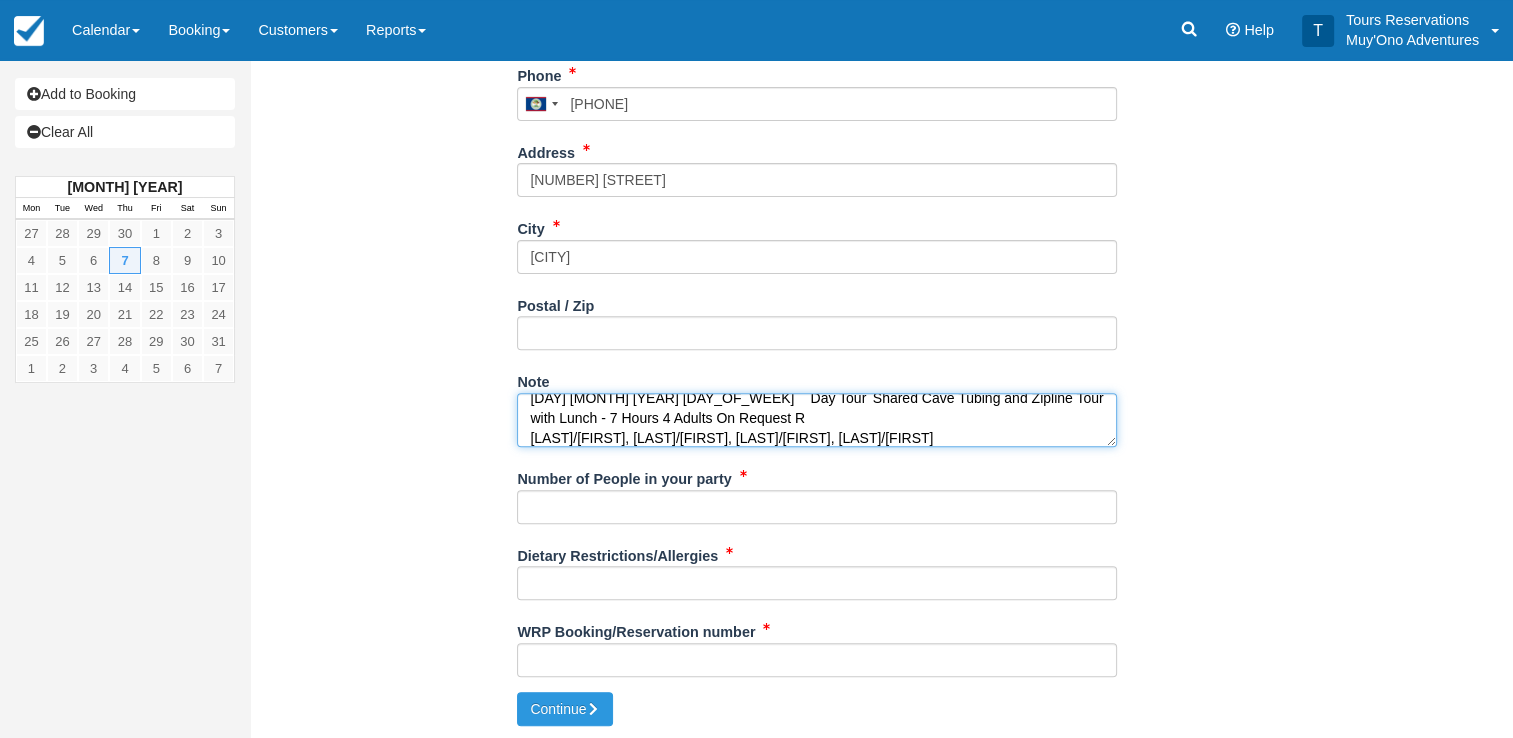 type on "07-MAY-26 THU	Day Tour	Shared Caracol Tour with Packed Lunch - 9 Hours 4 Adults On Request R
TOTTEN/Karen, TOTTEN/John, TOTTEN/Leanna, TOTTEN/Mason
Confirm       Unavailable      Alternate
08-MAY-26 FRI	Day Tour	Shared Mountain Pine Ridge Tour with Lunch - 9 Hours 4 Adults On Request R
TOTTEN/Karen, TOTTEN/John, TOTTEN/Leanna, TOTTEN/Mason
Confirm       Unavailable      Alternate
09-MAY-26 SAT	Day Tour	Shared Tikal by Land from San Ignacio with Lunch - 8 Hours 4 Adults On Request R
TOTTEN/Karen, TOTTEN/John, TOTTEN/Leanna, TOTTEN/Mason
Confirm       Unavailable      Alternate
10-MAY-26 SUN	Day Tour	Shared Cave Tubing and Zipline Tour with Lunch - 7 Hours 4 Adults On Request R
TOTTEN/Karen, TOTTEN/John, TOTTEN/Leanna, TOTTEN/Mason" 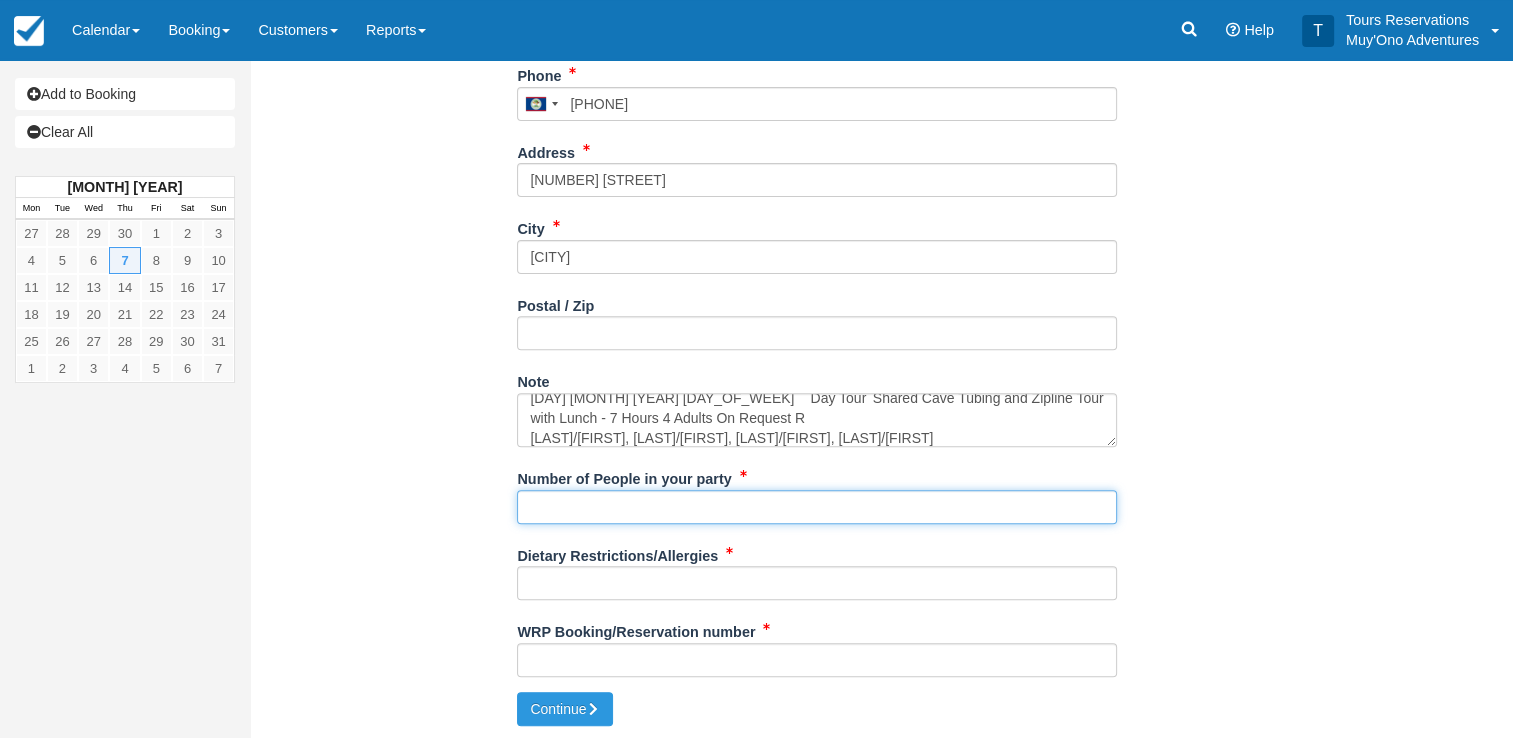 click on "Number of People in your party" at bounding box center [817, 507] 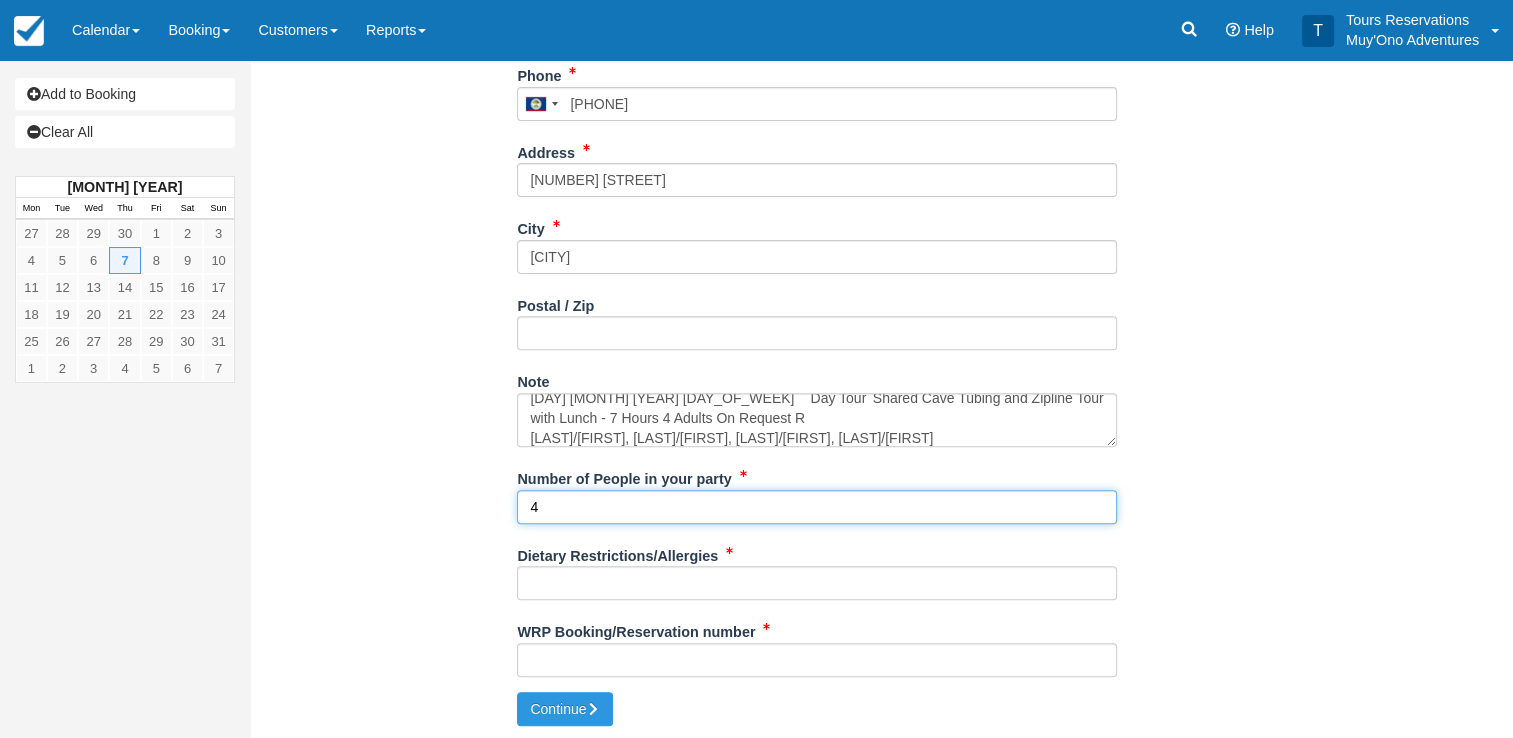 type on "4" 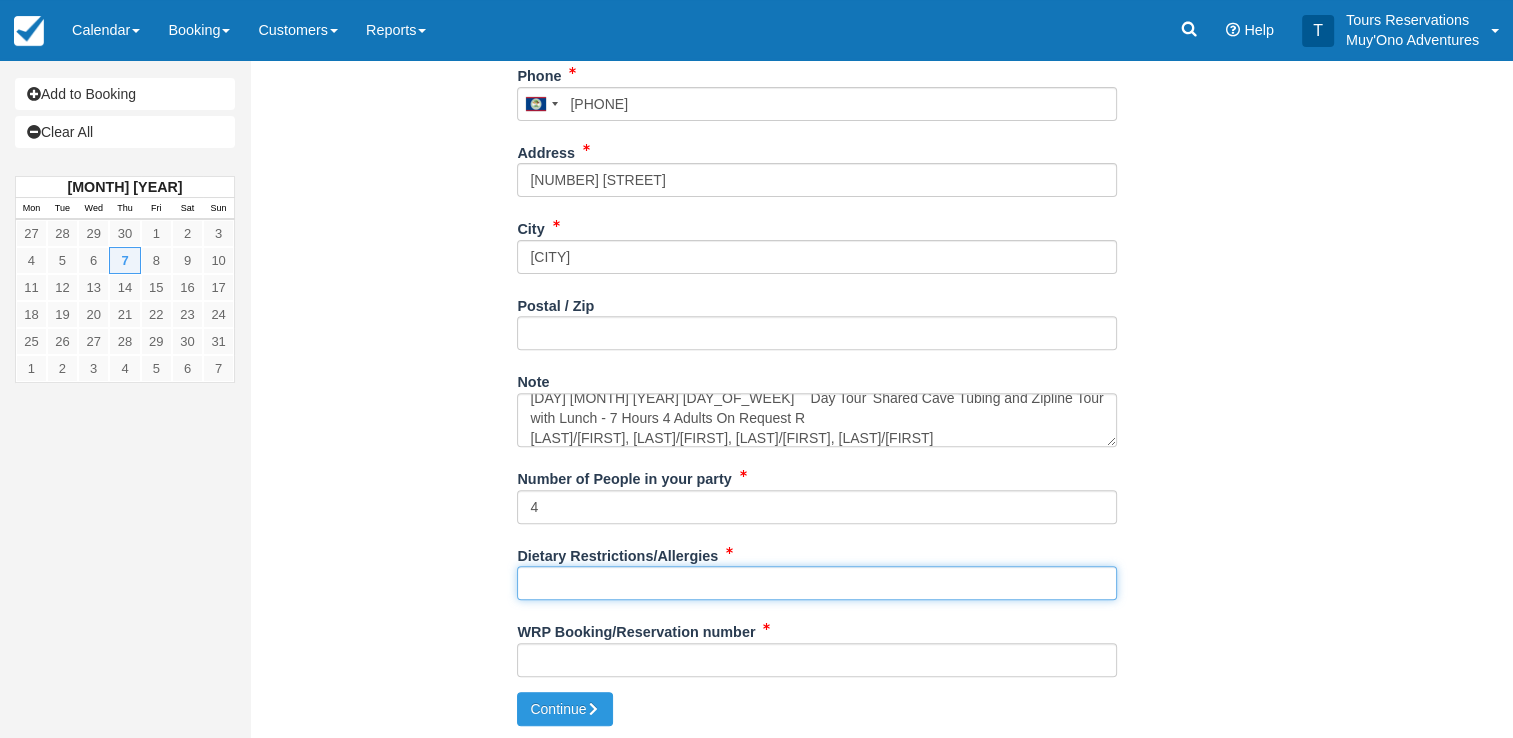 click on "Dietary Restrictions/Allergies" at bounding box center [817, 583] 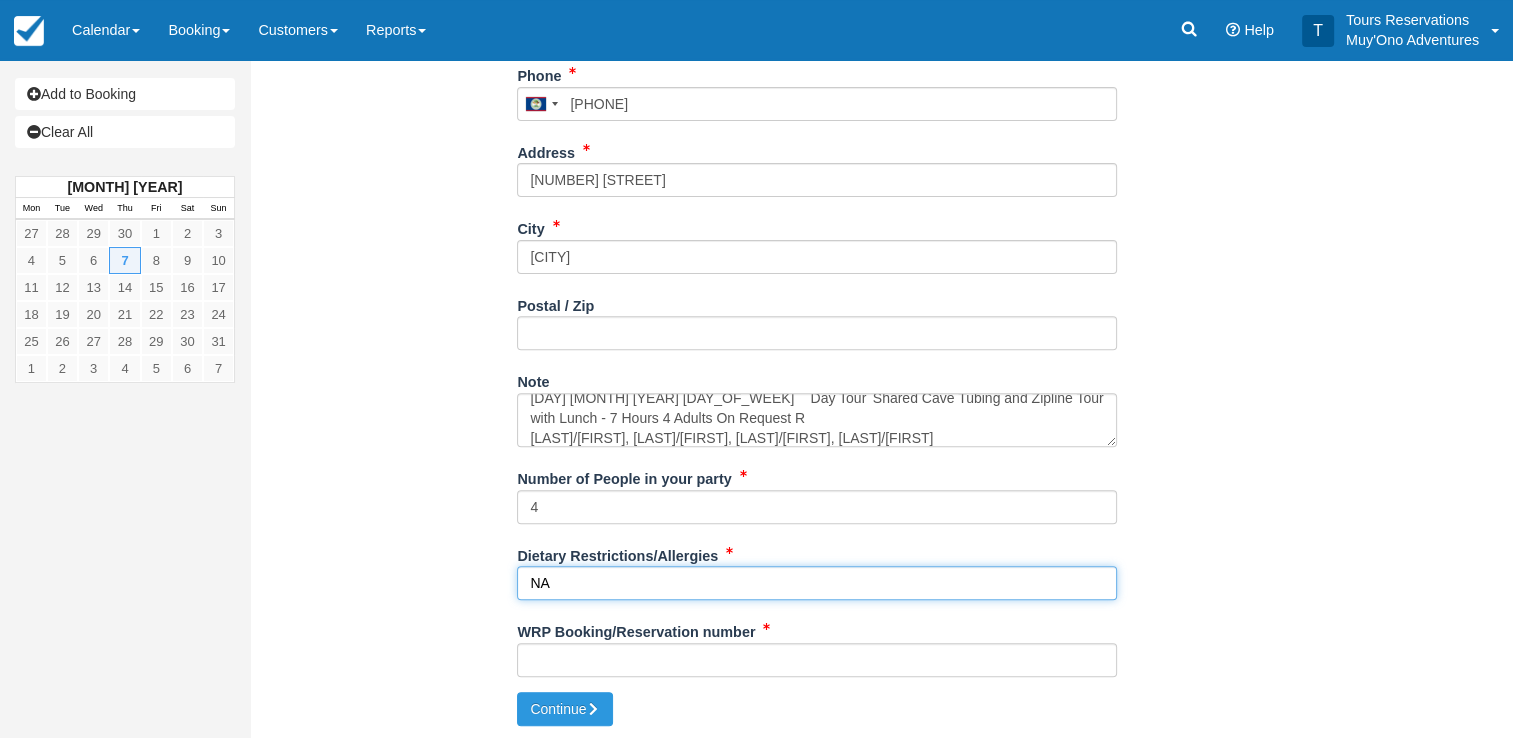 type on "NA" 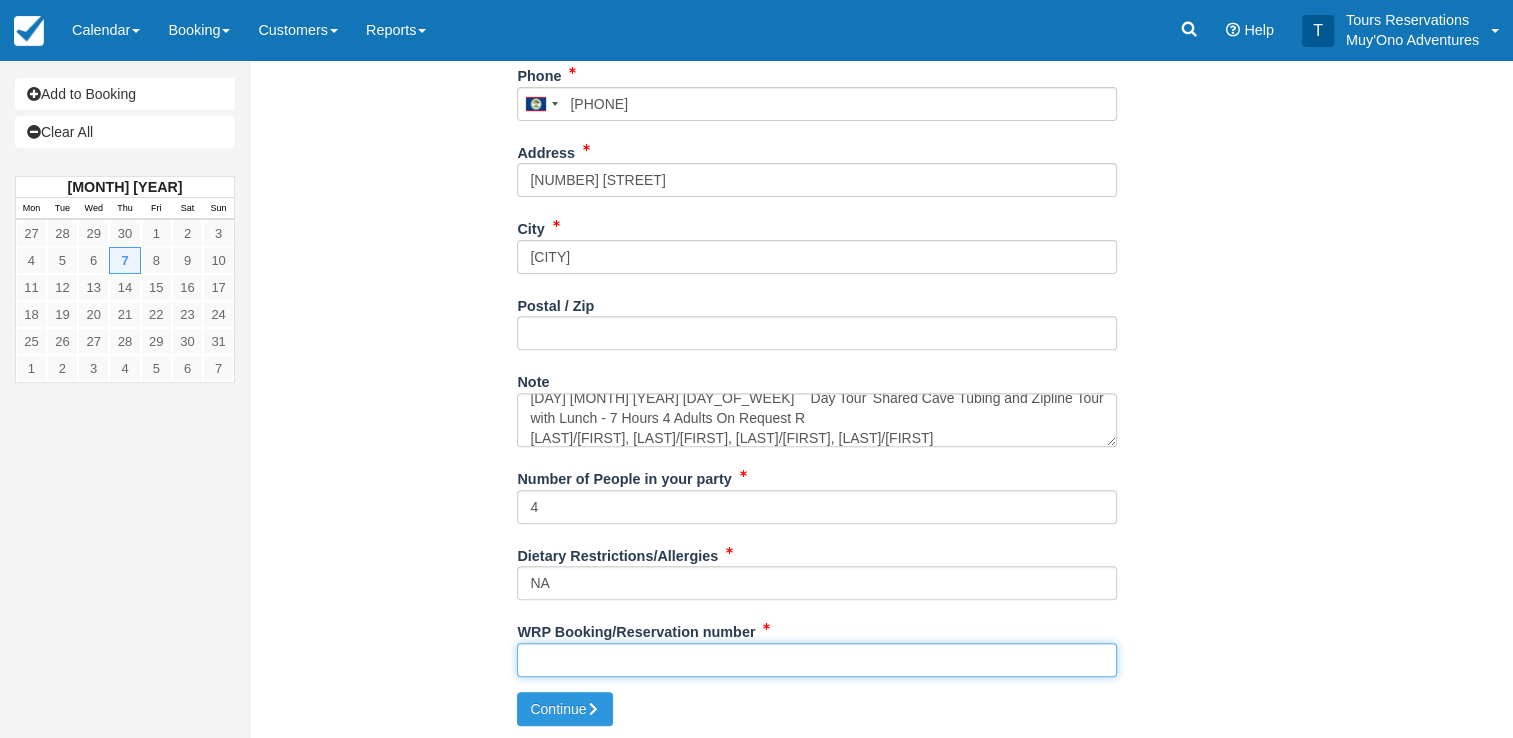 click on "WRP Booking/Reservation number" at bounding box center [817, 660] 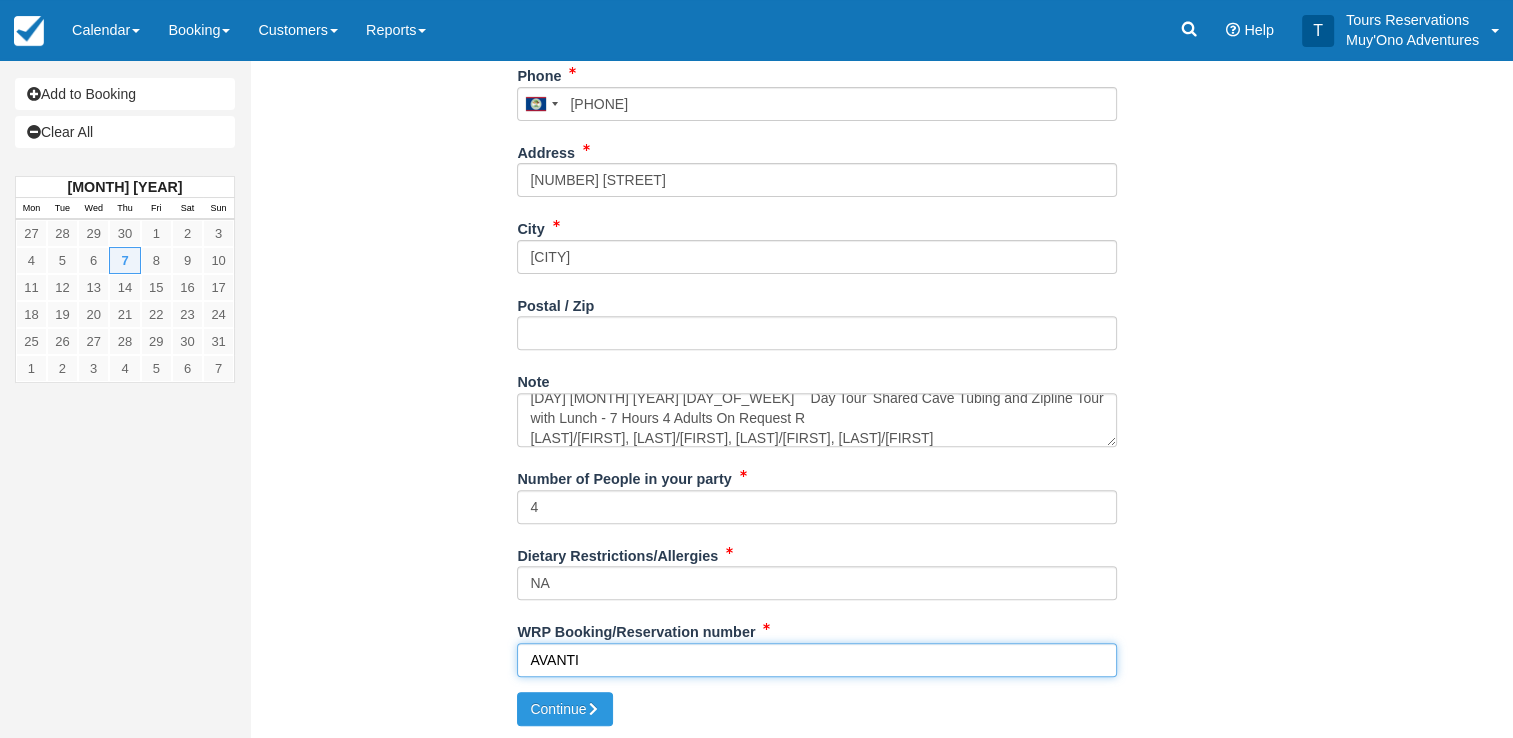 drag, startPoint x: 627, startPoint y: 642, endPoint x: 630, endPoint y: 679, distance: 37.12142 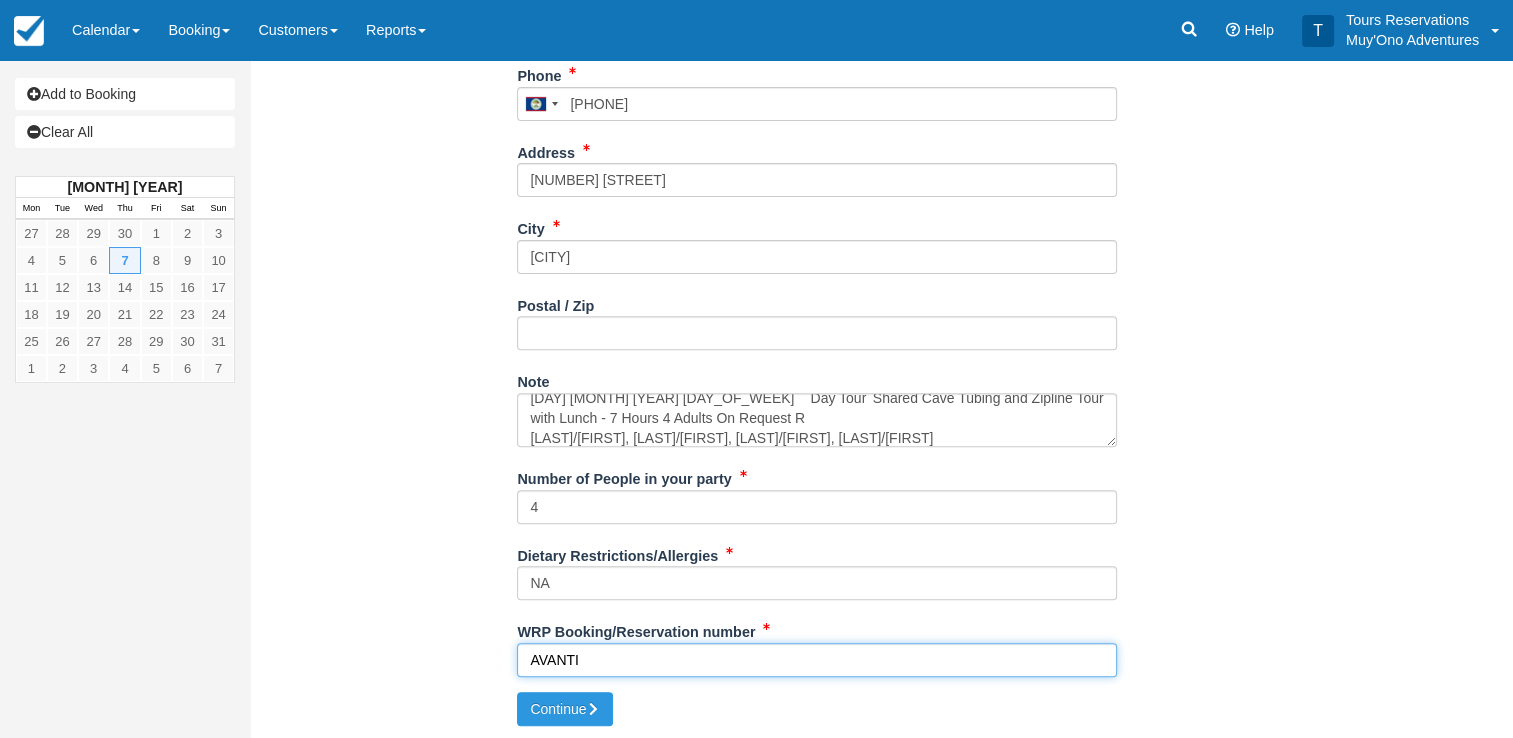 paste on "1797413" 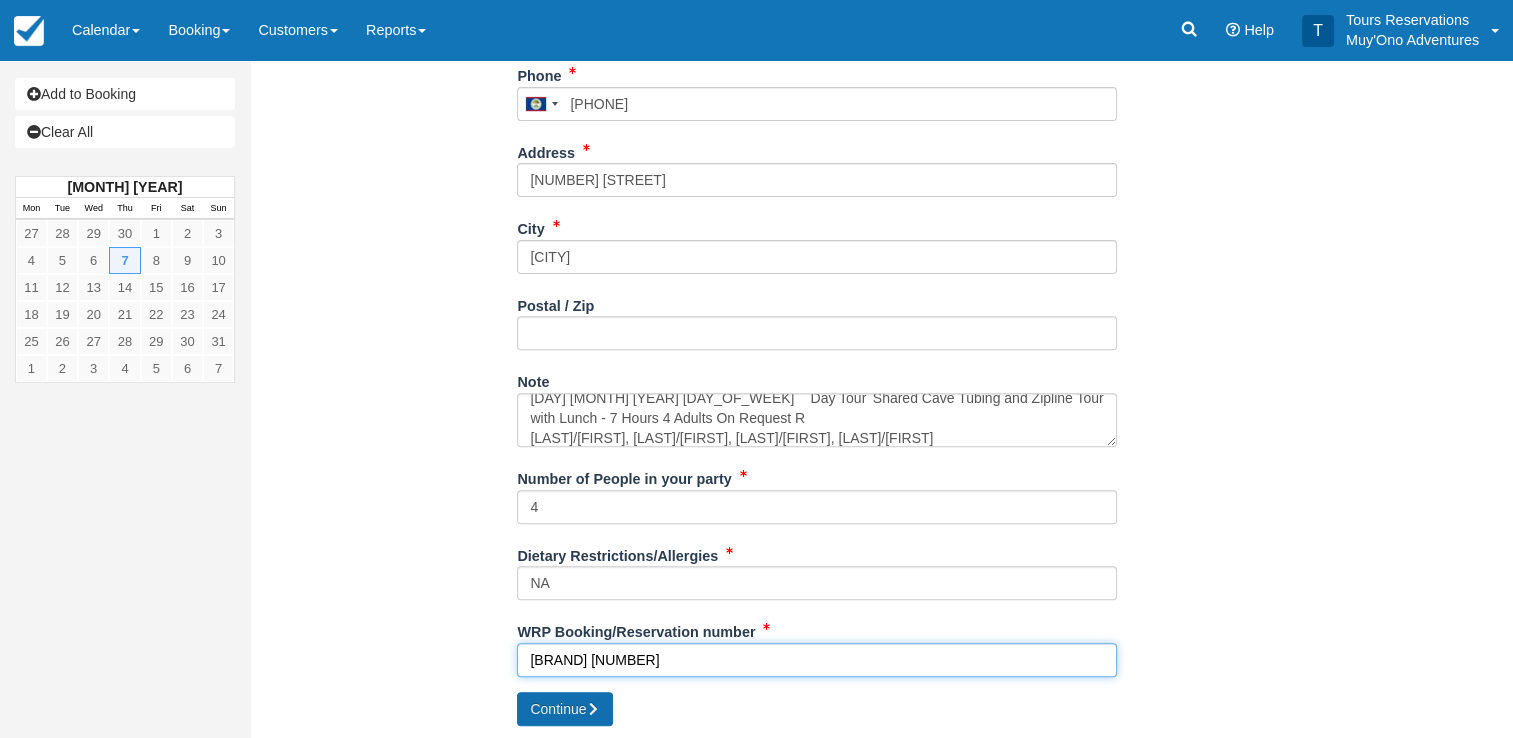 type on "AVANTI 1797413" 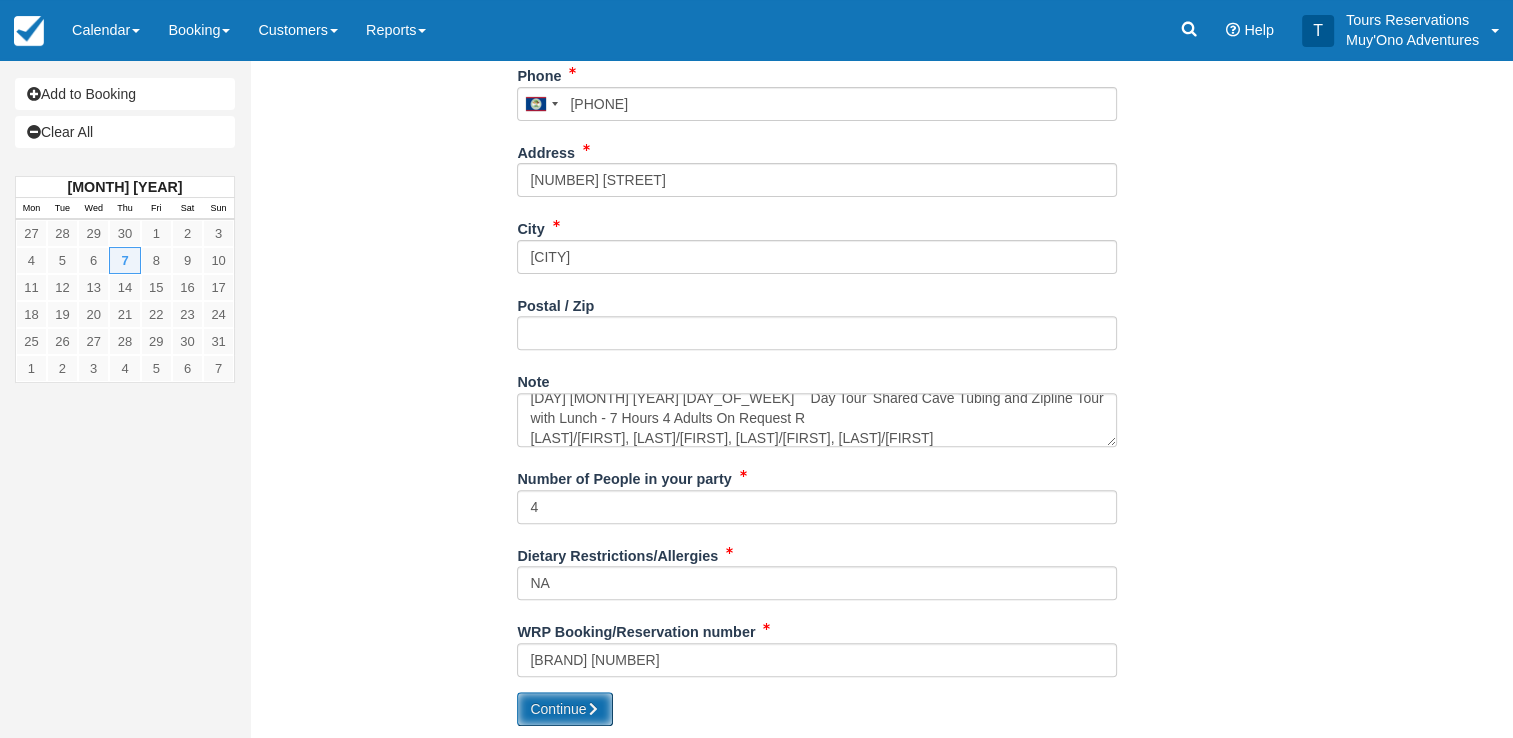 click on "Continue" at bounding box center (565, 709) 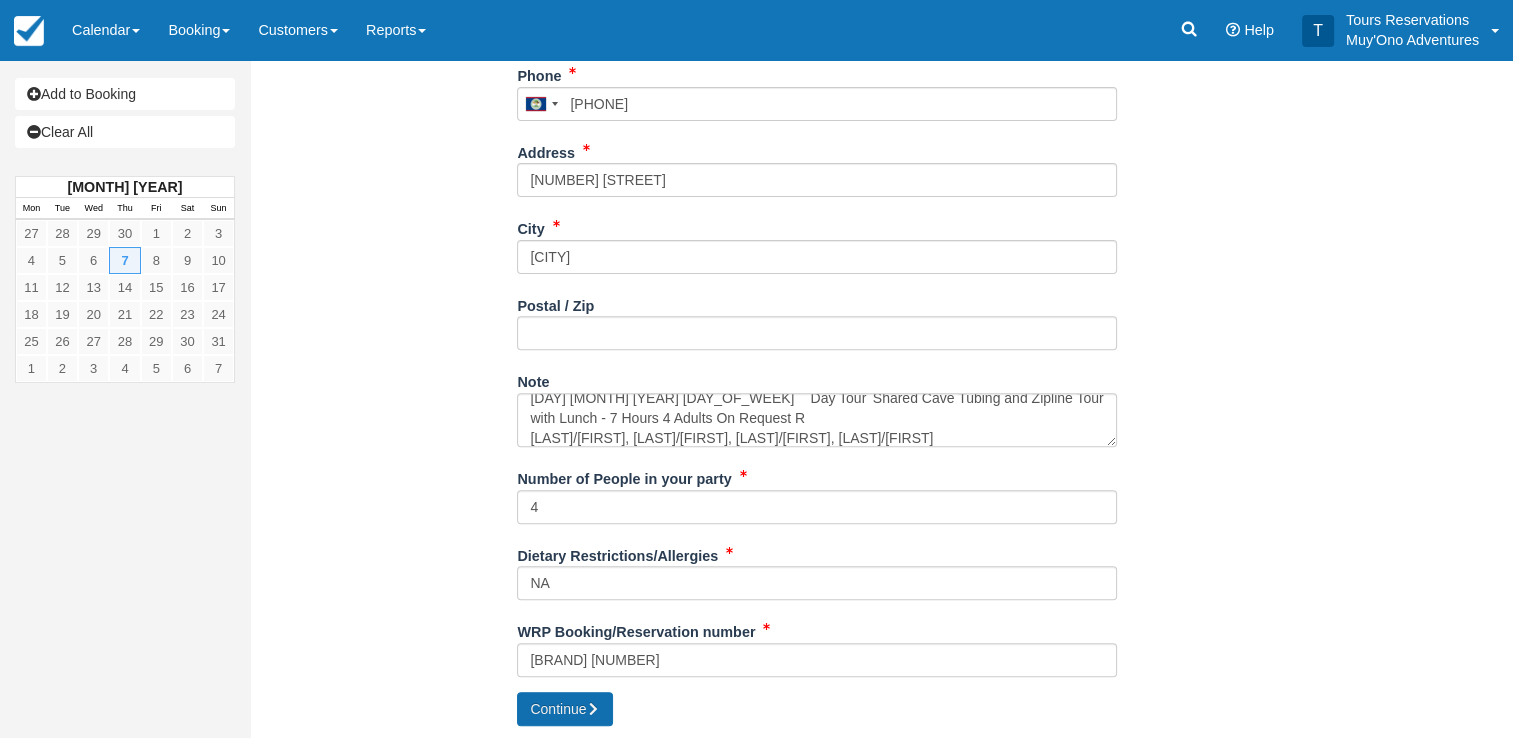 type on "[PHONE]" 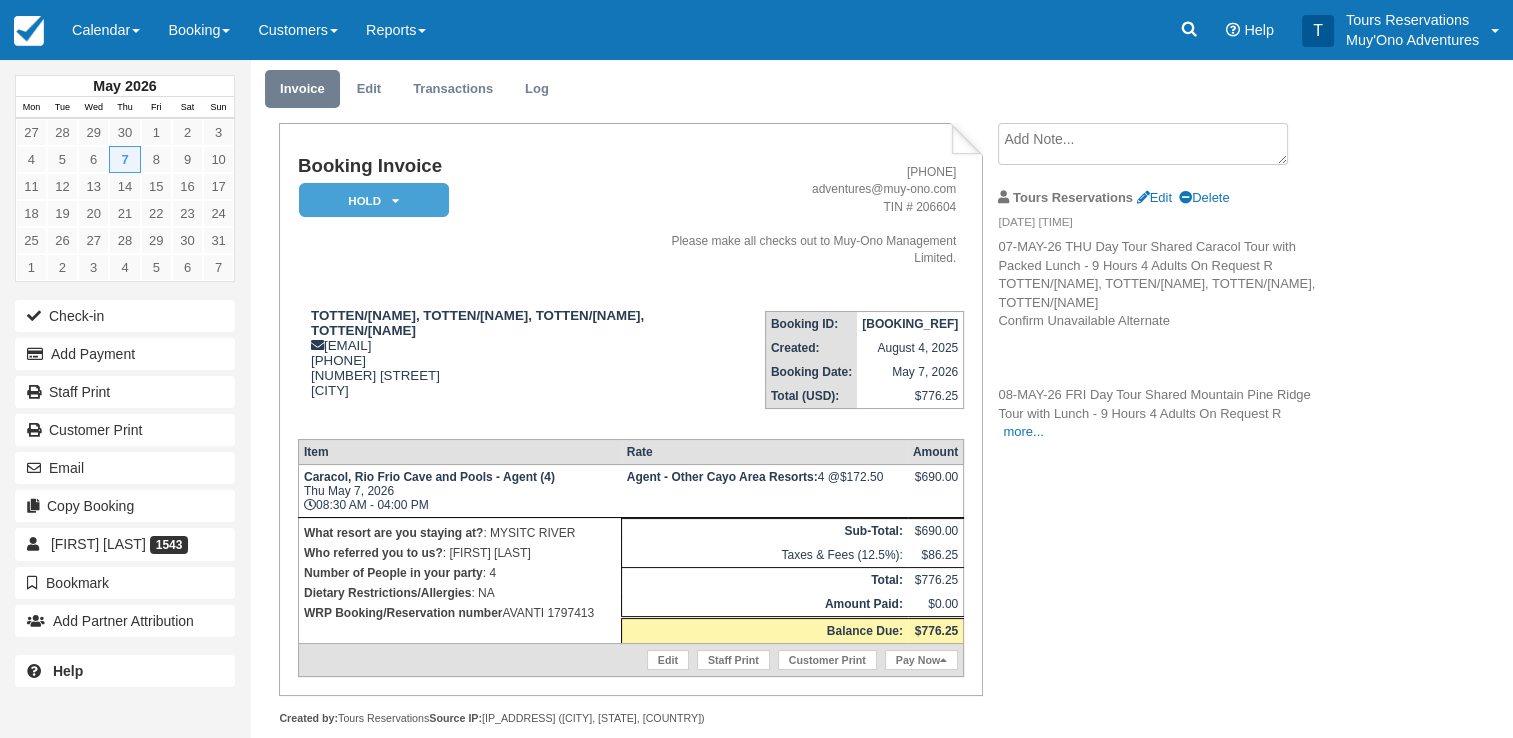scroll, scrollTop: 93, scrollLeft: 0, axis: vertical 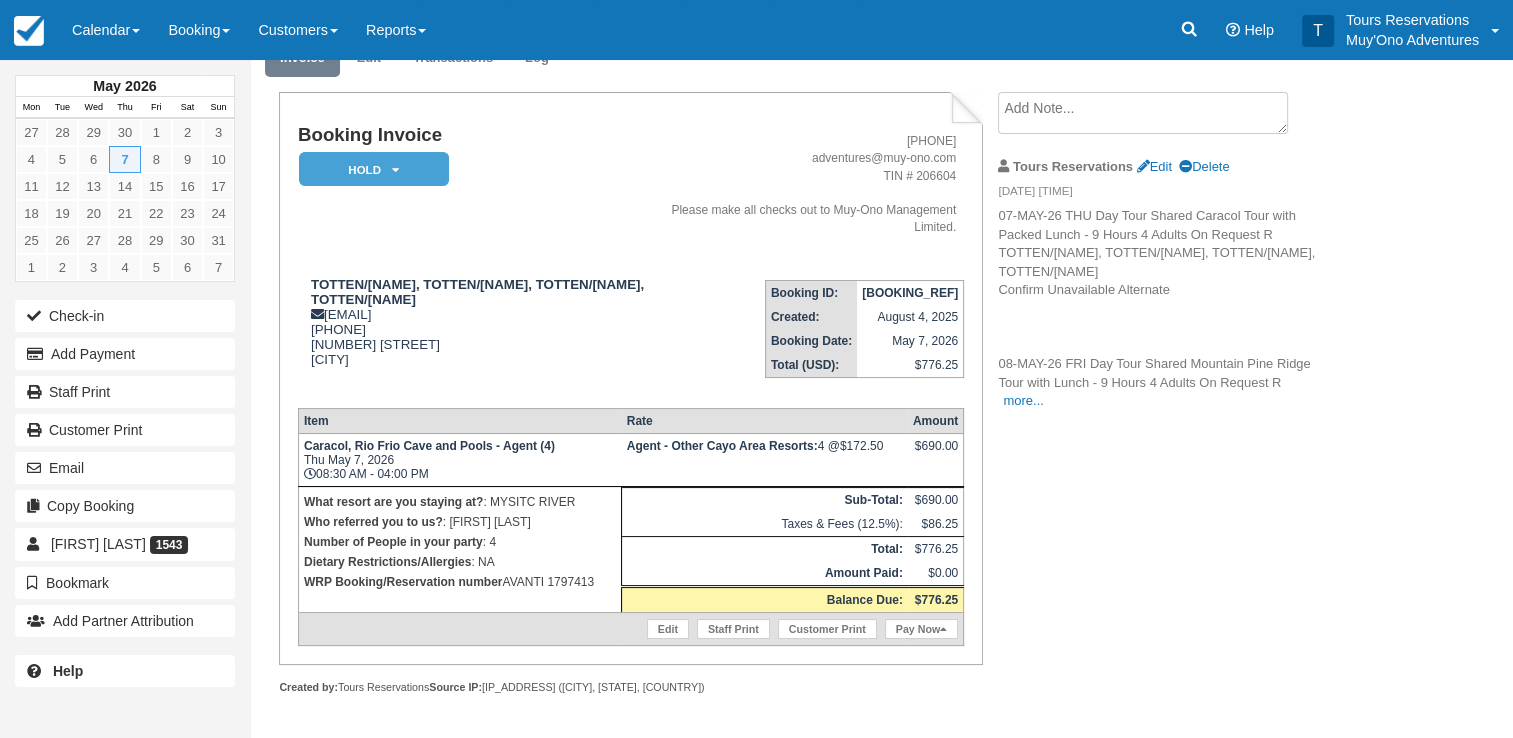 drag, startPoint x: 506, startPoint y: 586, endPoint x: 610, endPoint y: 586, distance: 104 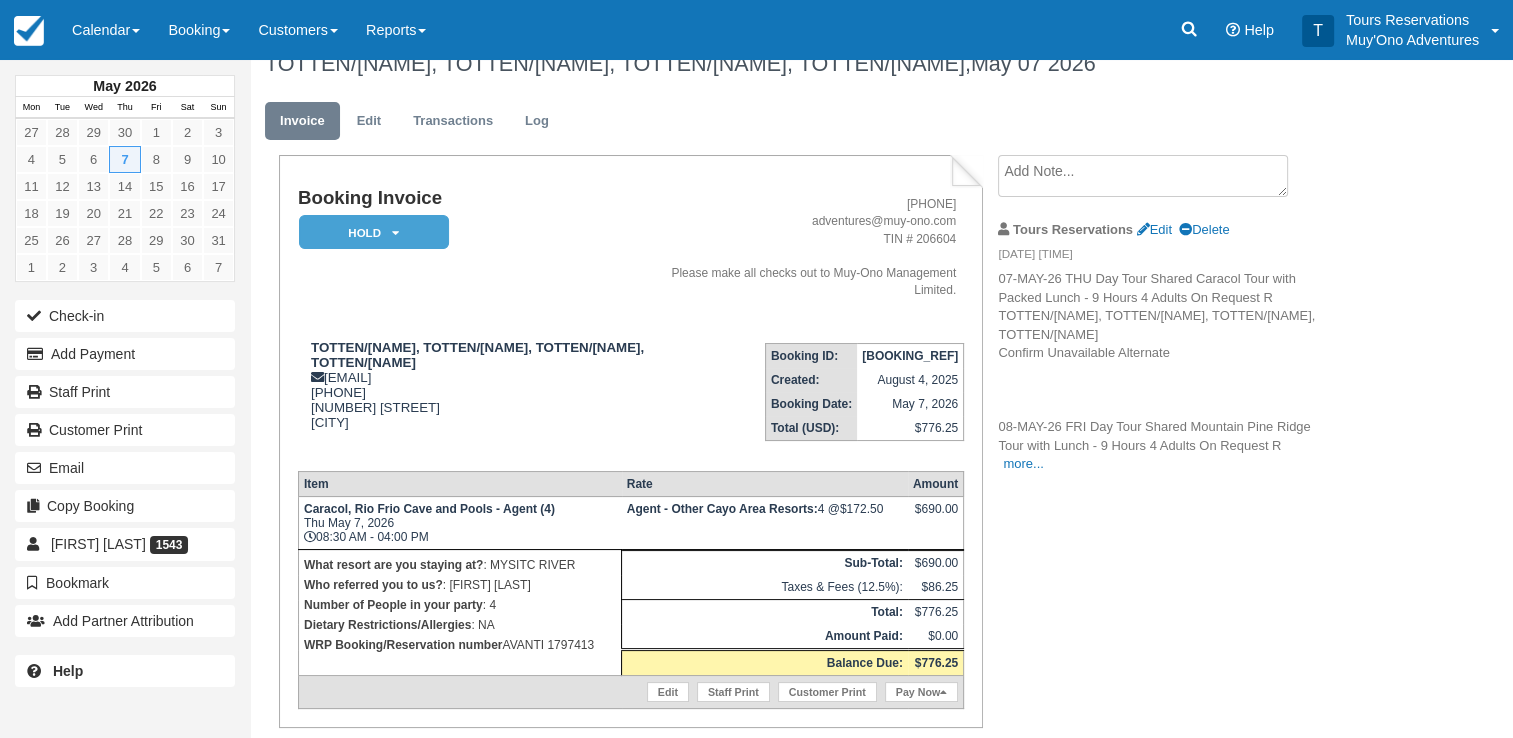 scroll, scrollTop: 0, scrollLeft: 0, axis: both 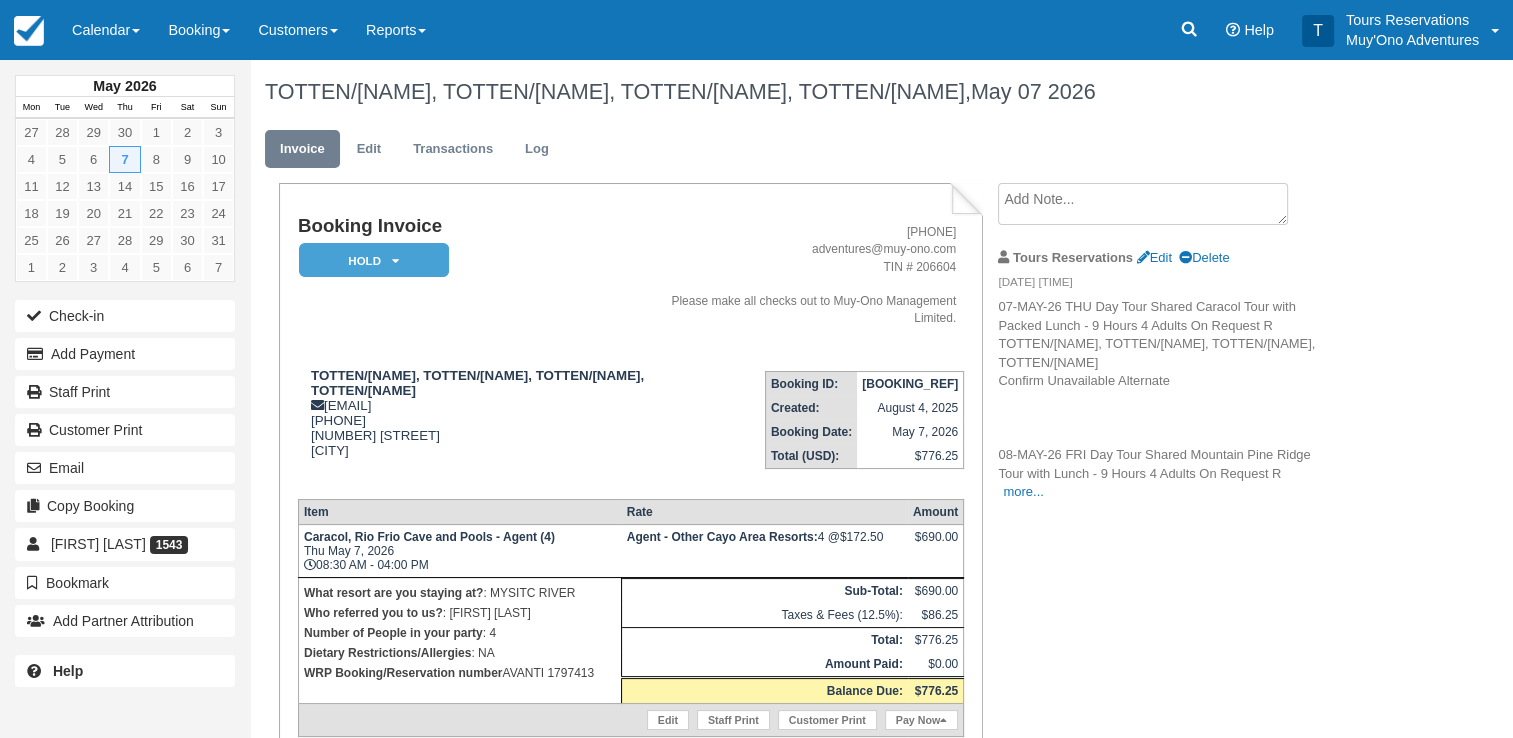 click at bounding box center (1143, 204) 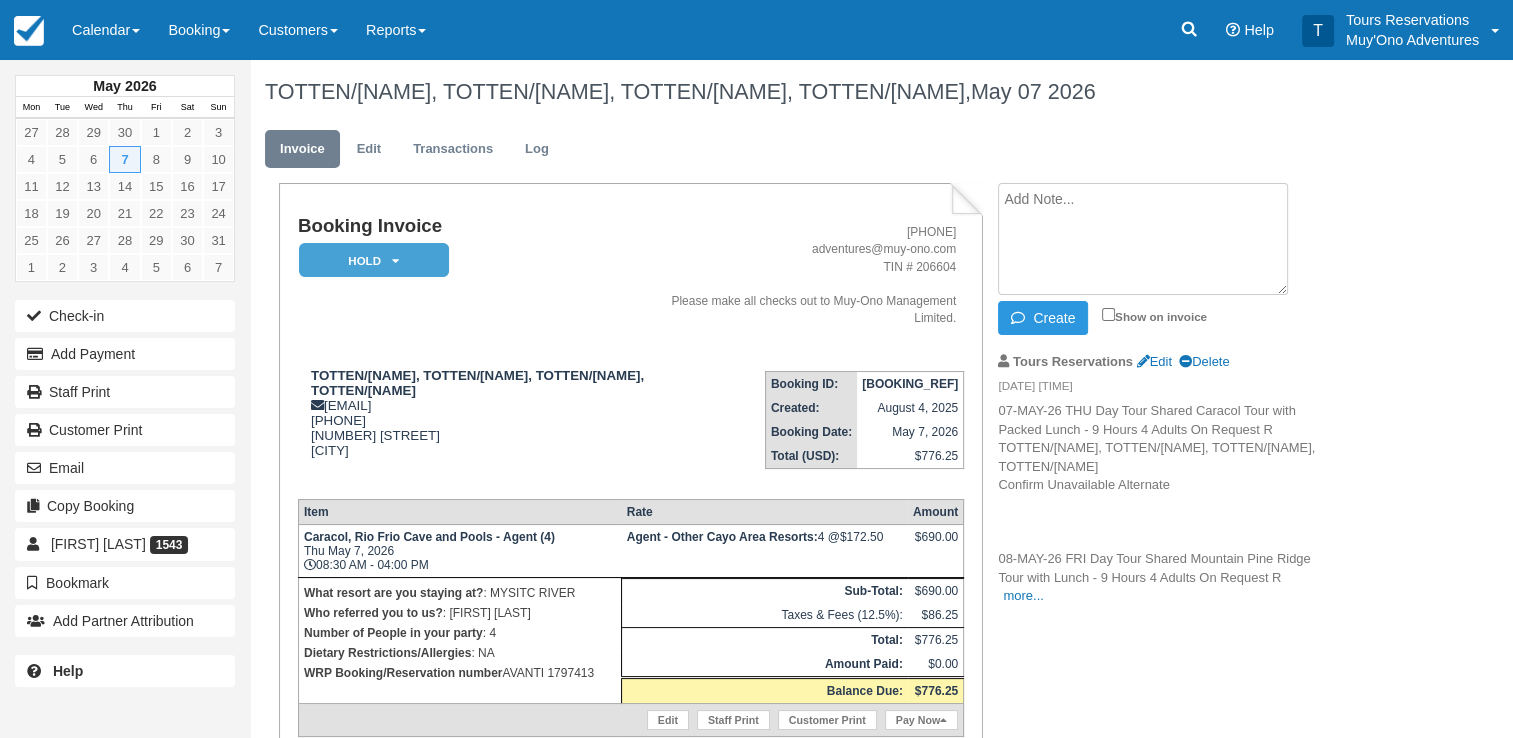 paste on "AVANTI 1797413" 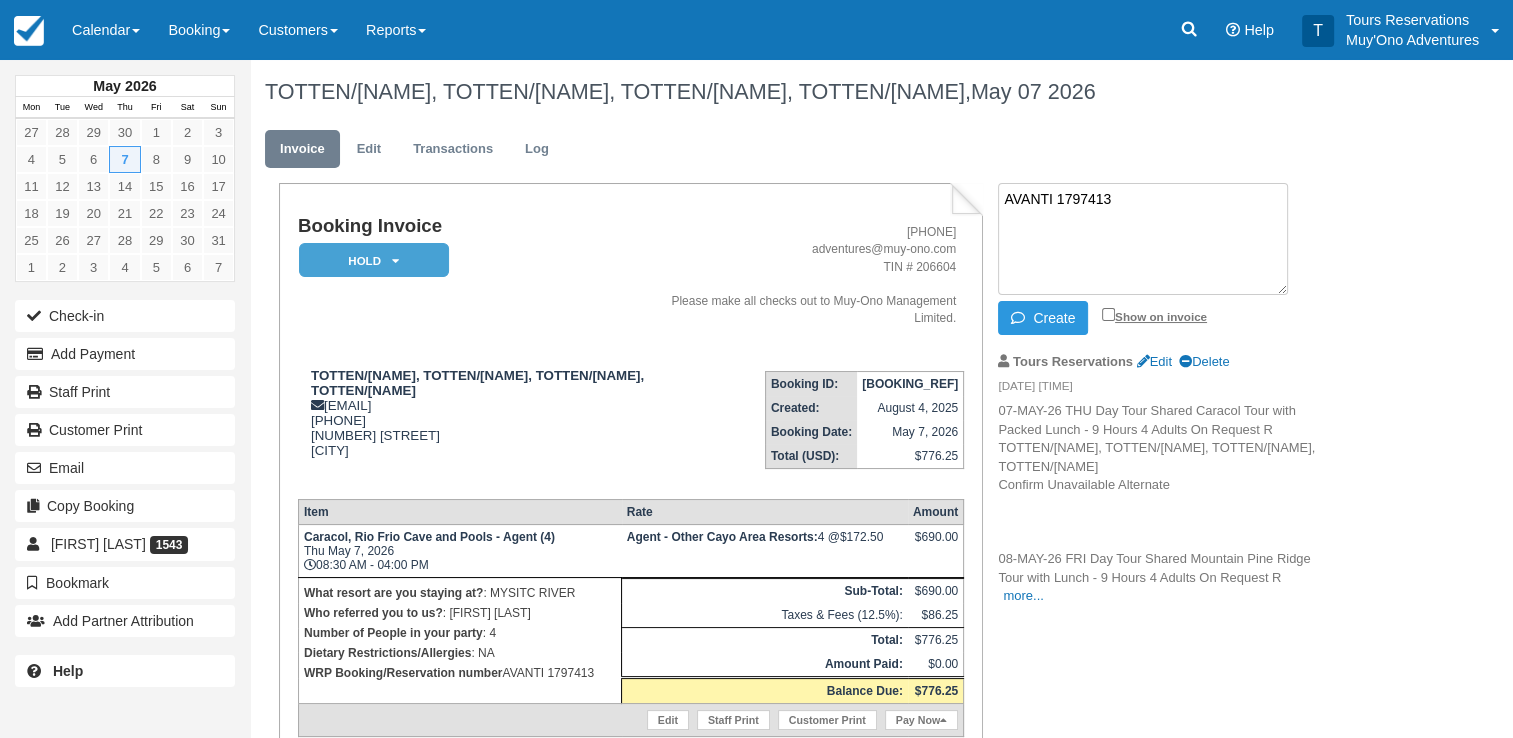 type on "AVANTI 1797413" 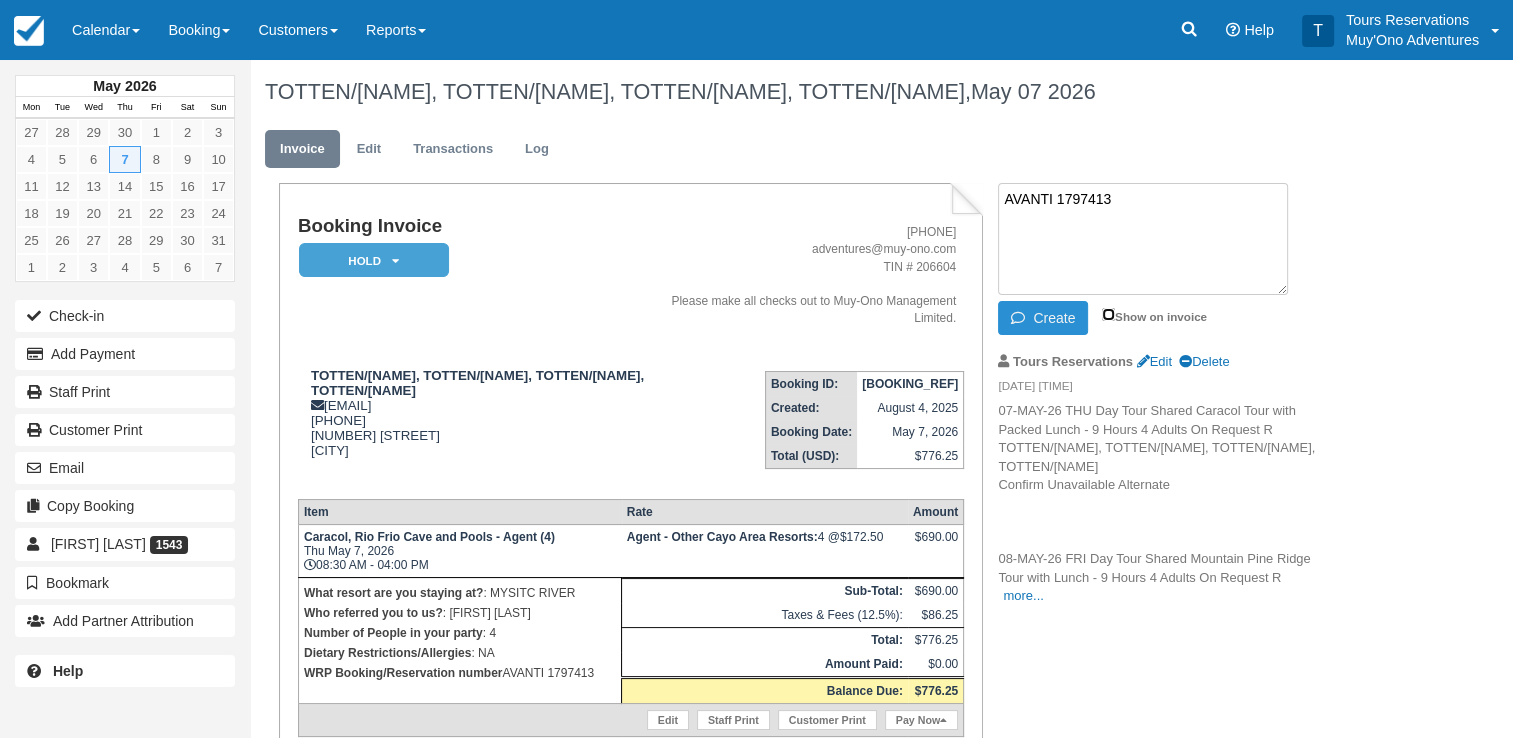 drag, startPoint x: 1108, startPoint y: 312, endPoint x: 1077, endPoint y: 322, distance: 32.572994 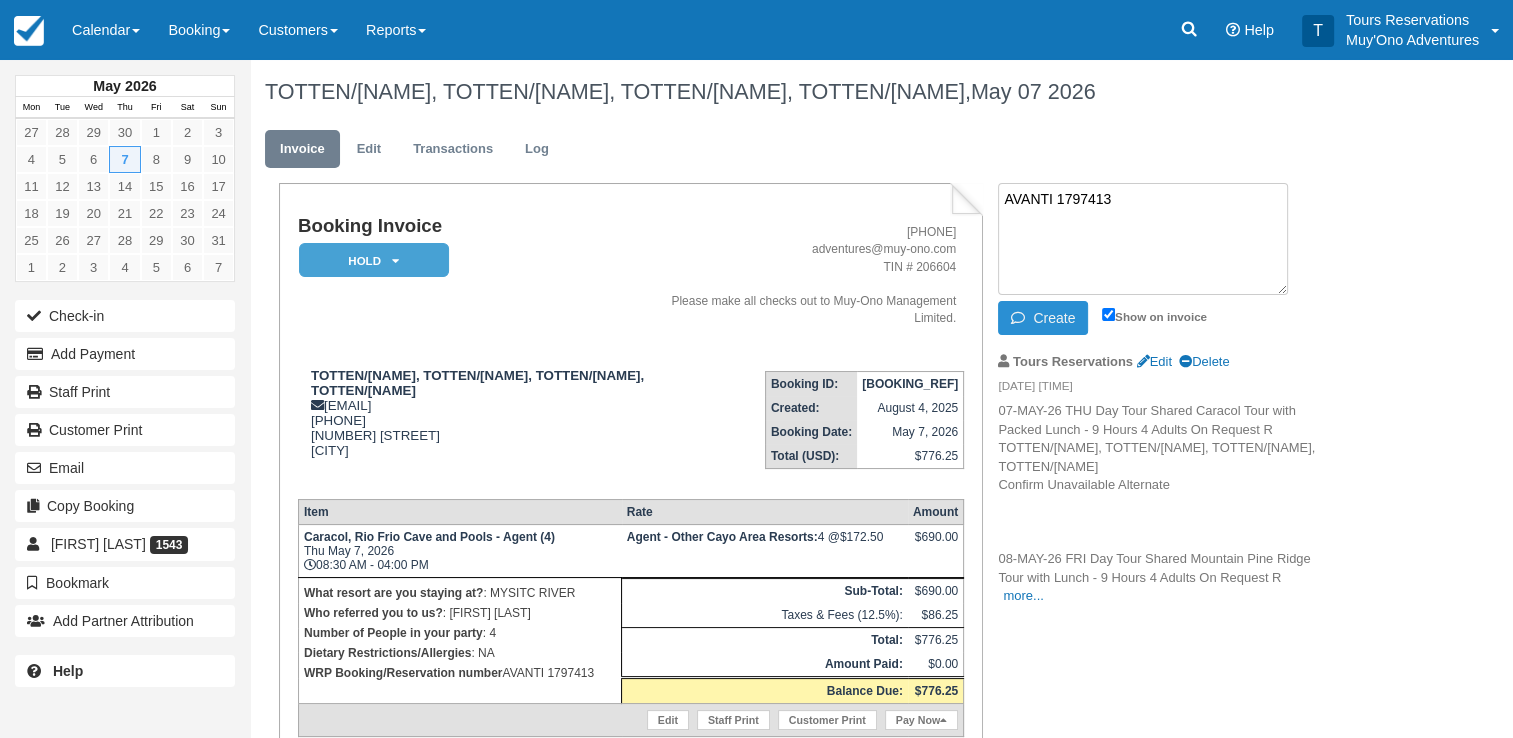 click on "Create" at bounding box center (1043, 318) 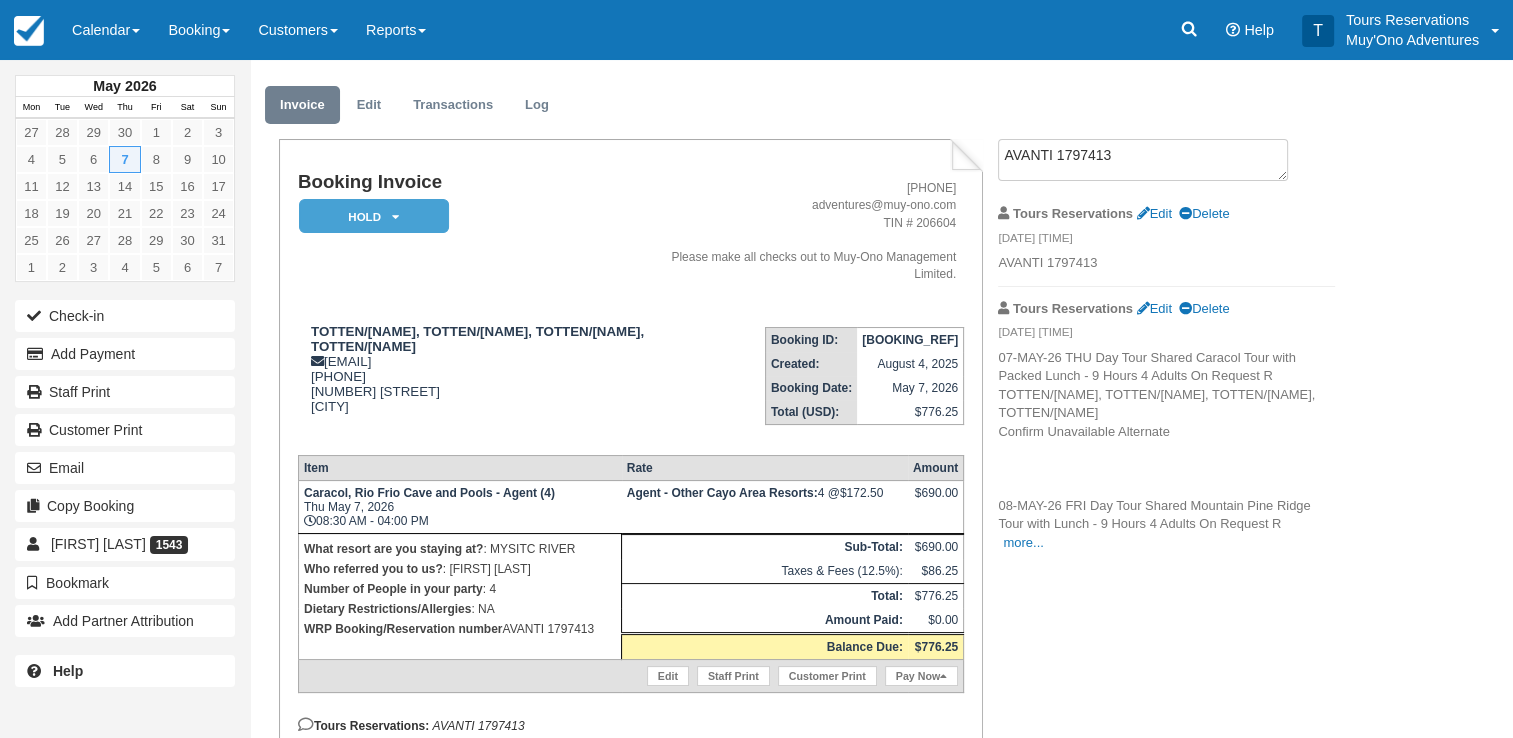 scroll, scrollTop: 0, scrollLeft: 0, axis: both 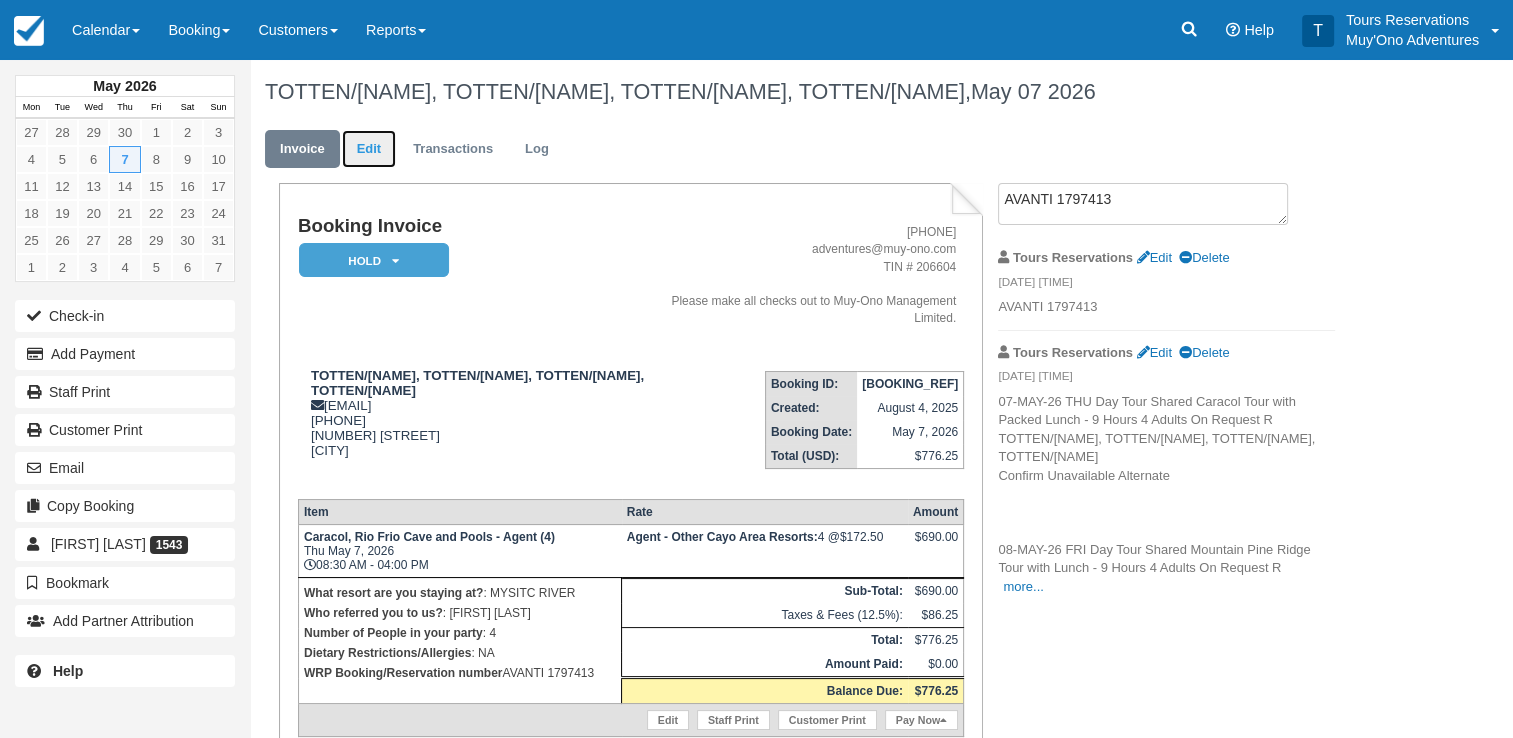 click on "Edit" at bounding box center [369, 149] 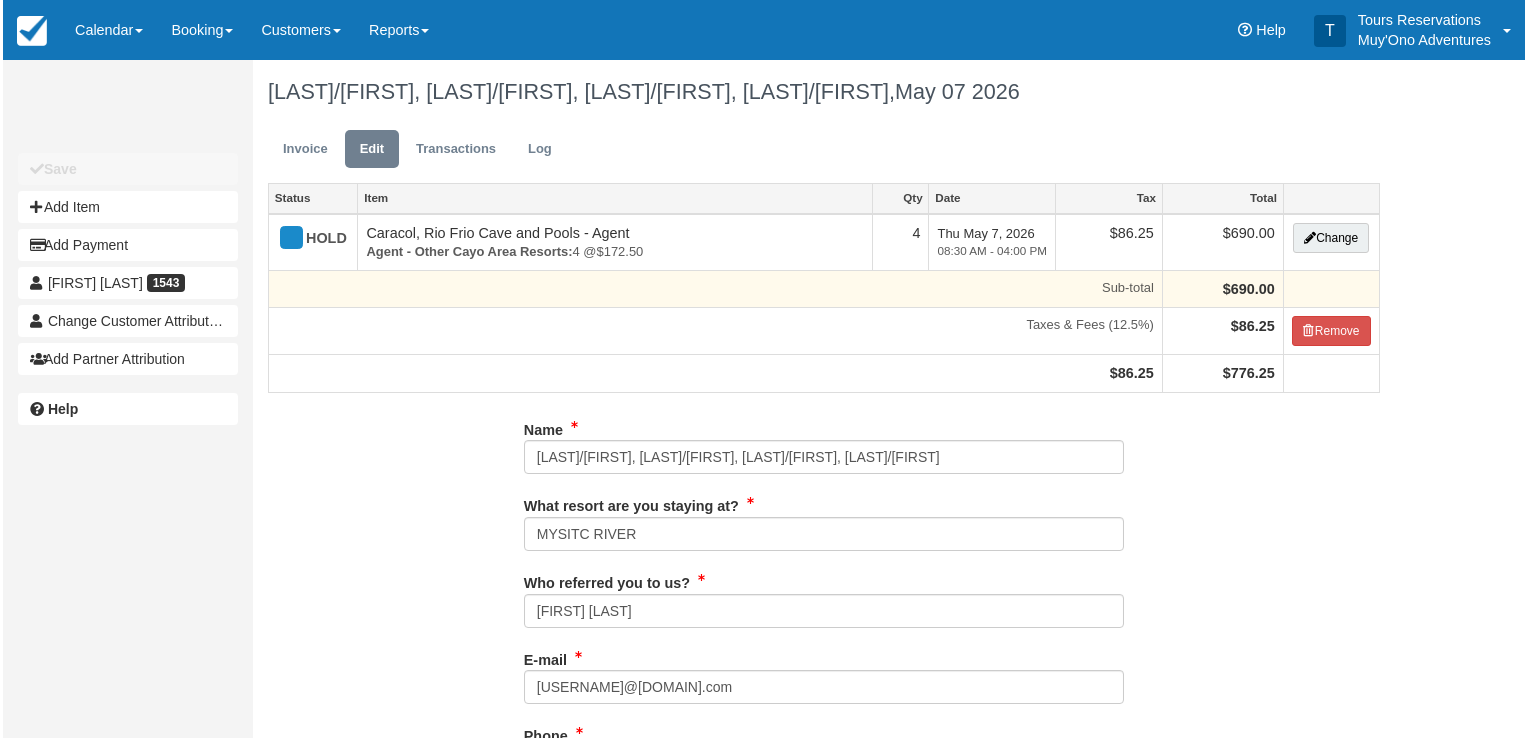 scroll, scrollTop: 0, scrollLeft: 0, axis: both 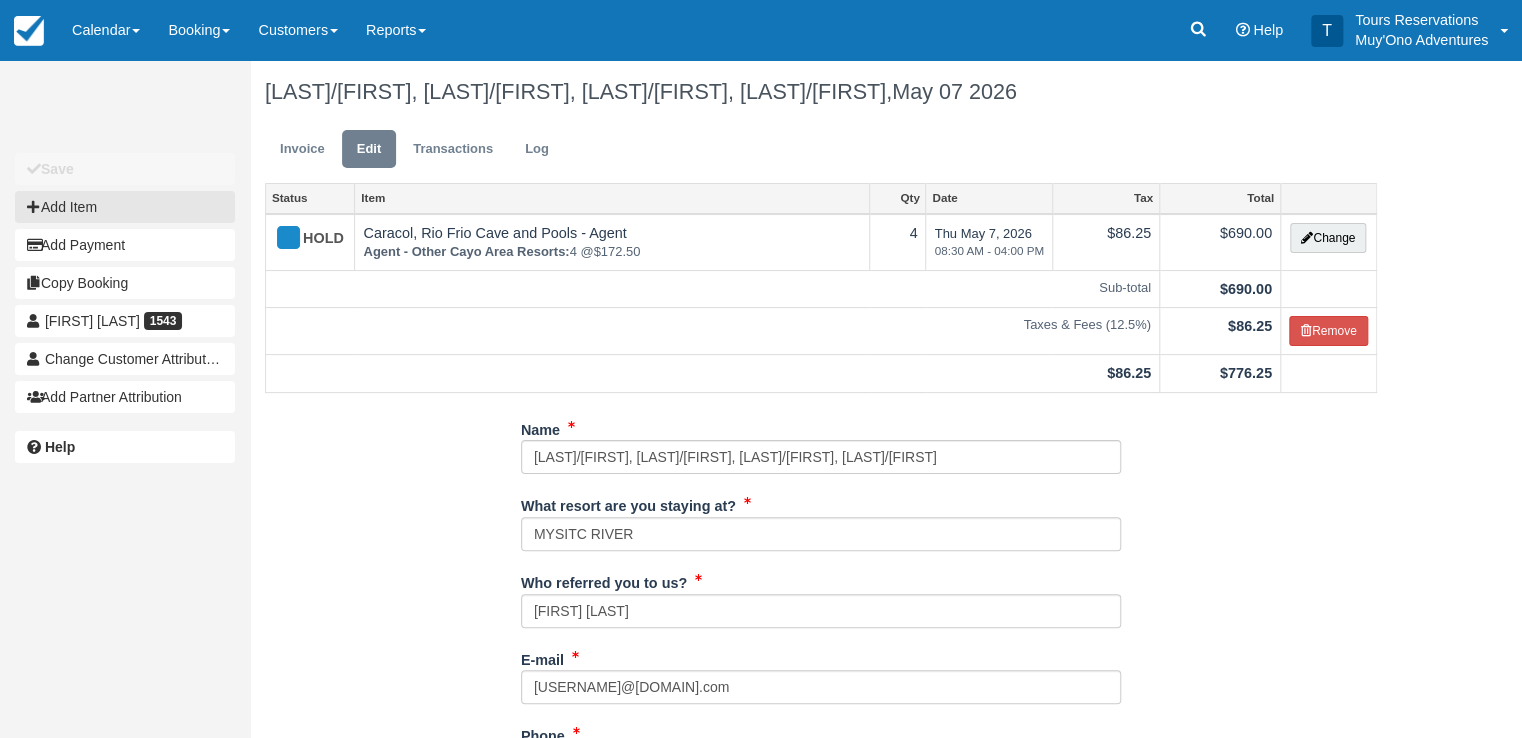 click on "Add Item" at bounding box center (125, 207) 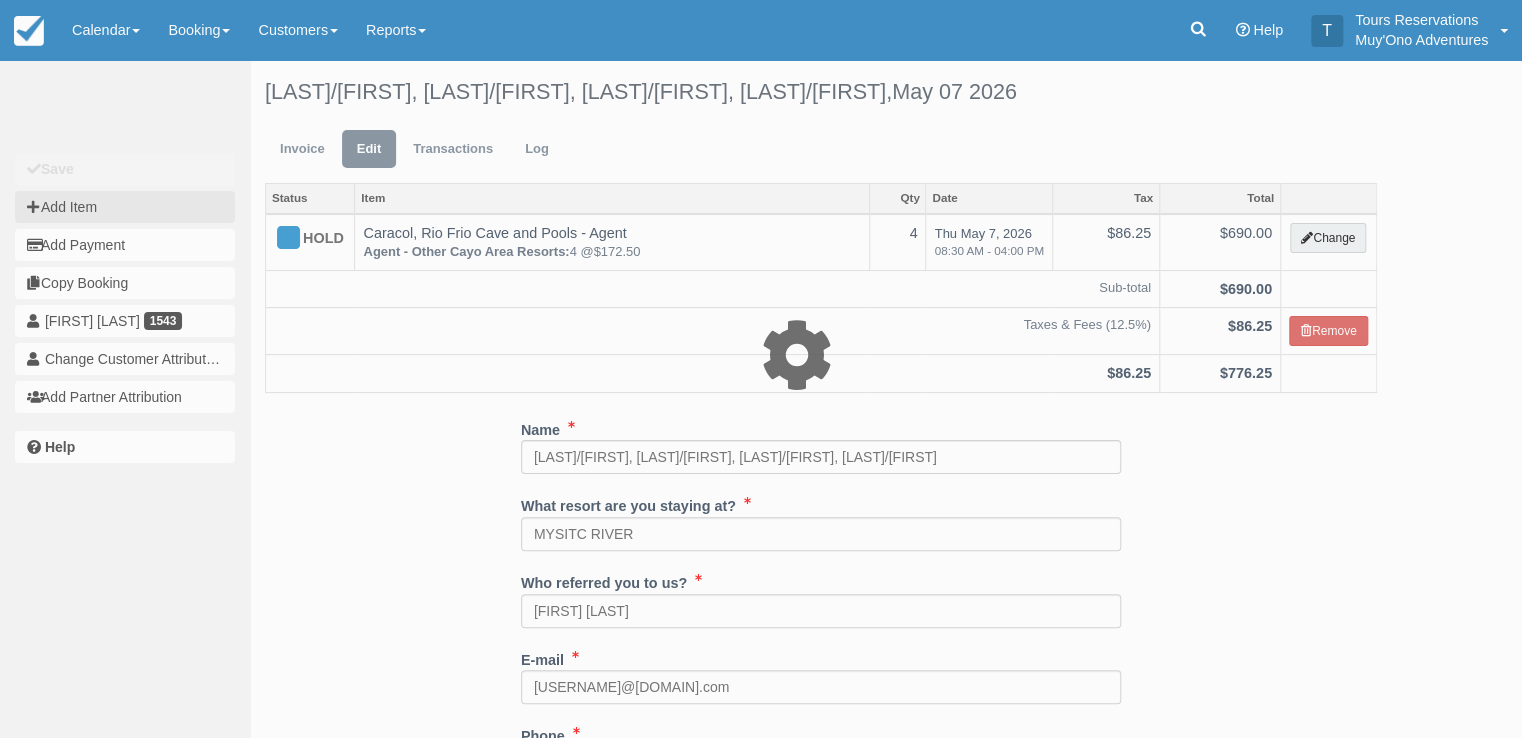 type on "0.00" 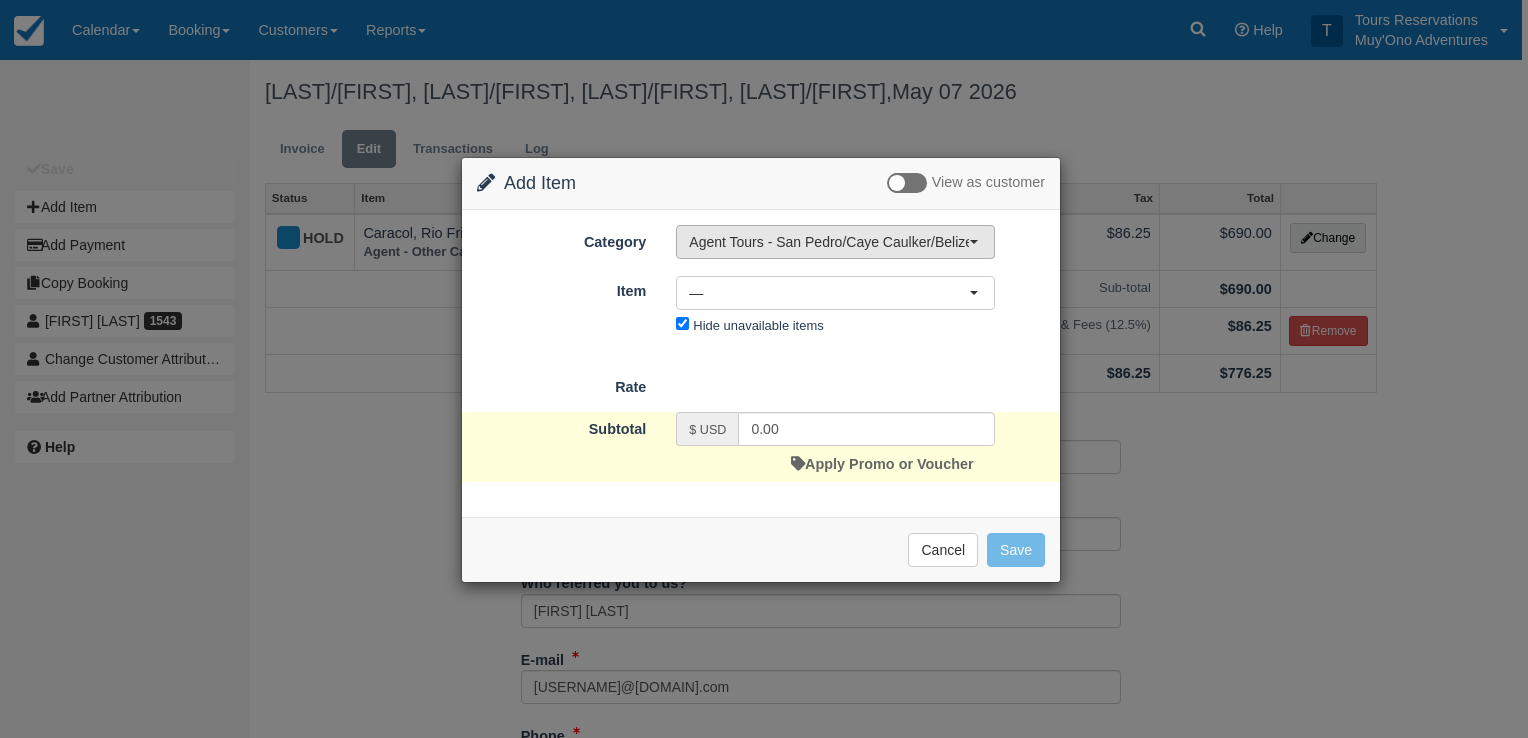 click on "Agent Tours - San Pedro/Caye Caulker/Belize City Tours" at bounding box center [829, 242] 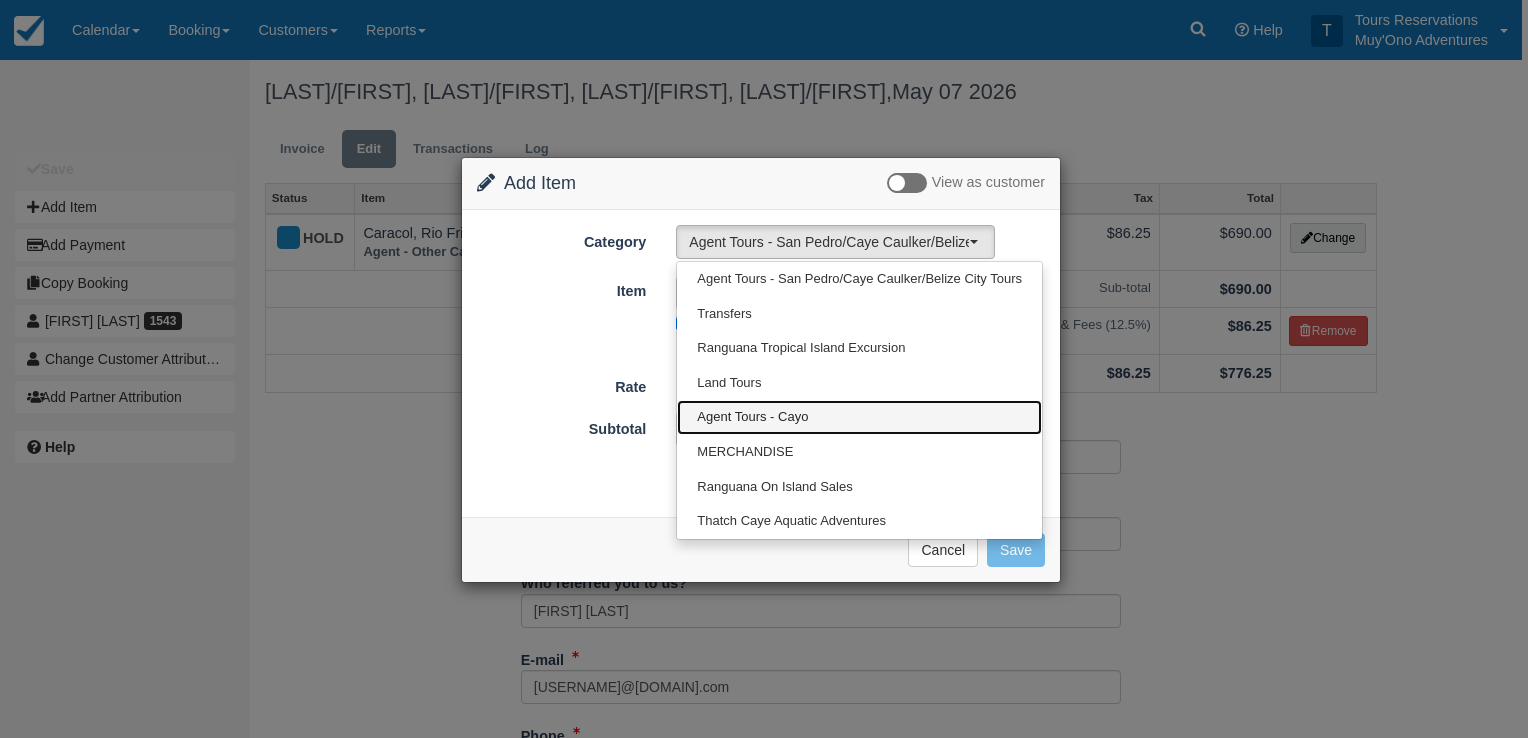 click on "Agent Tours - Cayo" at bounding box center [752, 417] 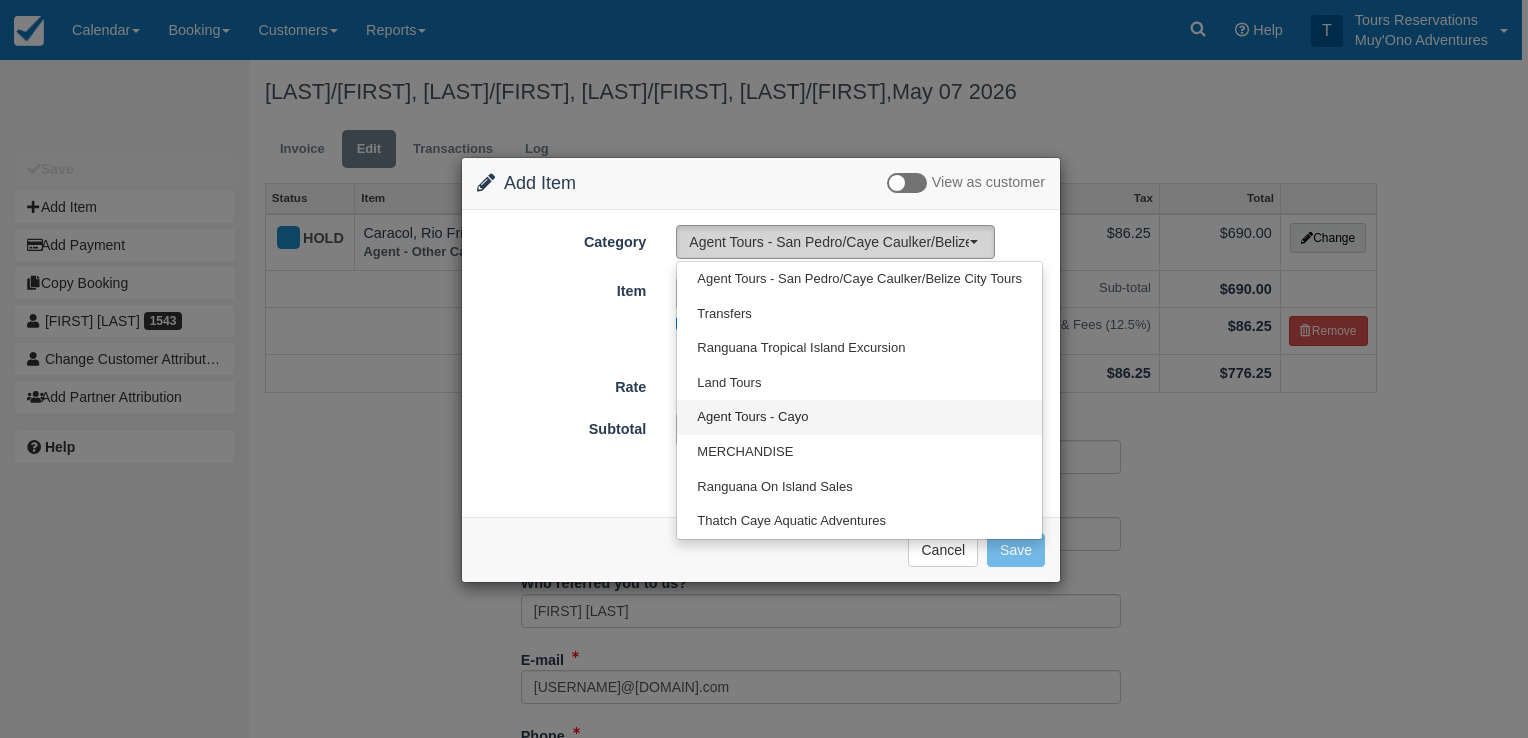 select on "62" 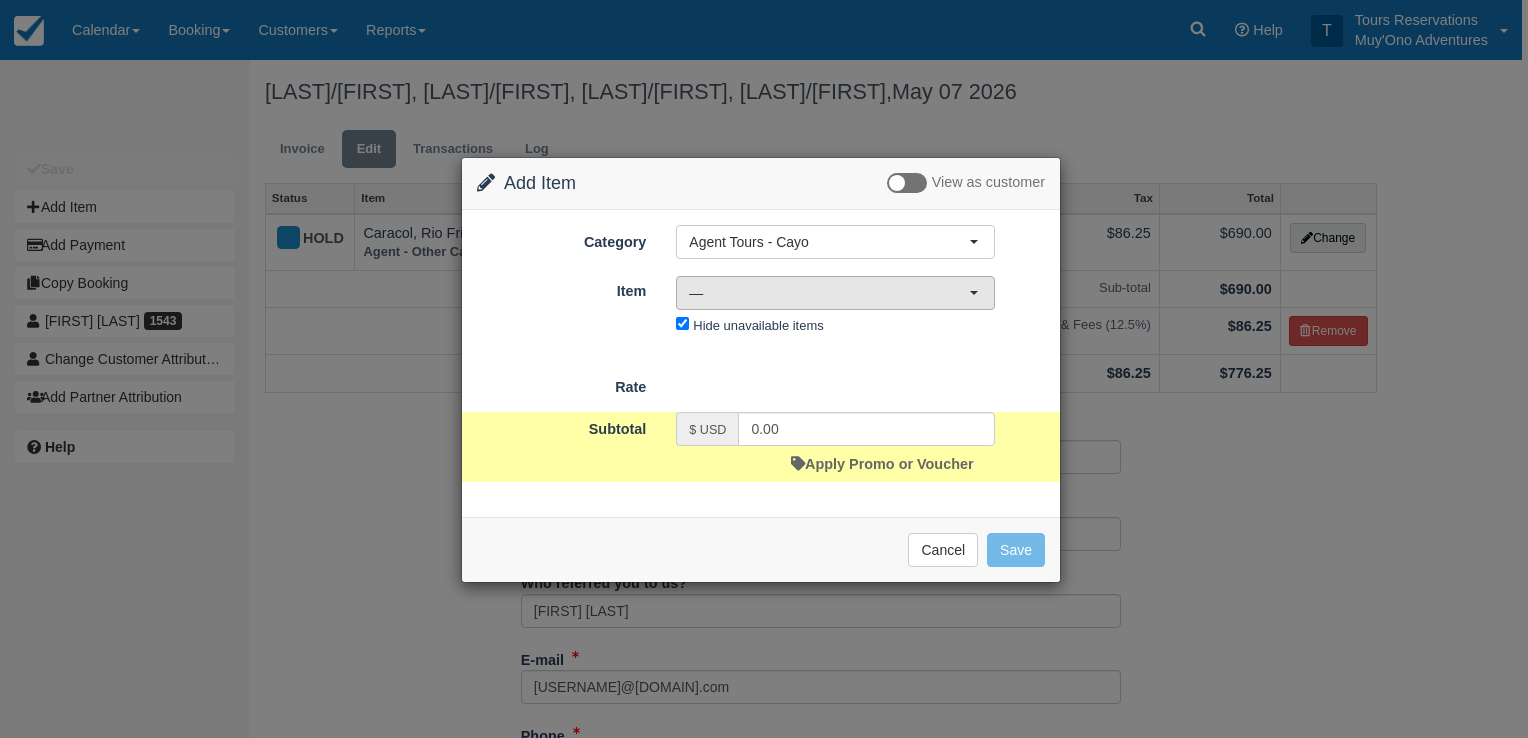 click on "—" at bounding box center (829, 293) 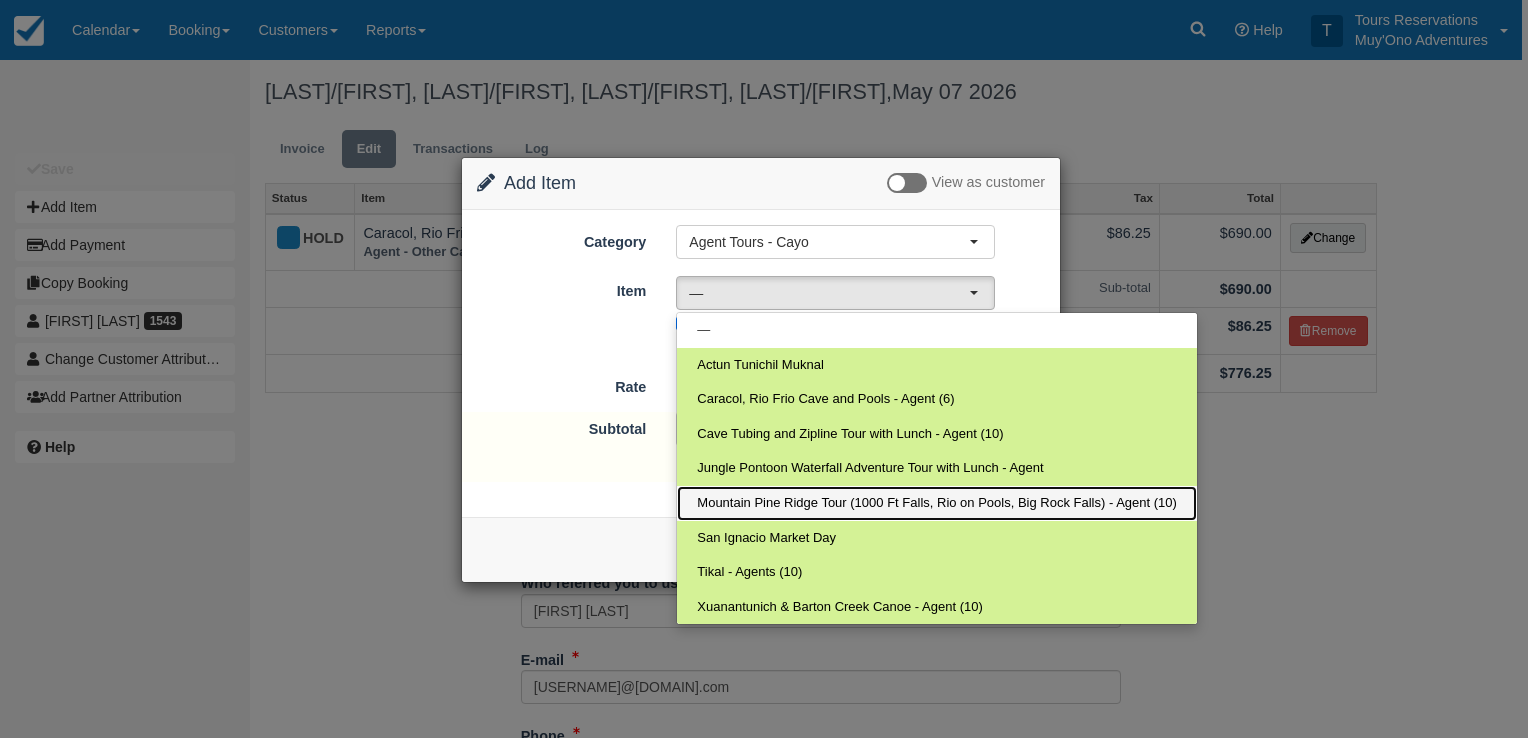 click on "Mountain Pine Ridge Tour (1000 Ft Falls, Rio on Pools, Big Rock Falls) - Agent (10)" at bounding box center (937, 503) 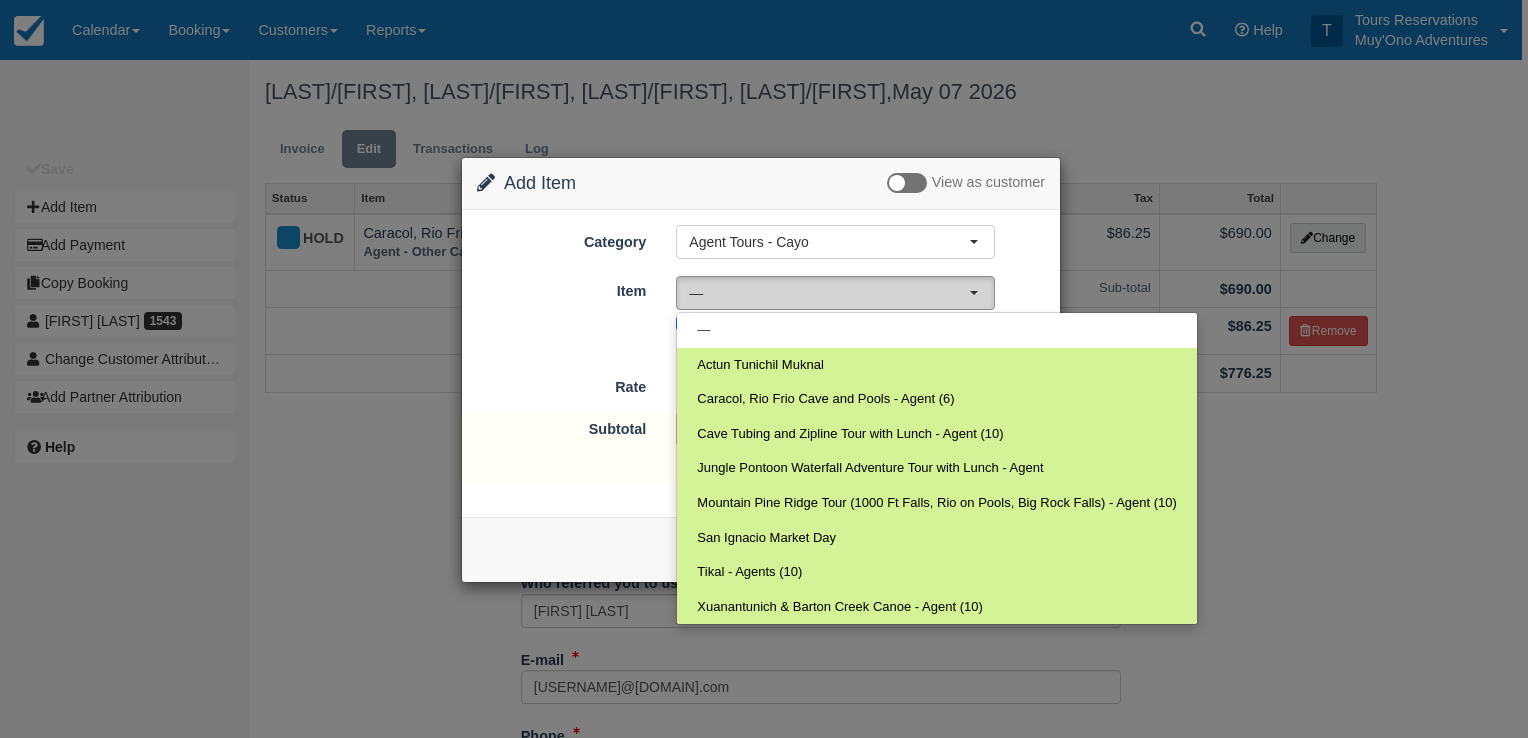 select on "282" 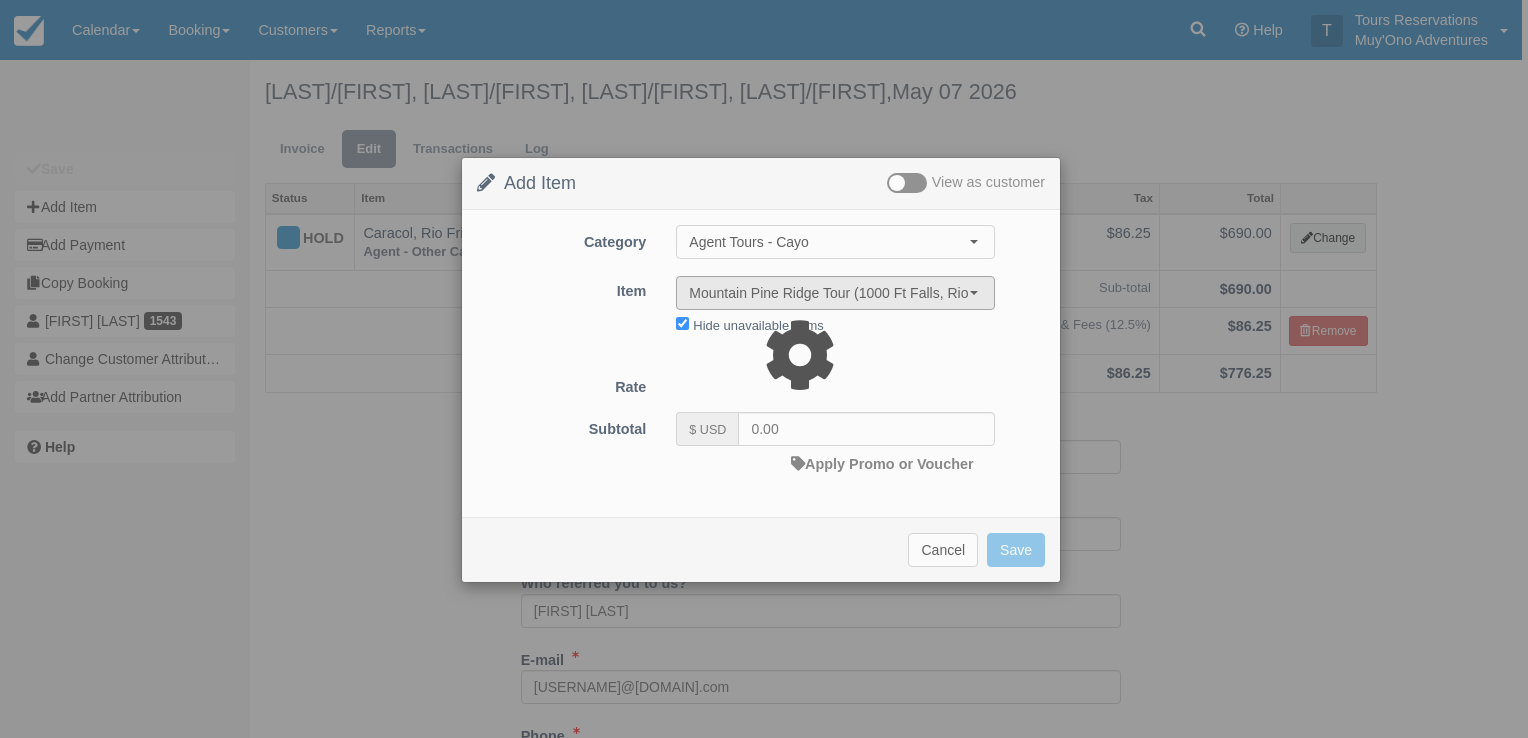 type on "115.00" 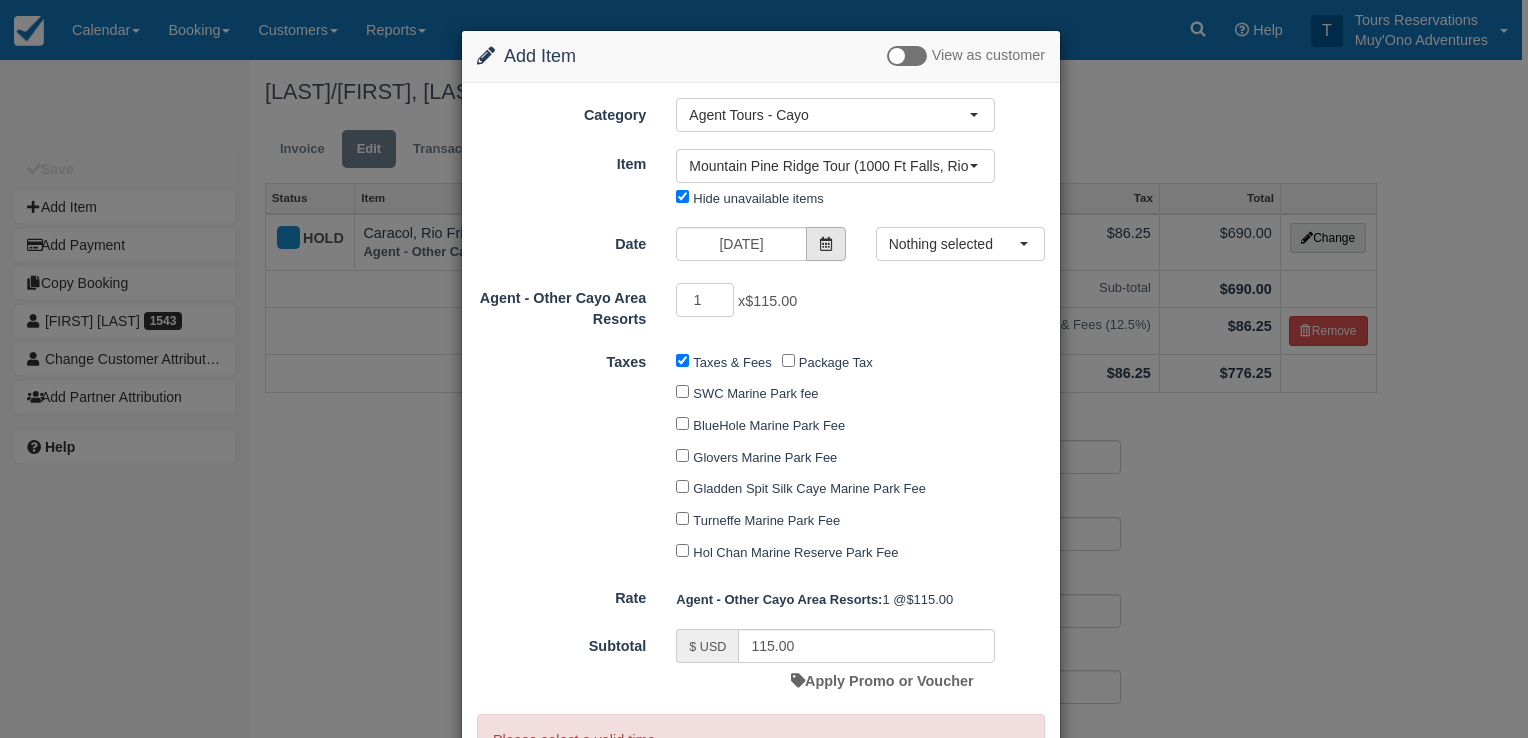 click at bounding box center (826, 244) 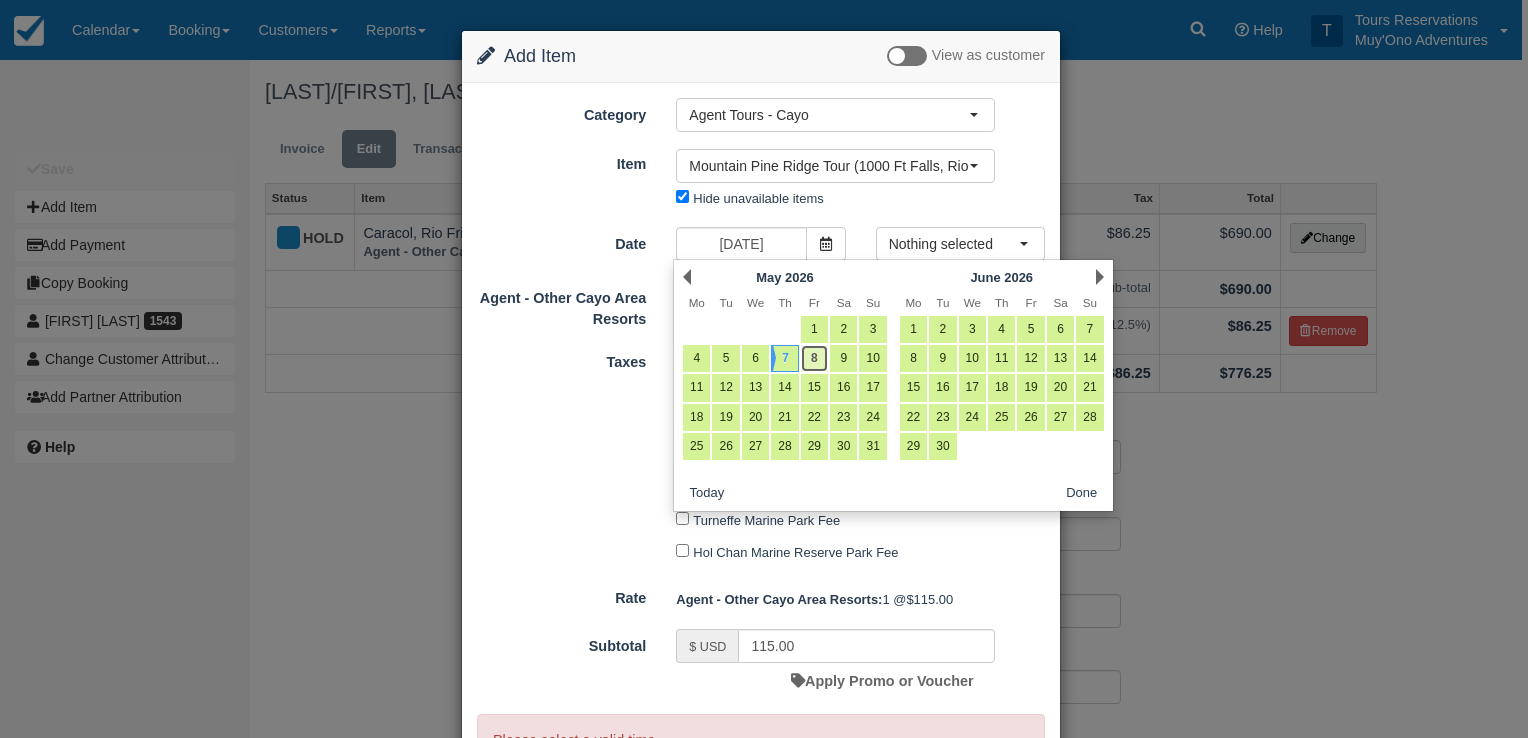 click on "8" at bounding box center [814, 358] 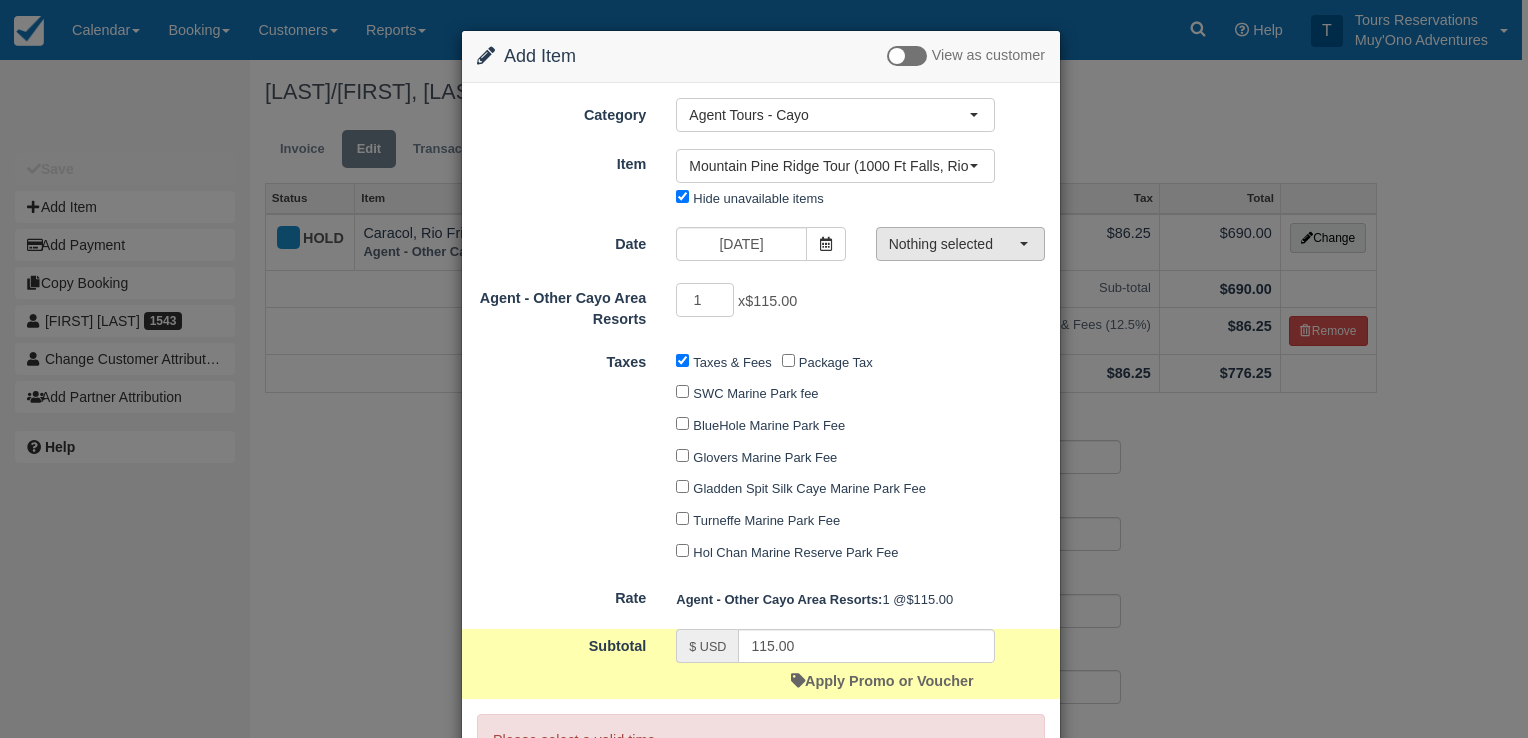click on "Nothing selected" at bounding box center (954, 244) 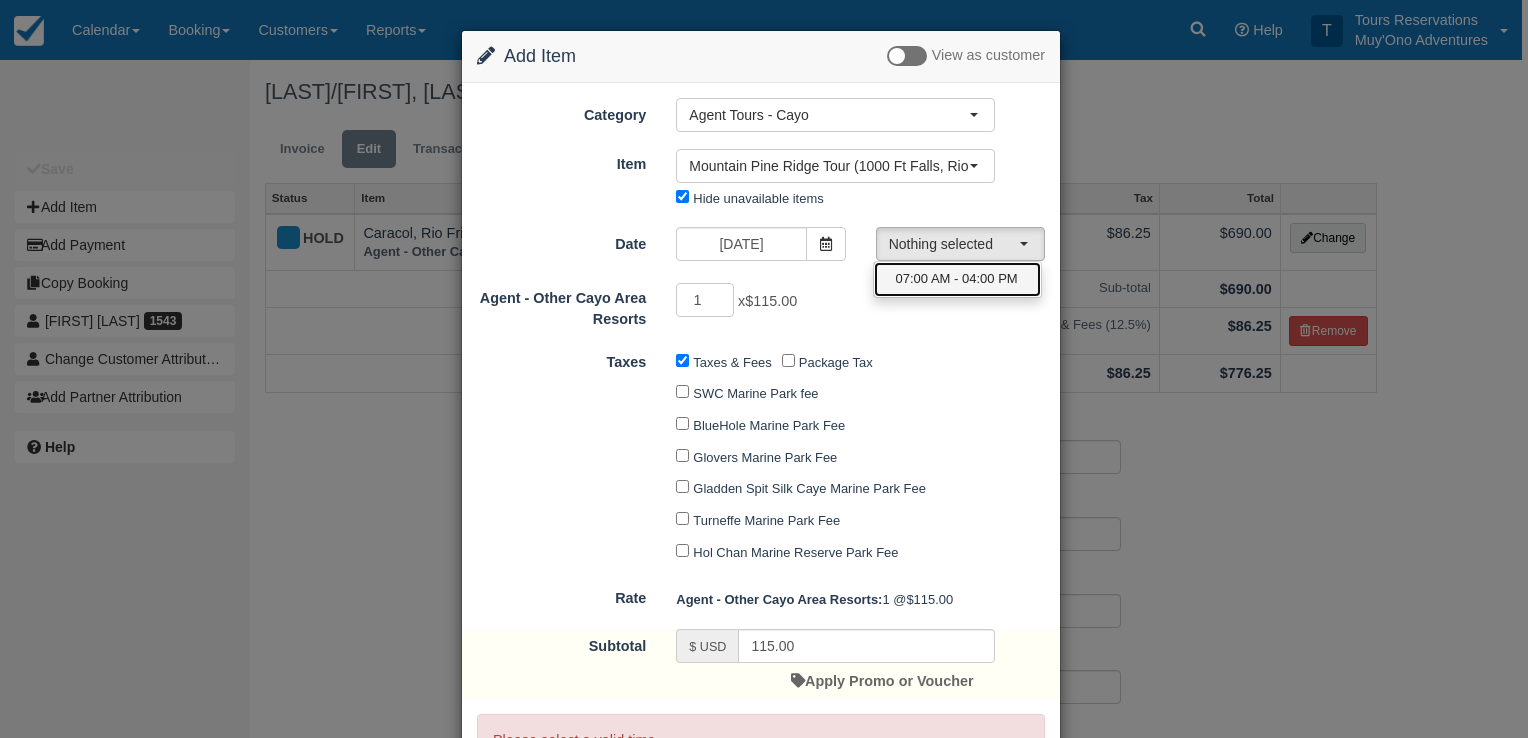 click on "07:00 AM - 04:00 PM" at bounding box center (957, 279) 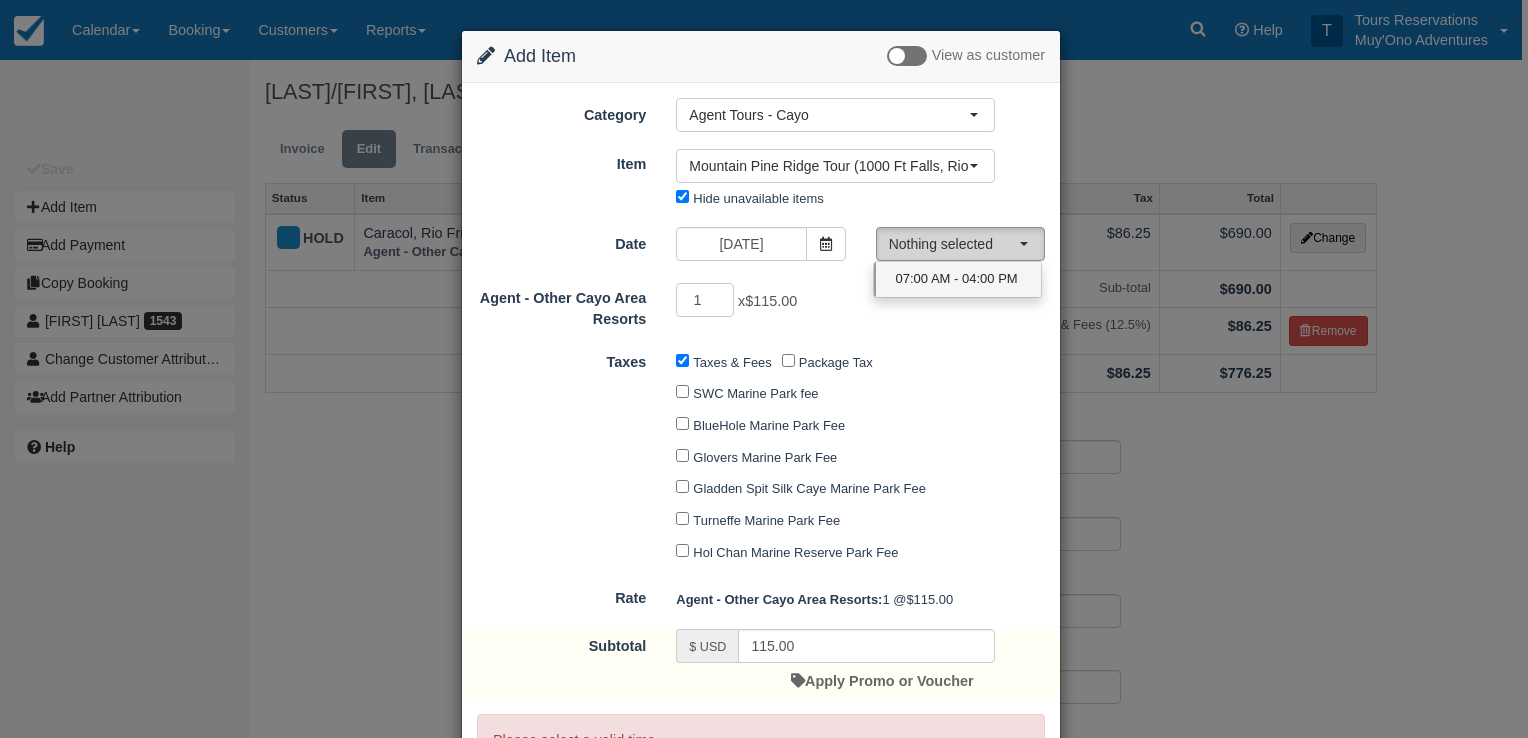 select on "0" 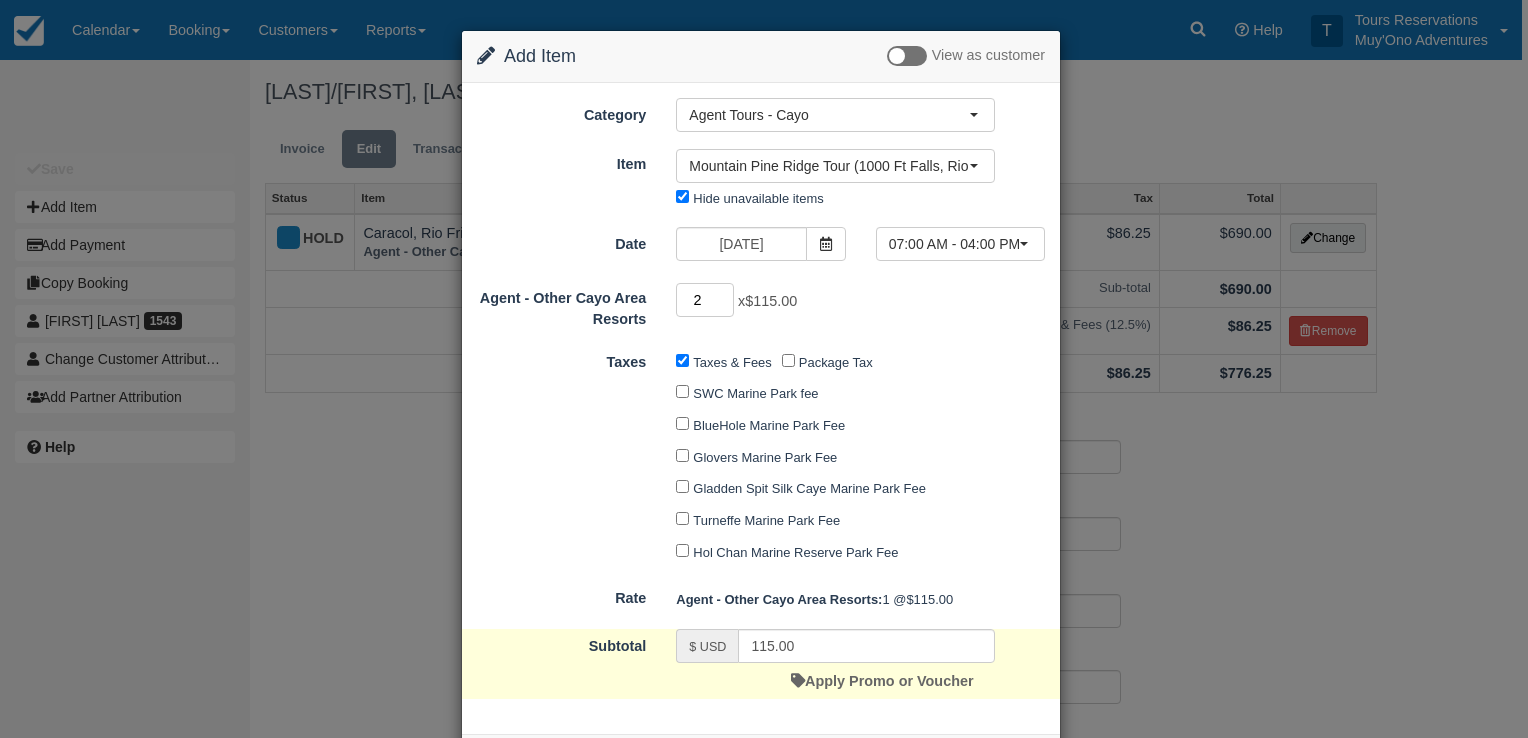 click on "2" at bounding box center [705, 300] 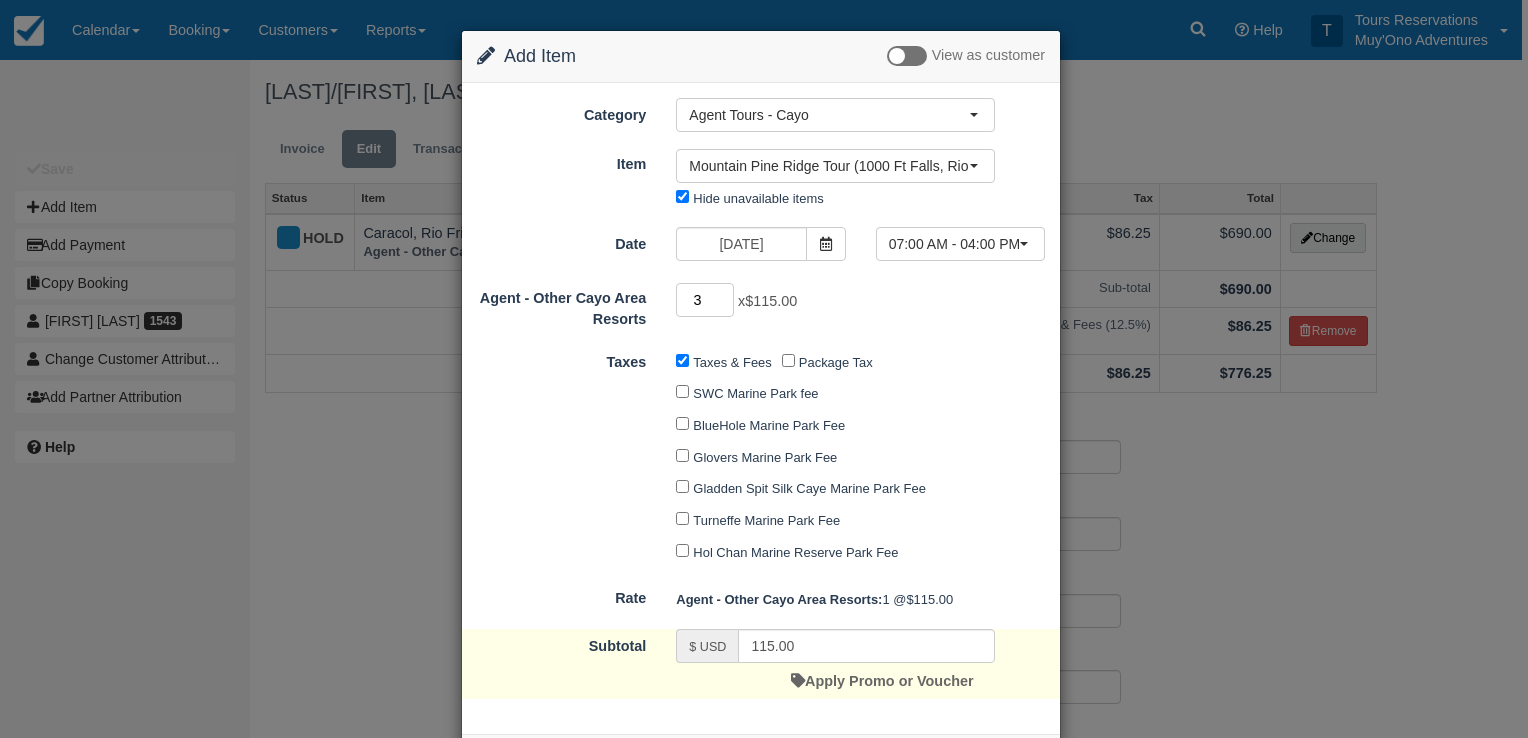 click on "3" at bounding box center [705, 300] 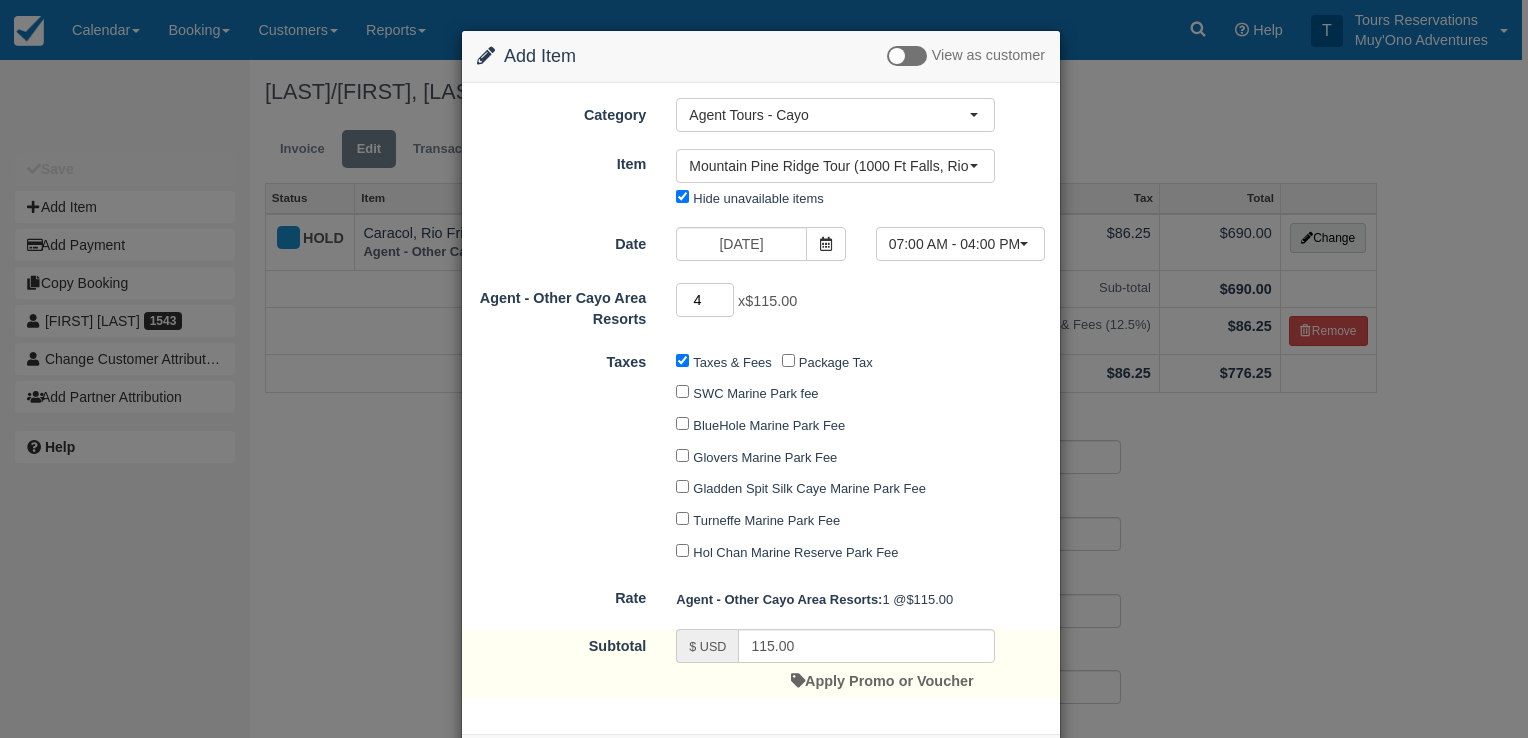 type on "4" 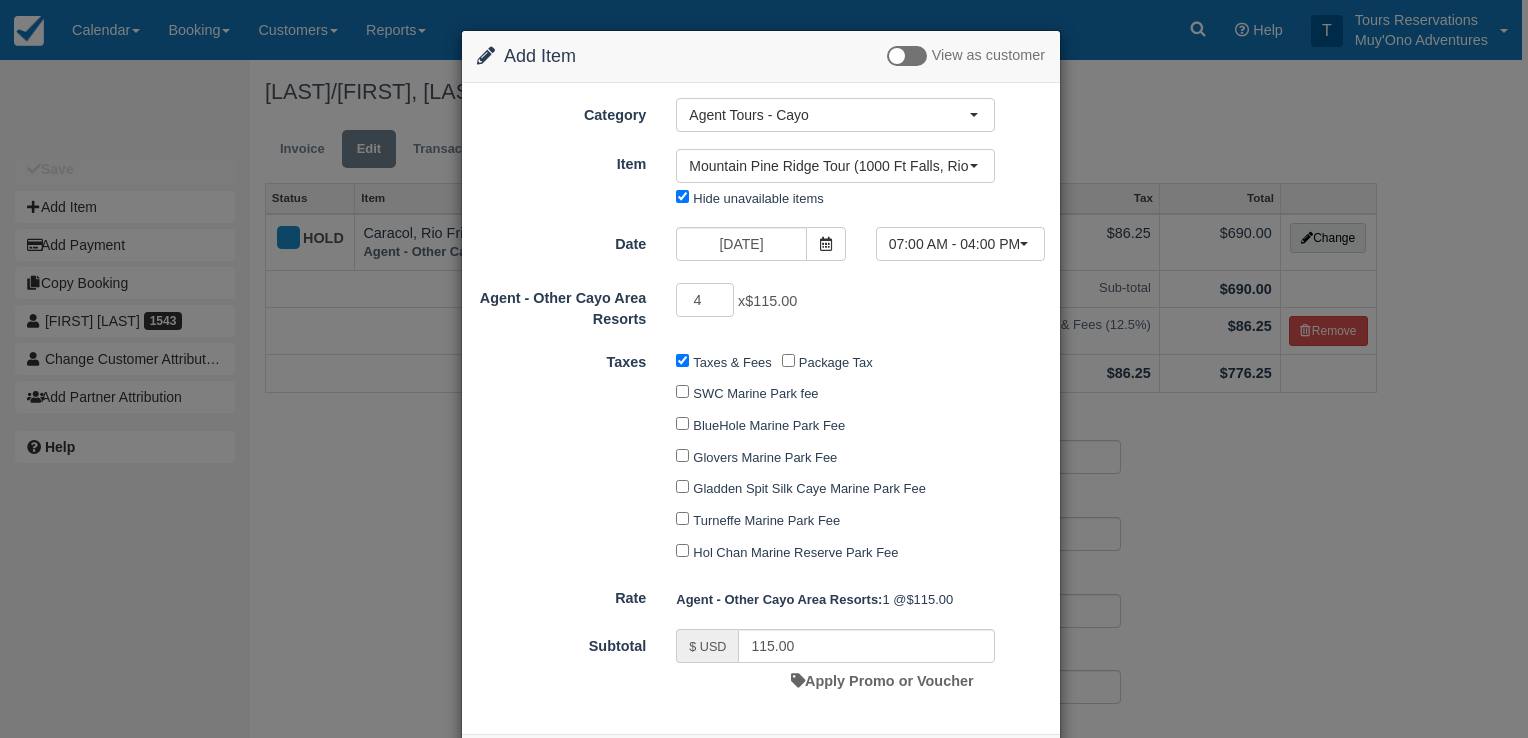 type on "460.00" 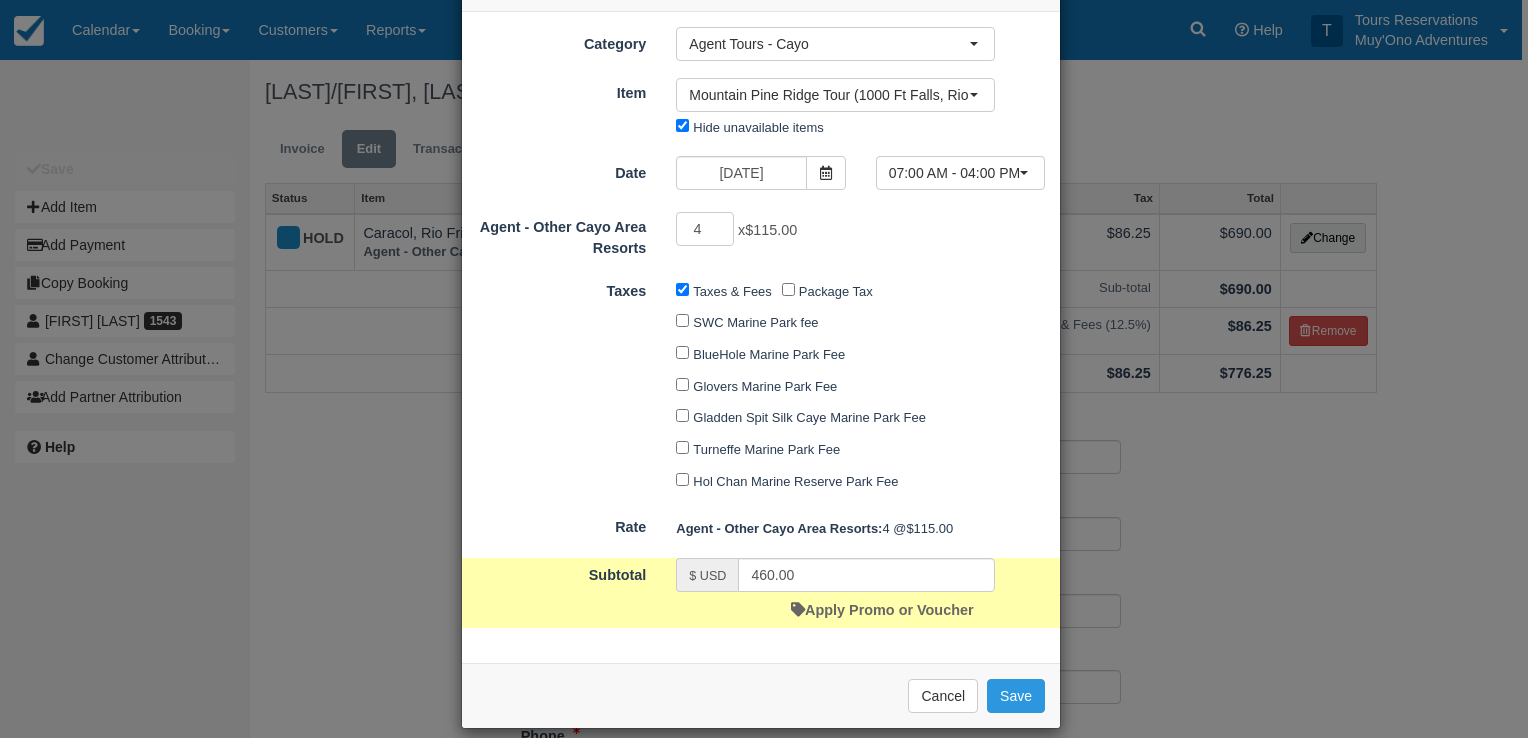 scroll, scrollTop: 88, scrollLeft: 0, axis: vertical 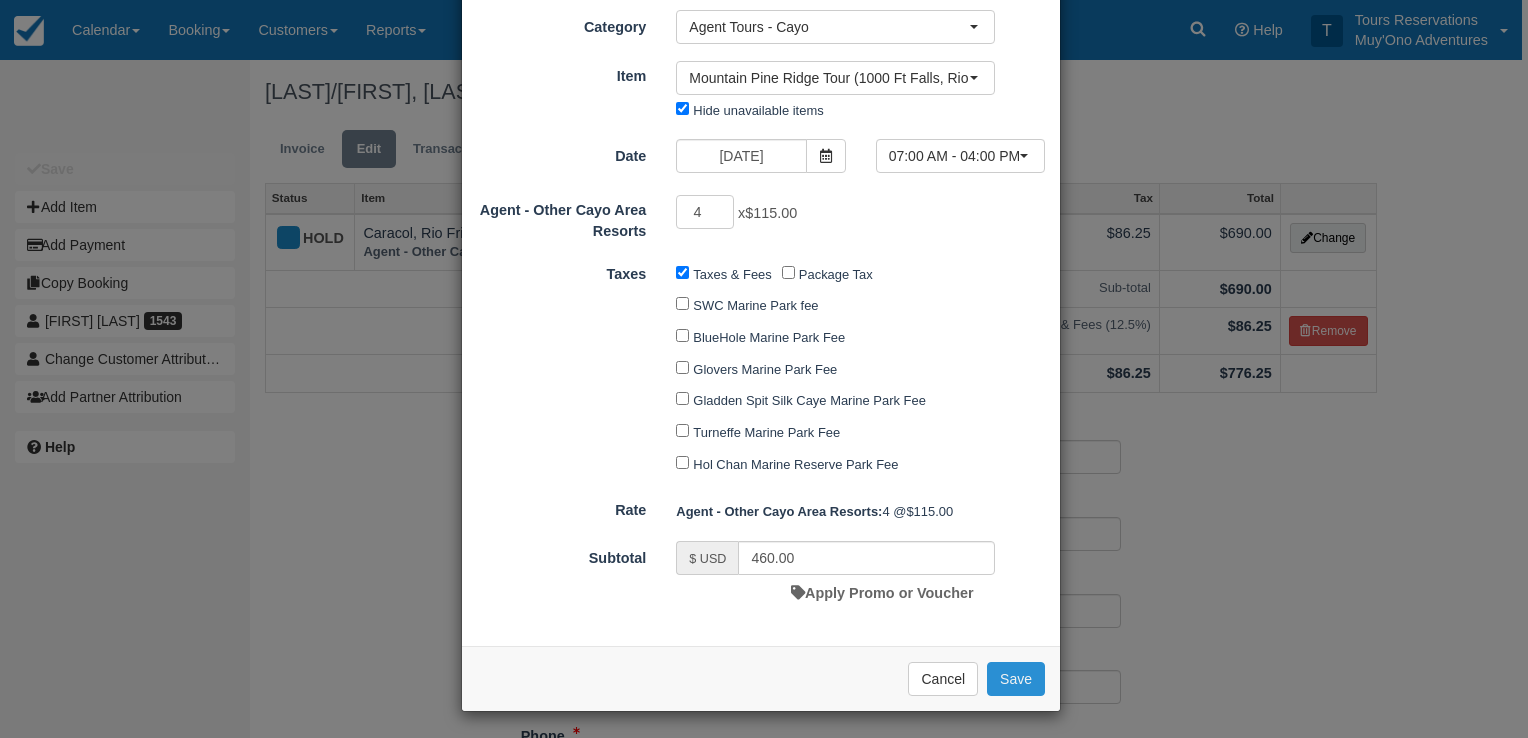 click on "Save" at bounding box center (1016, 679) 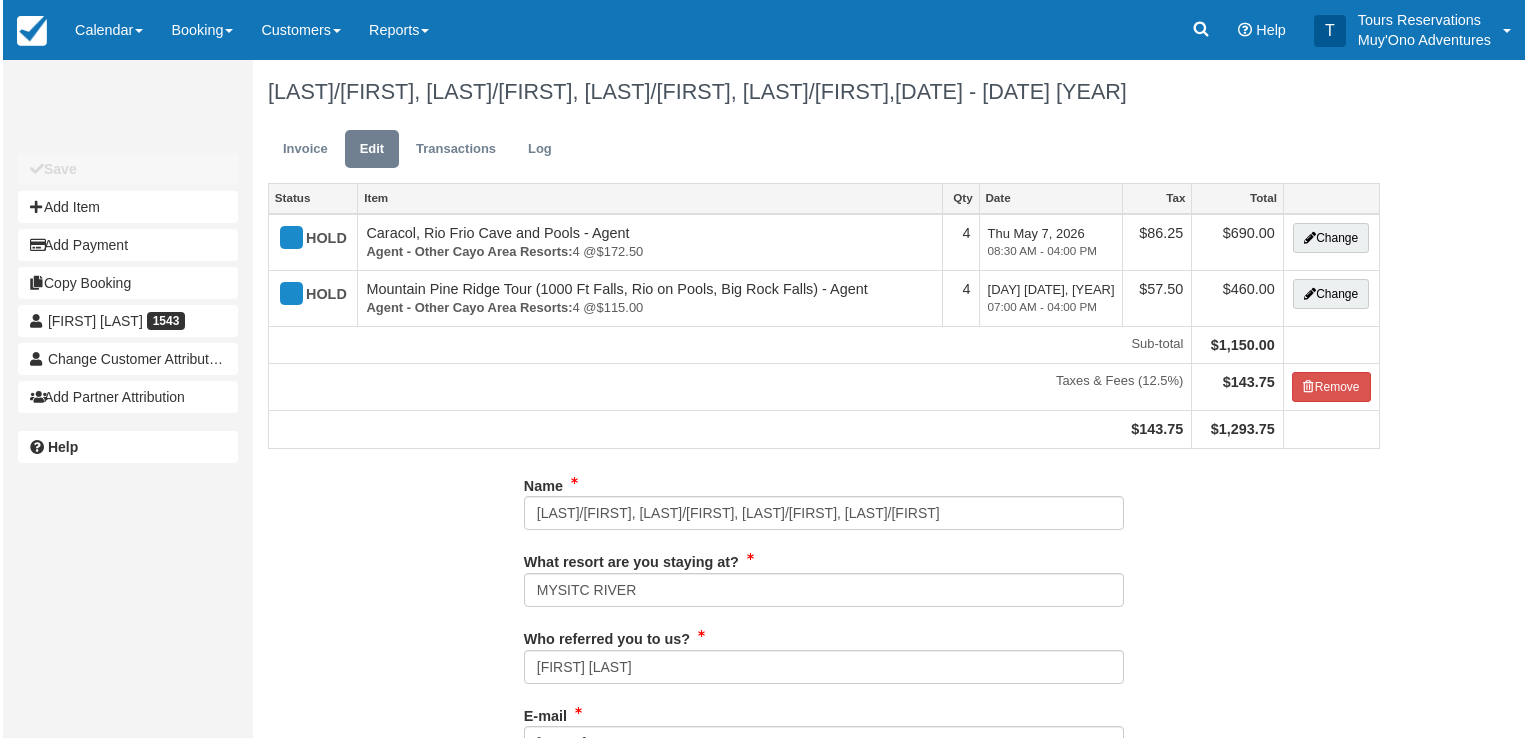 scroll, scrollTop: 0, scrollLeft: 0, axis: both 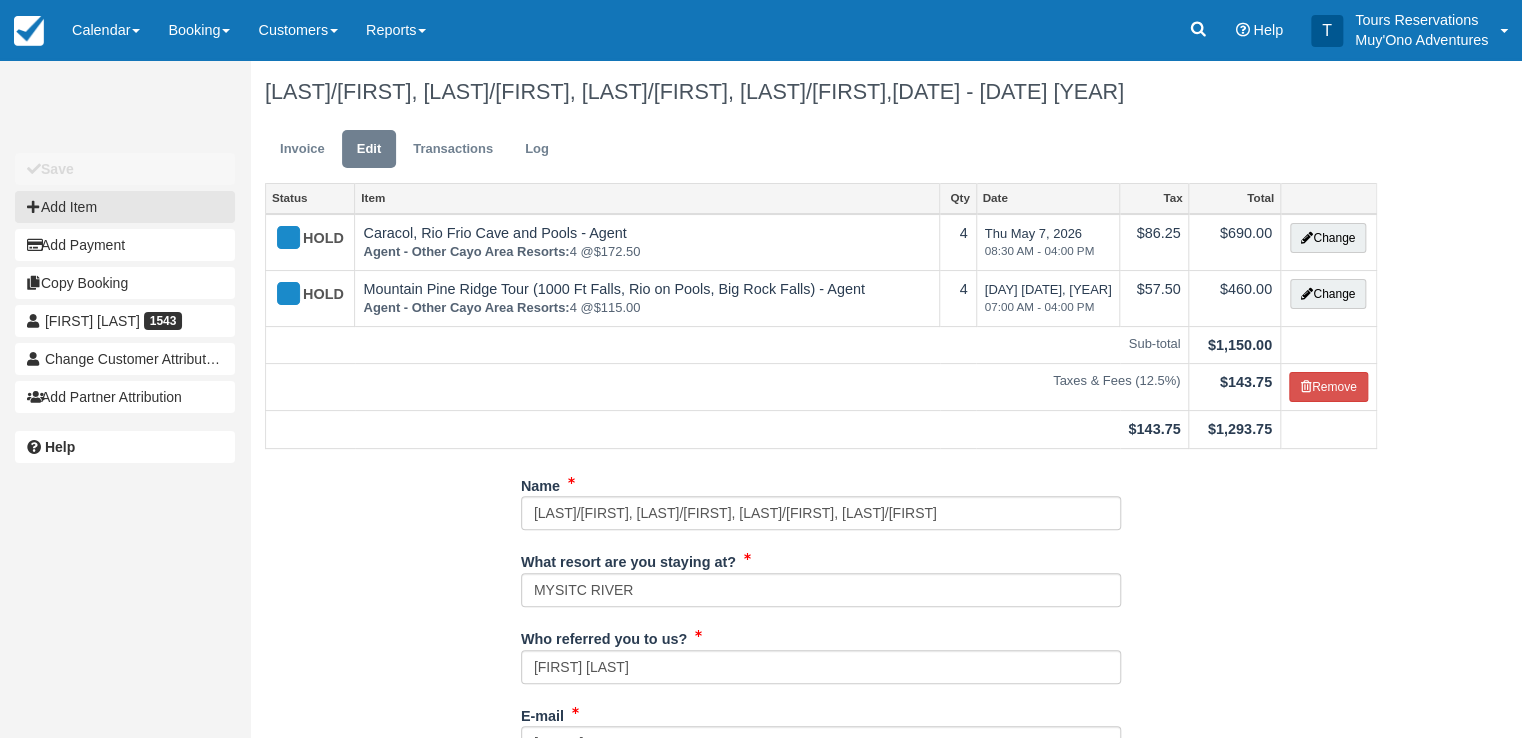 click on "Add Item" at bounding box center (125, 207) 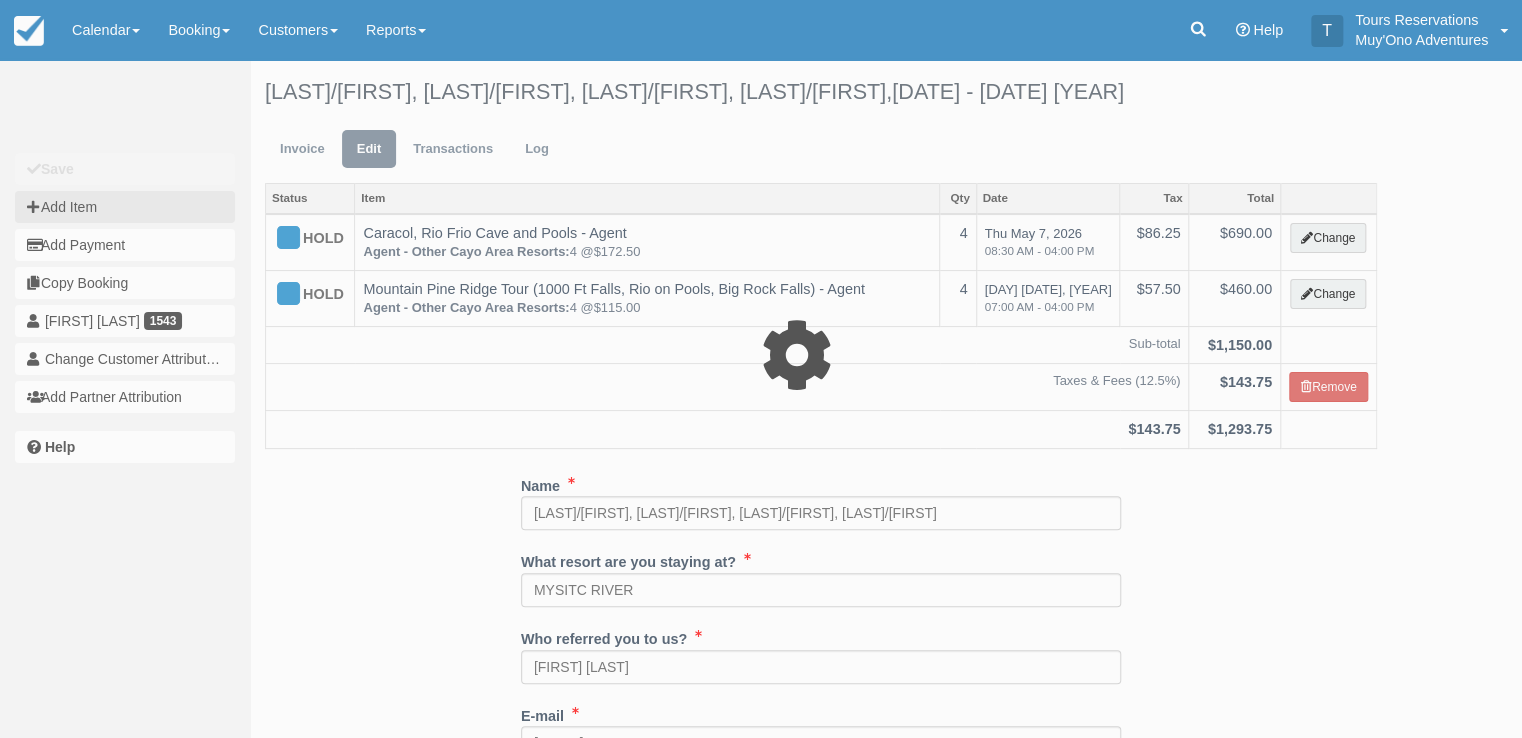 type on "0.00" 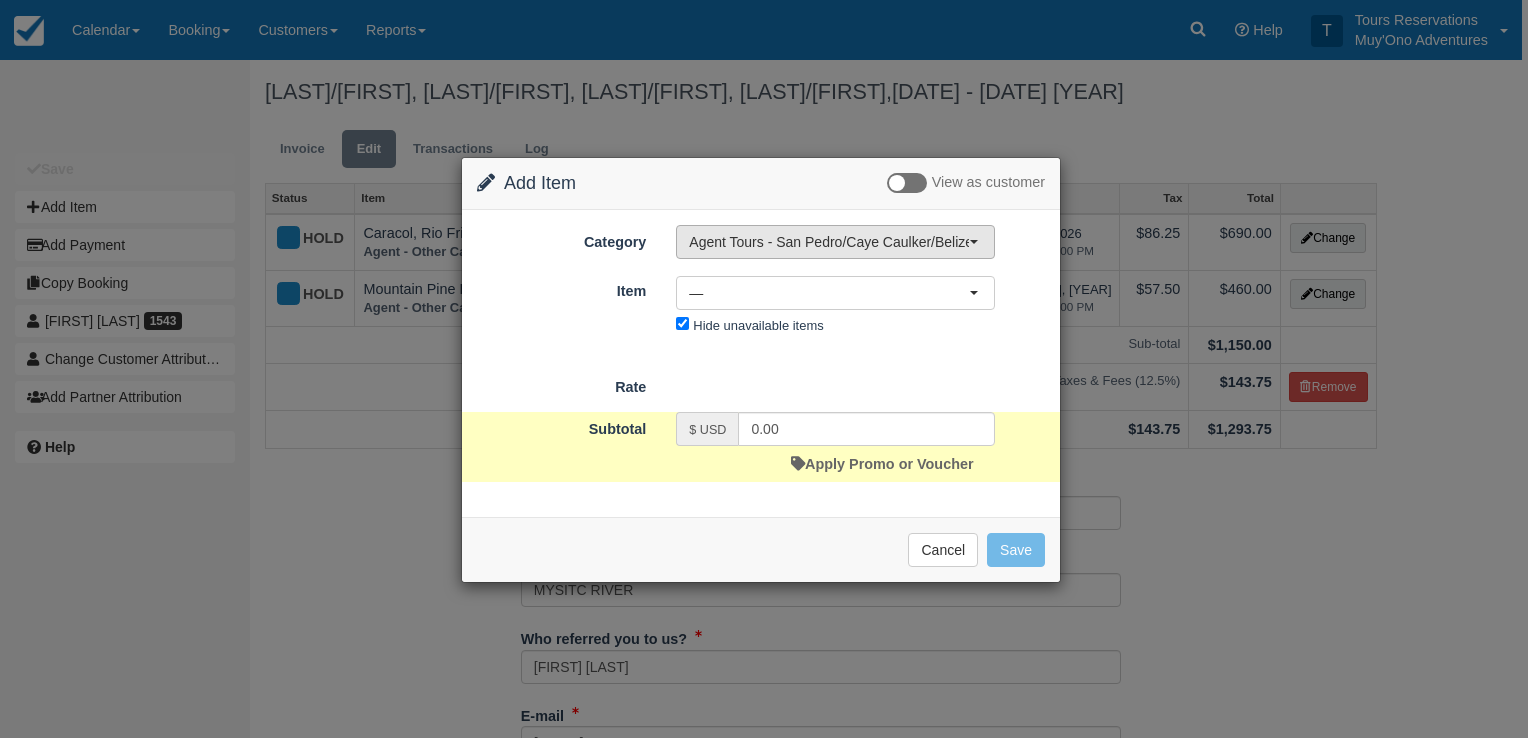 click on "Agent Tours - San Pedro/Caye Caulker/Belize City Tours" at bounding box center (829, 242) 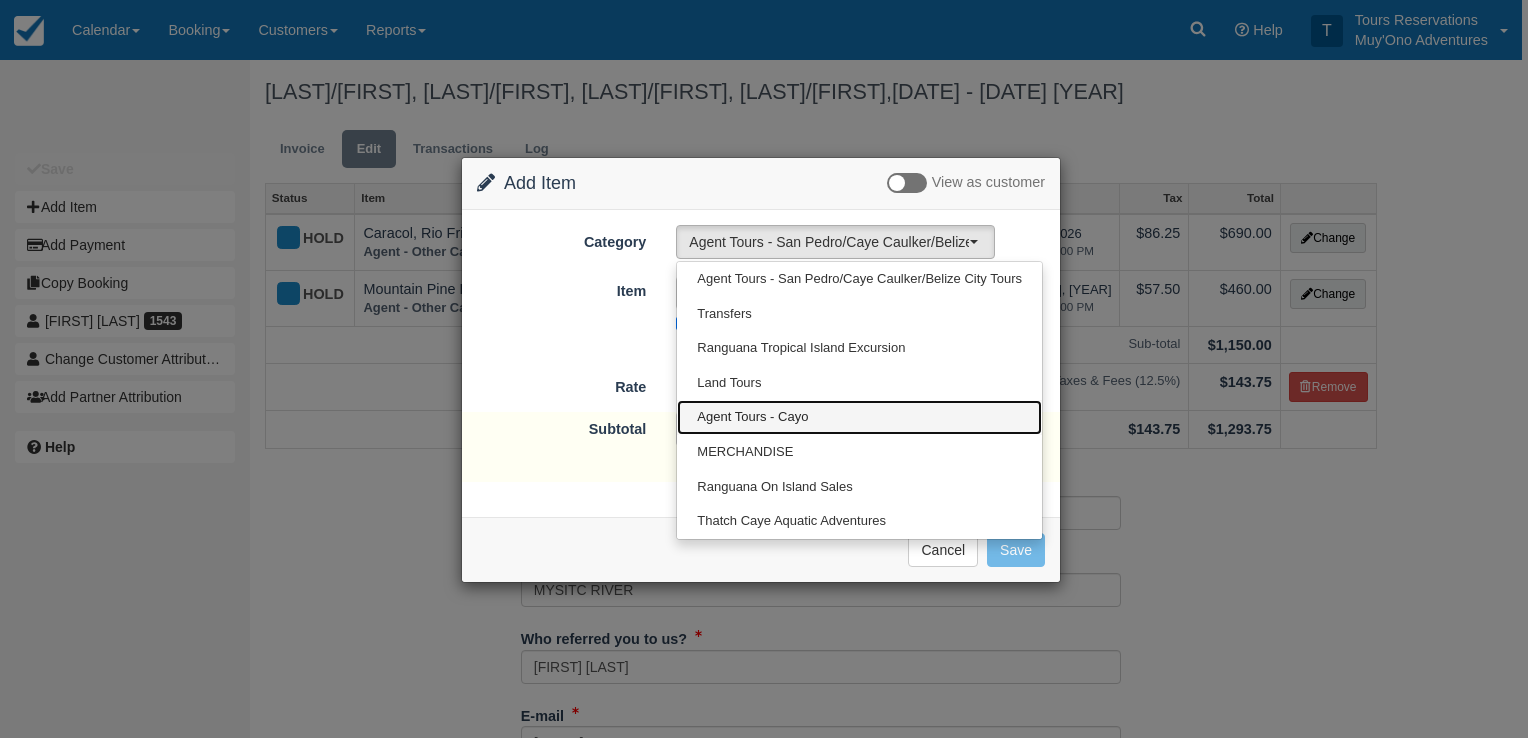 click on "Agent Tours - Cayo" at bounding box center (752, 417) 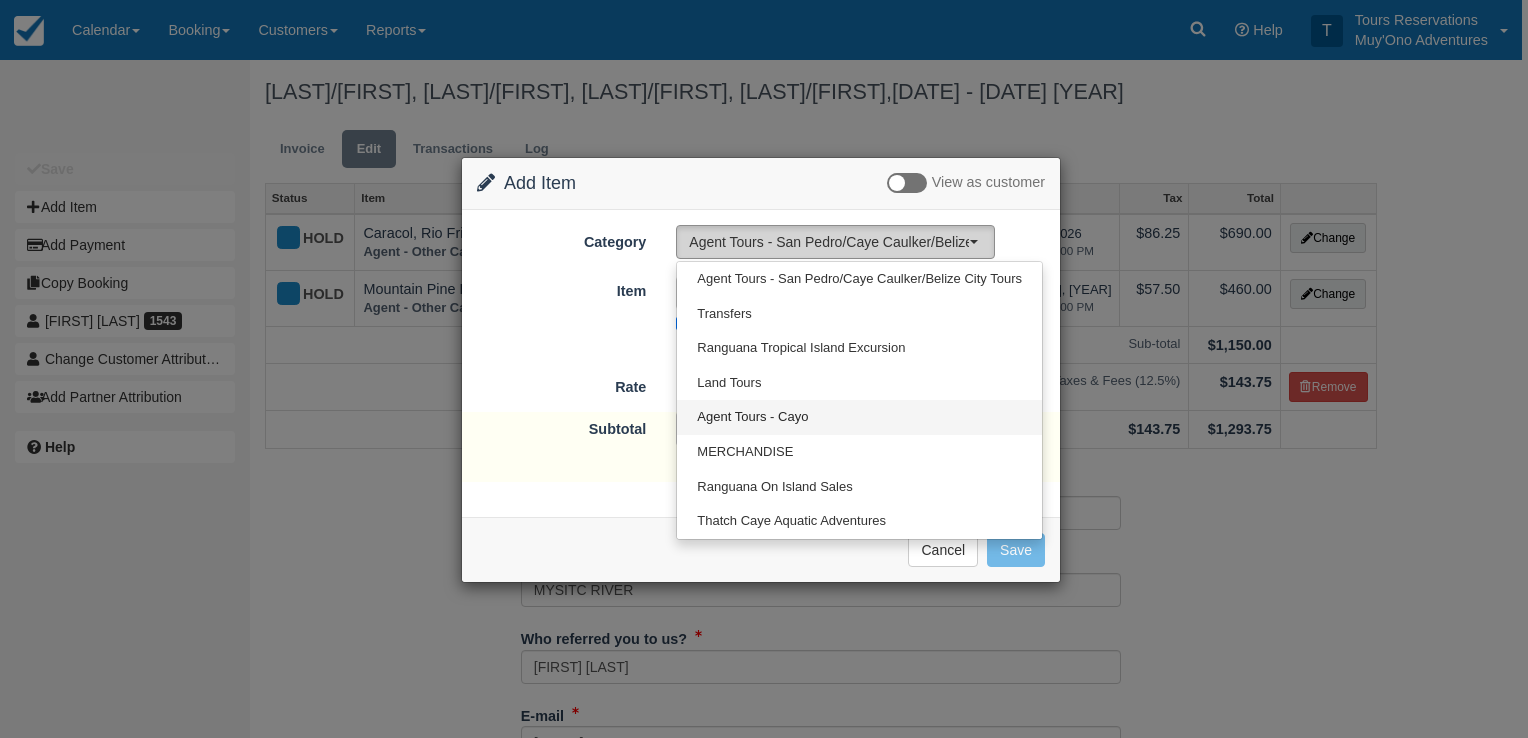 select on "62" 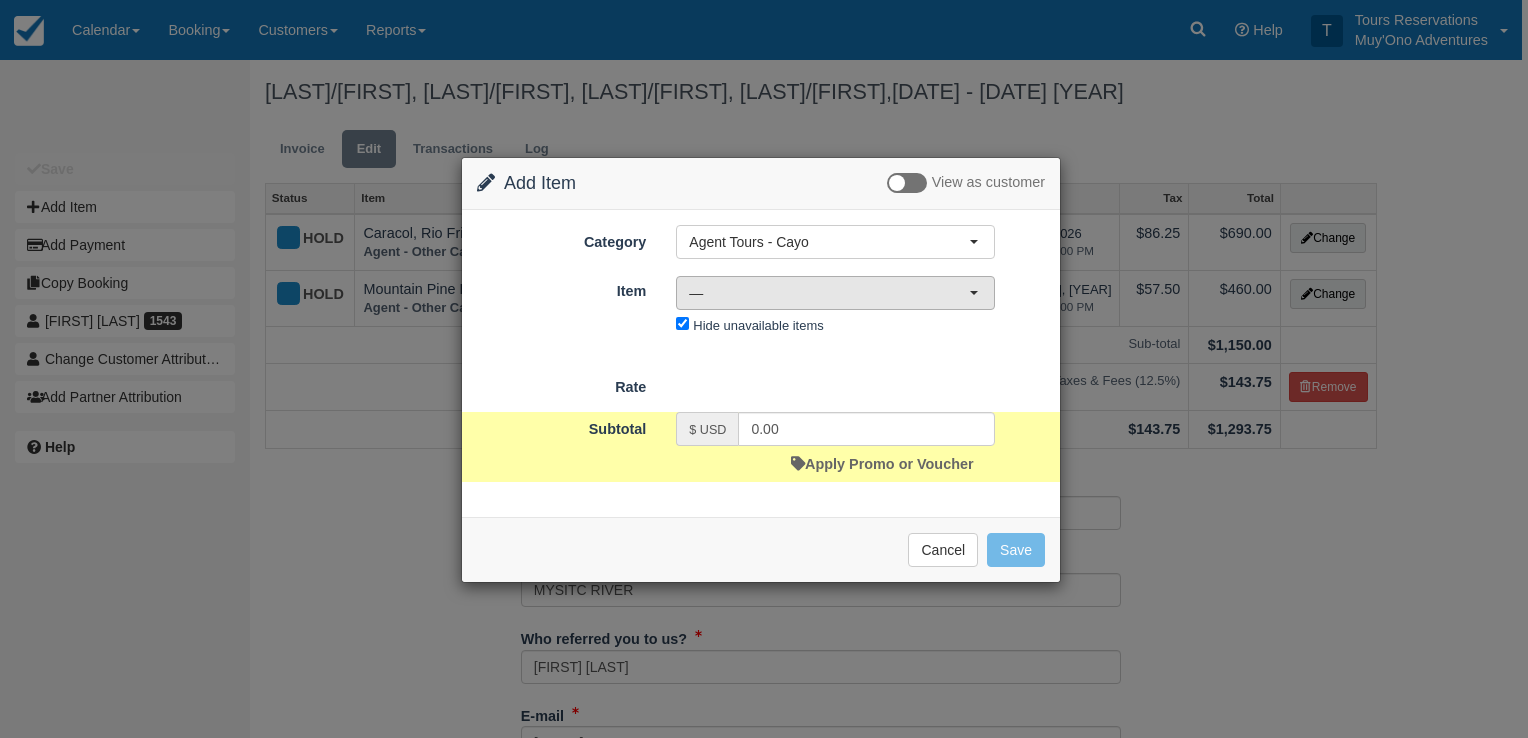 click on "—" at bounding box center (829, 293) 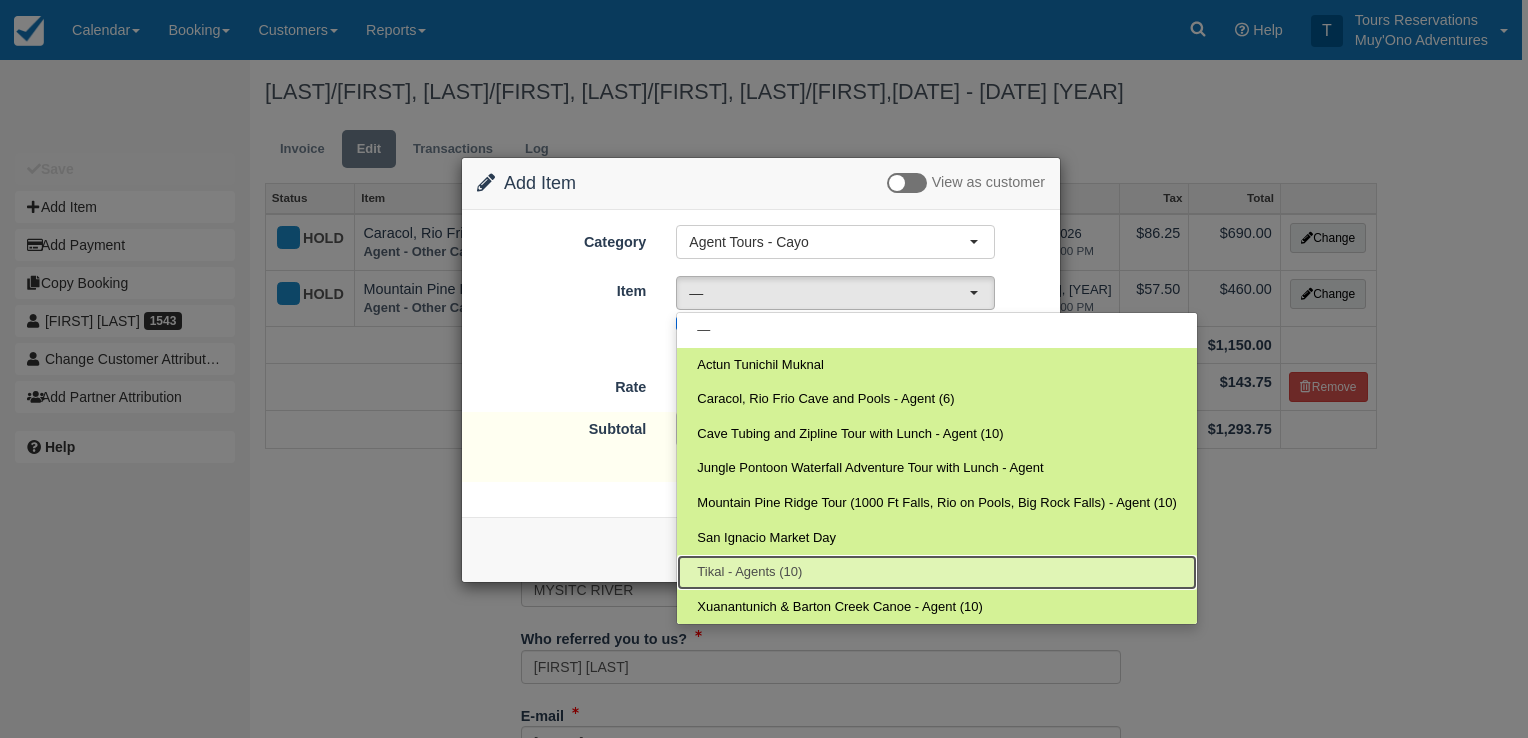 click on "Tikal - Agents (10)" at bounding box center [749, 572] 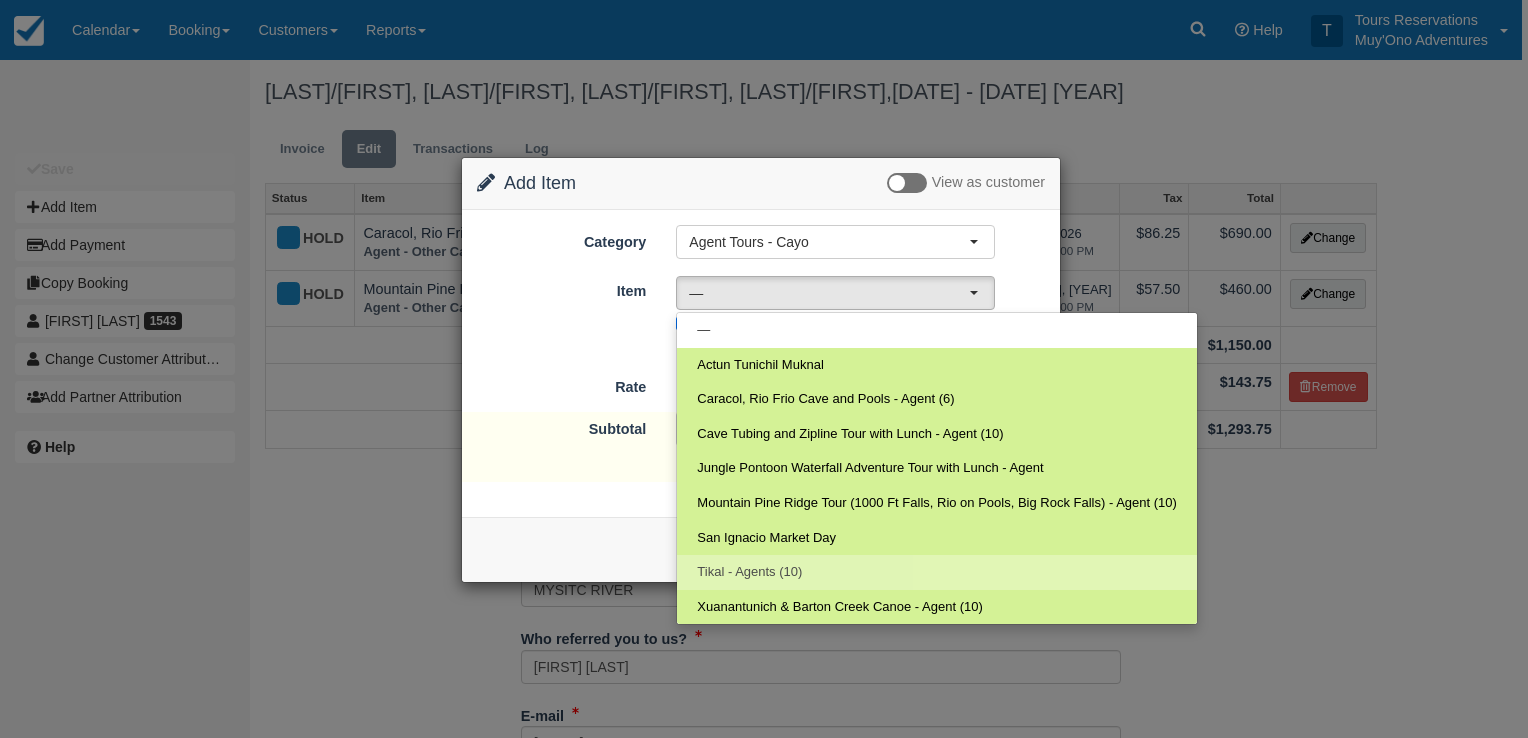 select on "276" 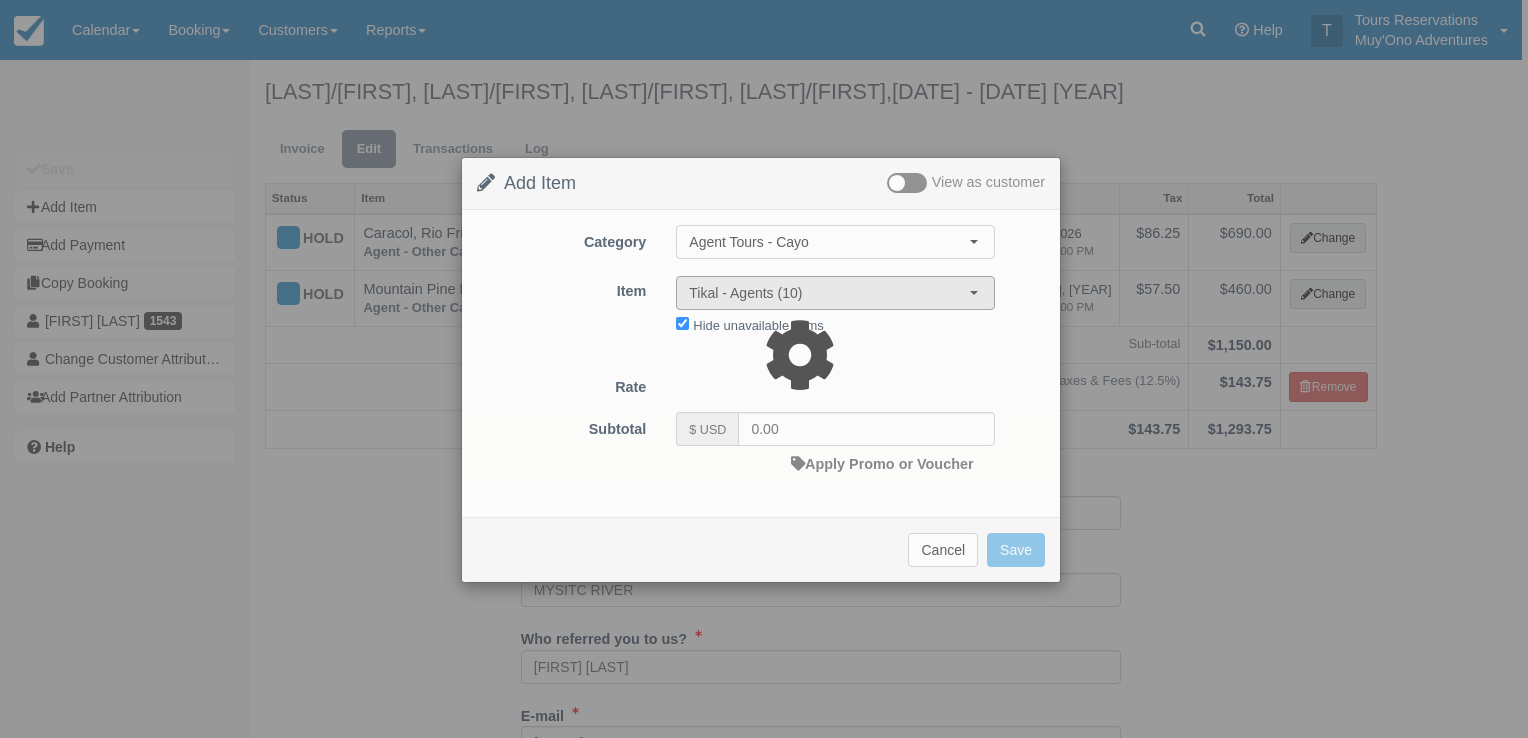 type on "224.25" 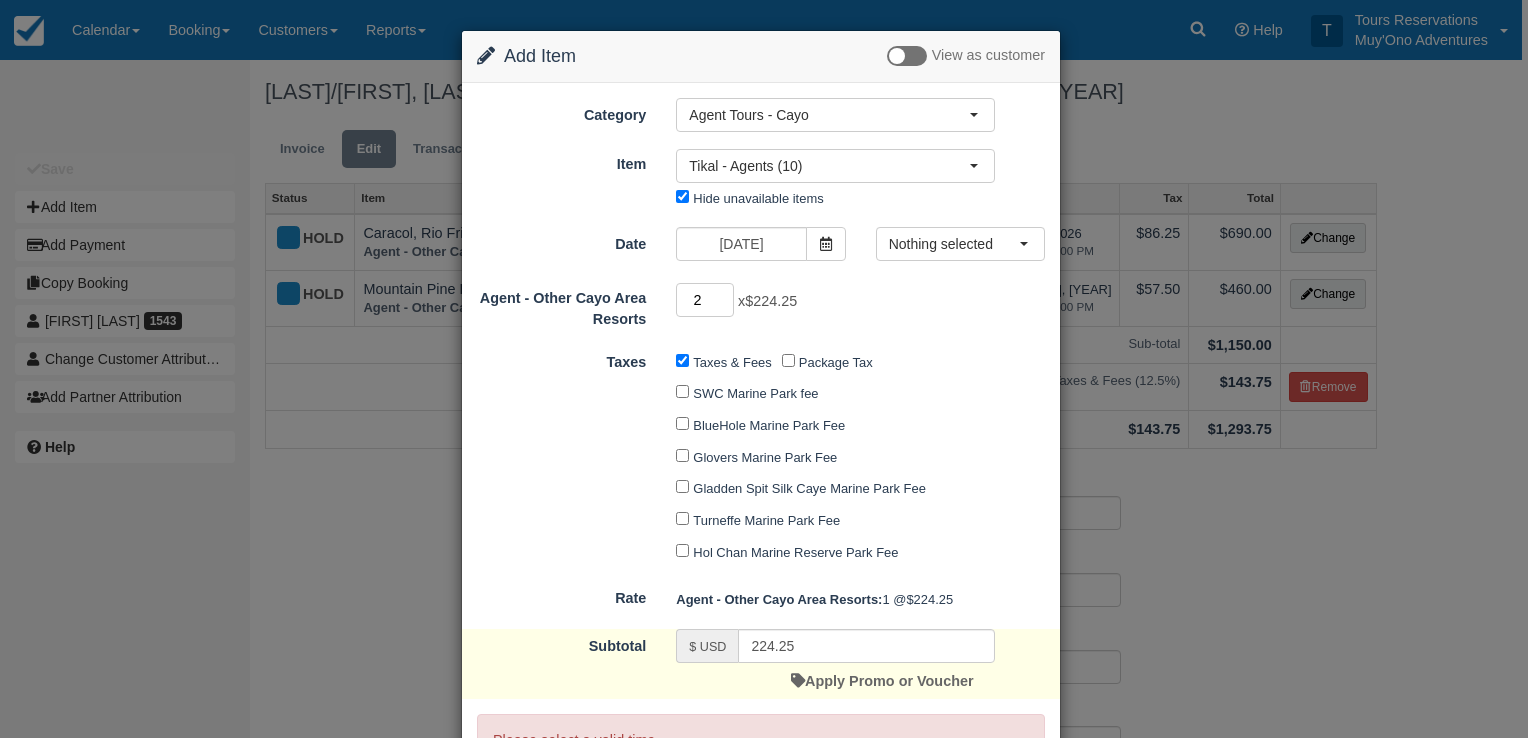 click on "2" at bounding box center [705, 300] 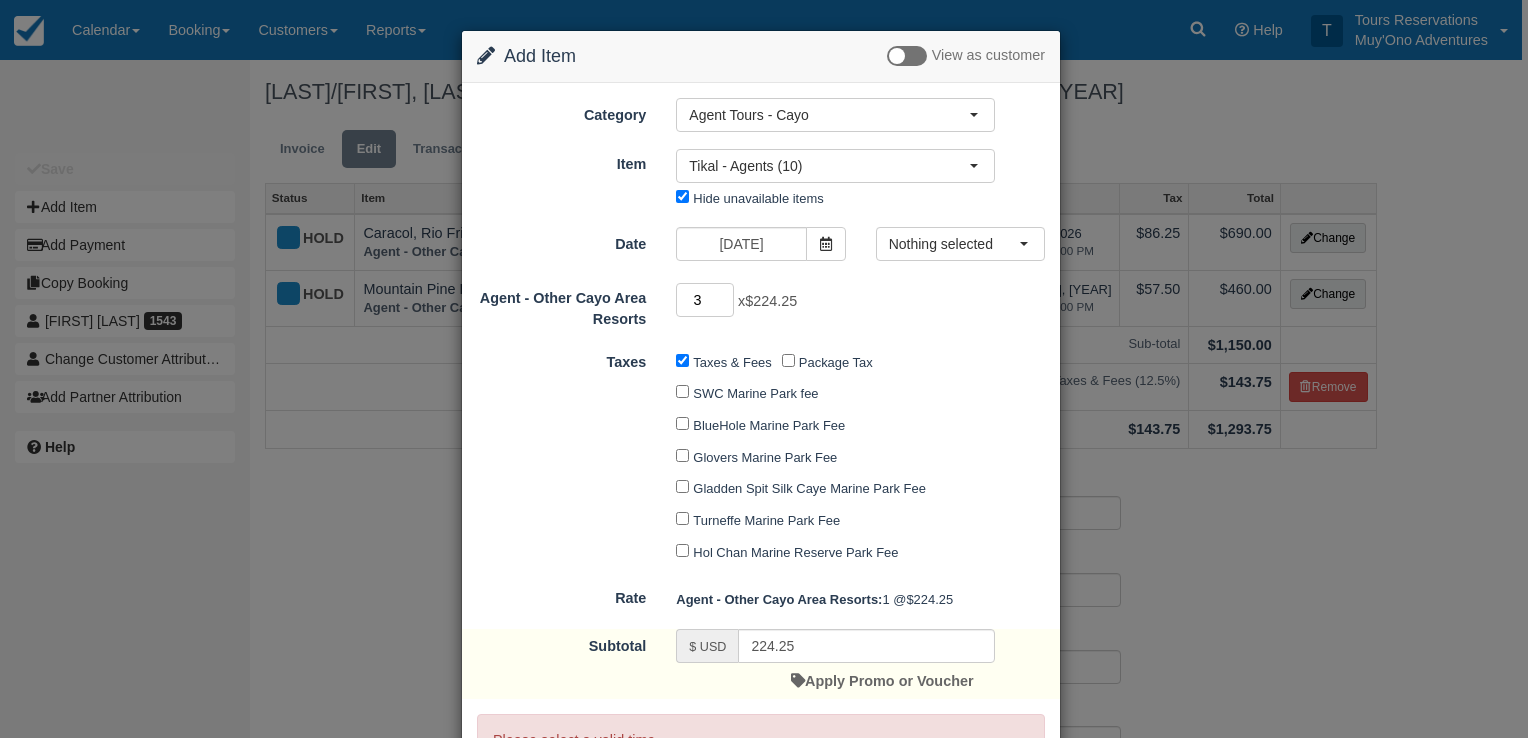 click on "3" at bounding box center (705, 300) 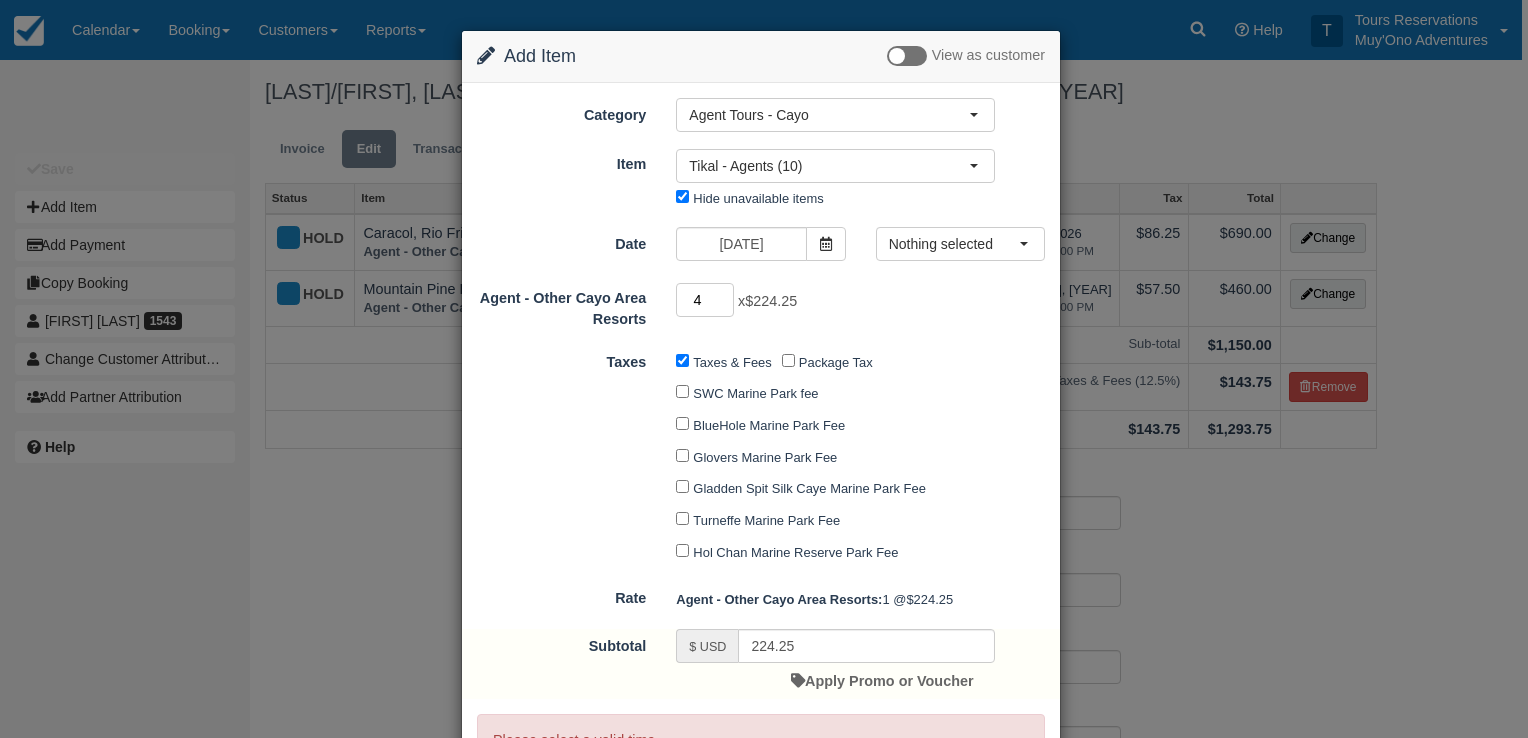 click on "4" at bounding box center [705, 300] 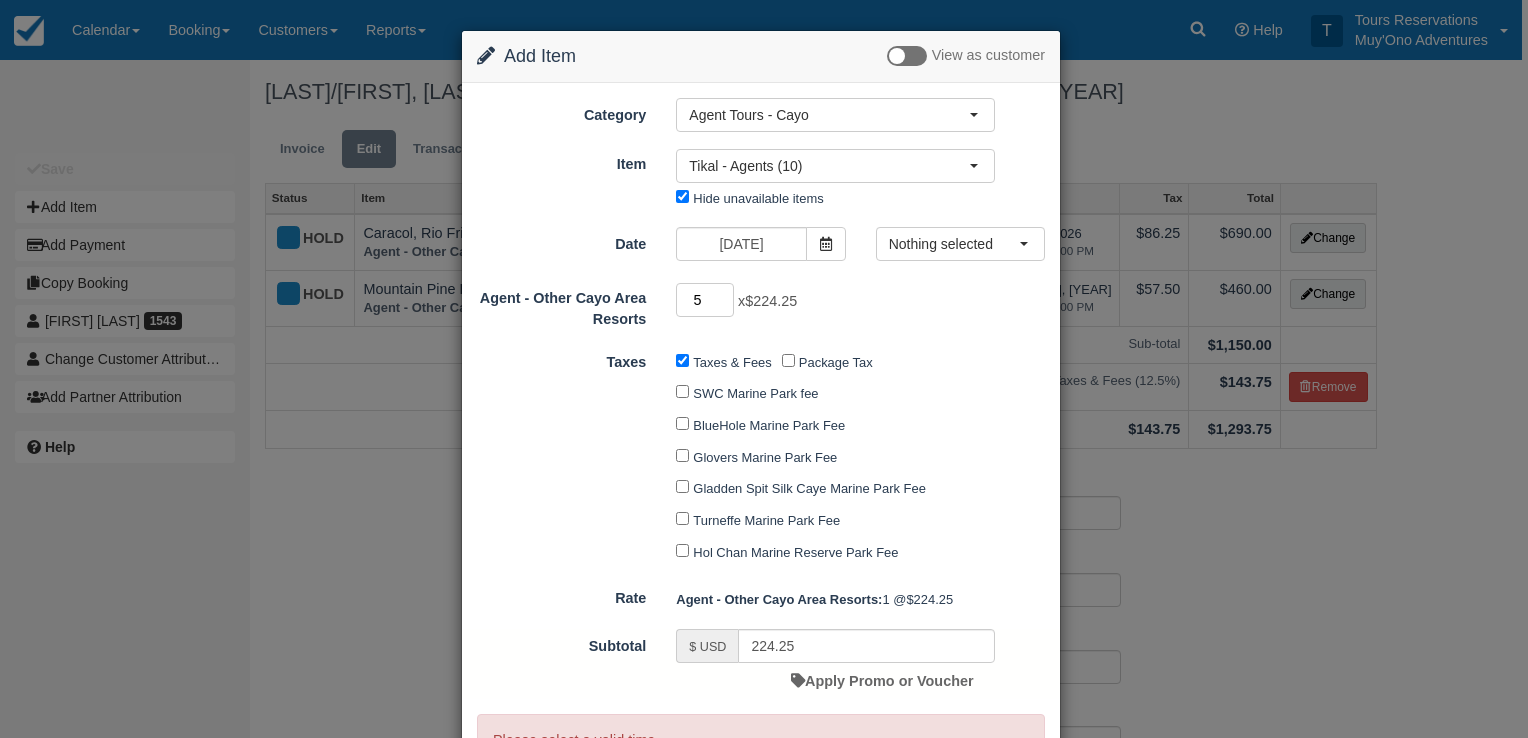 type on "5" 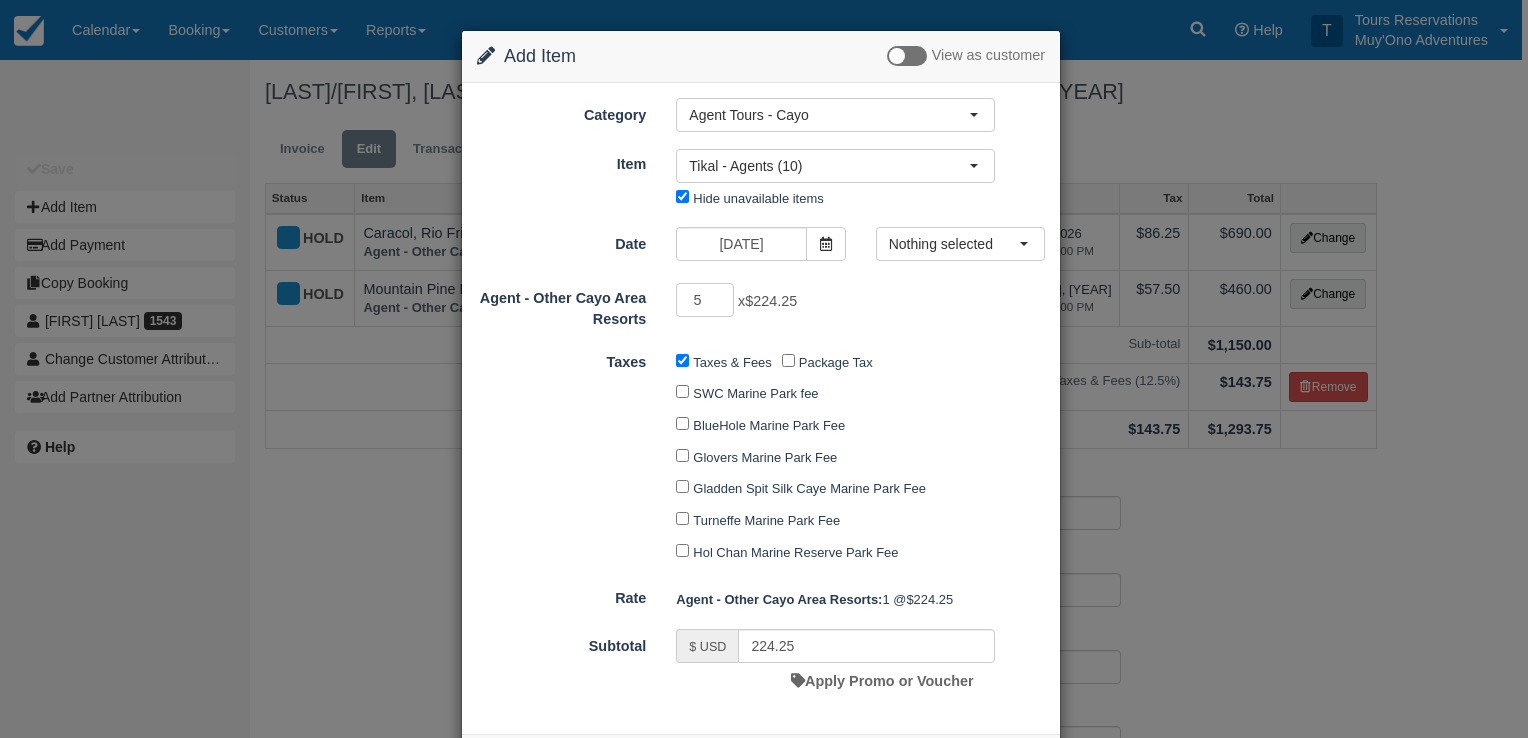 type on "1121.25" 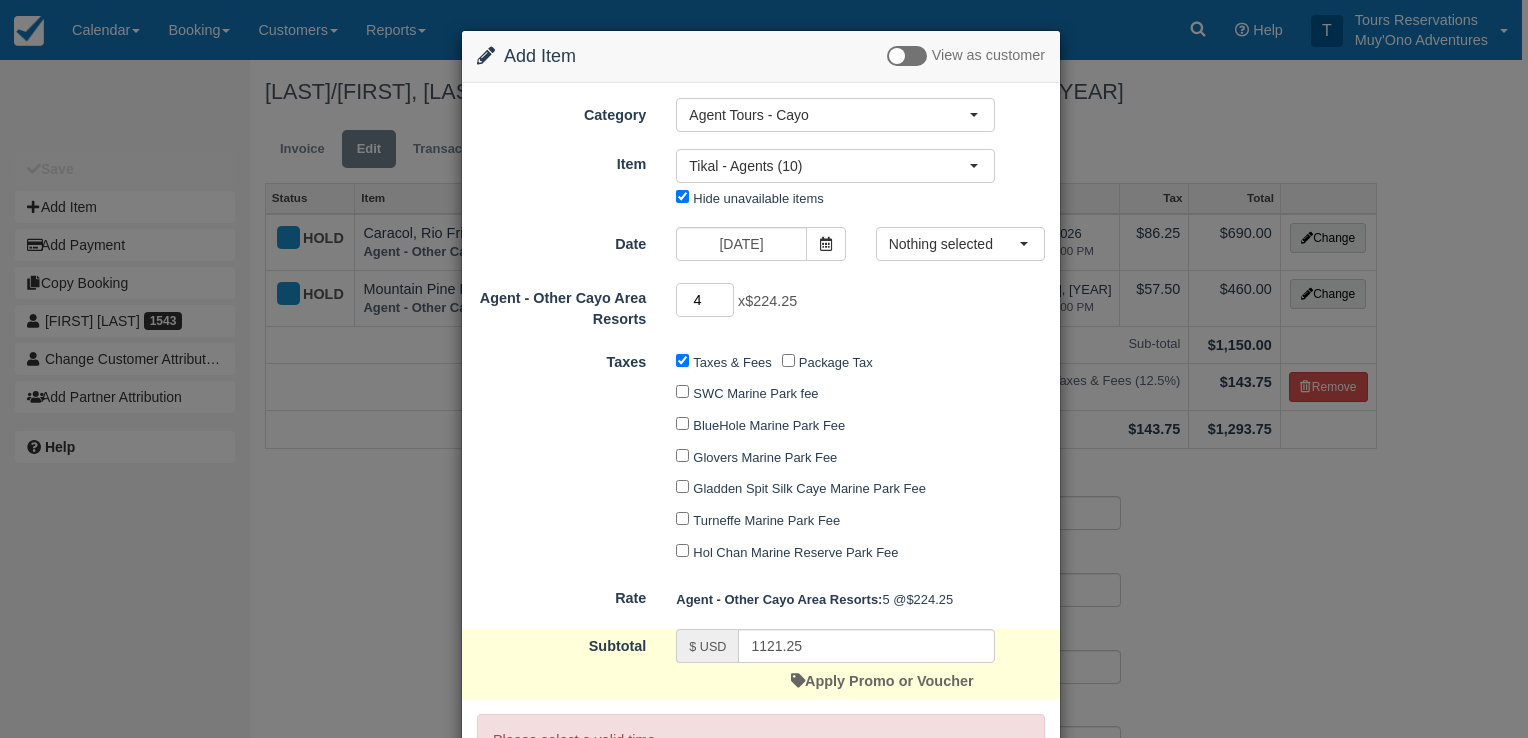 type on "4" 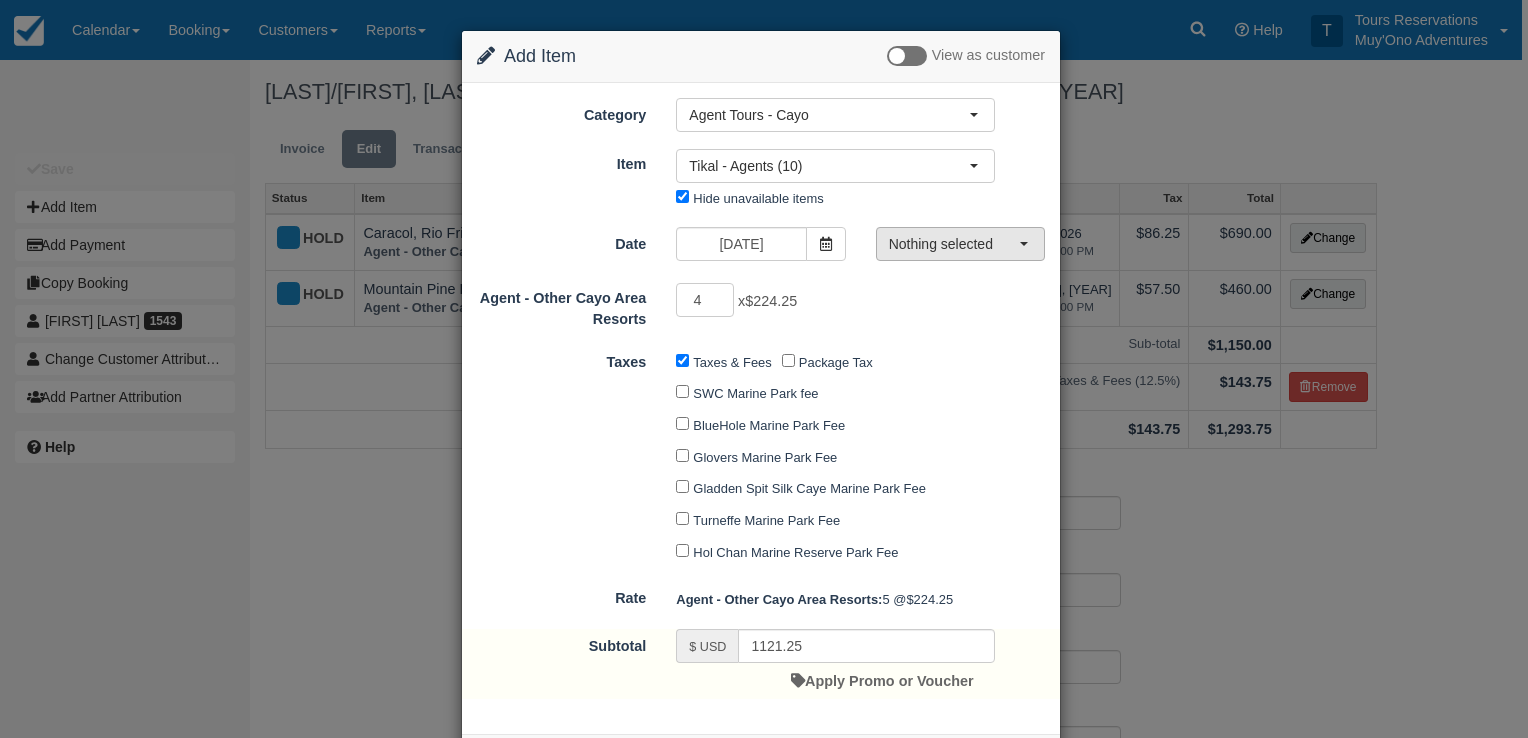 type on "897.00" 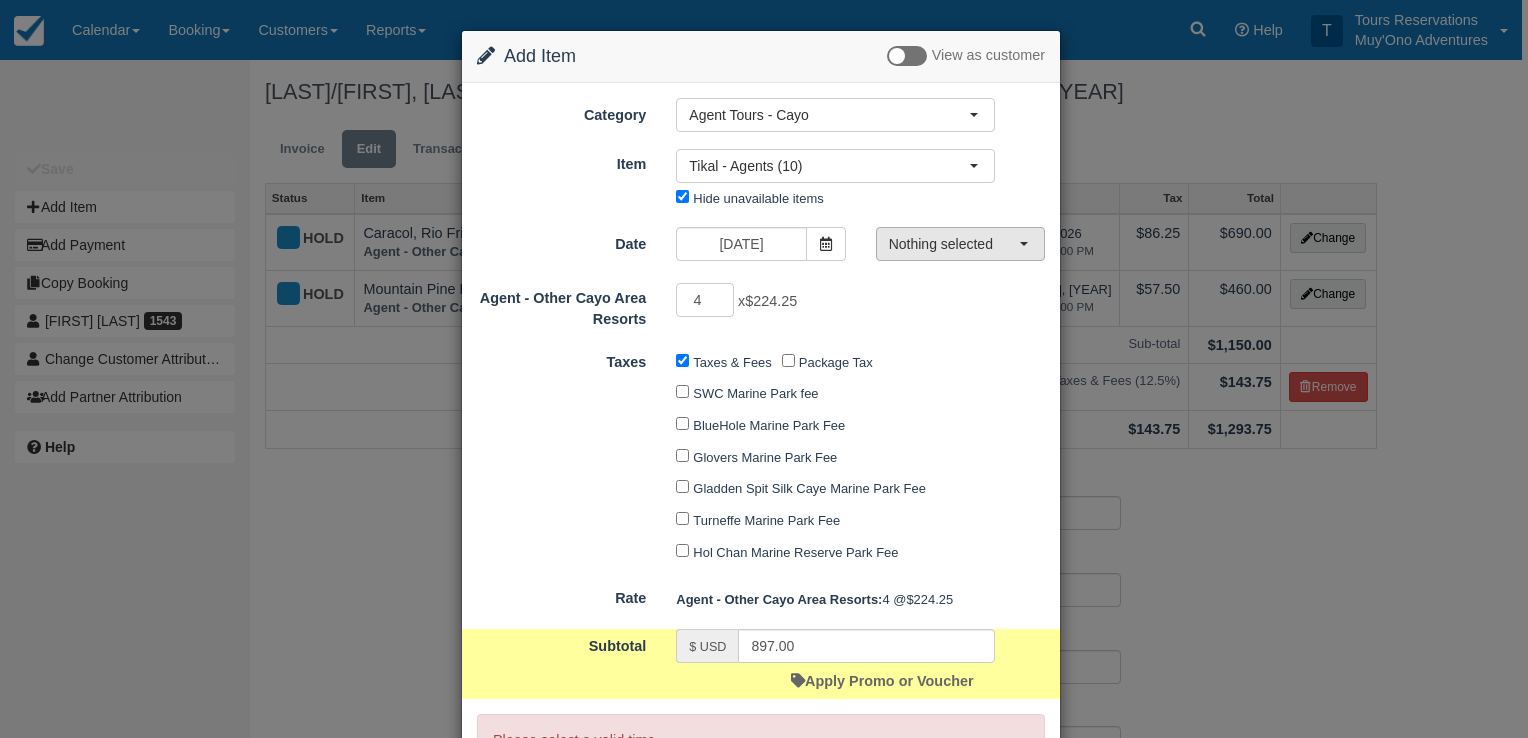 click at bounding box center (1024, 244) 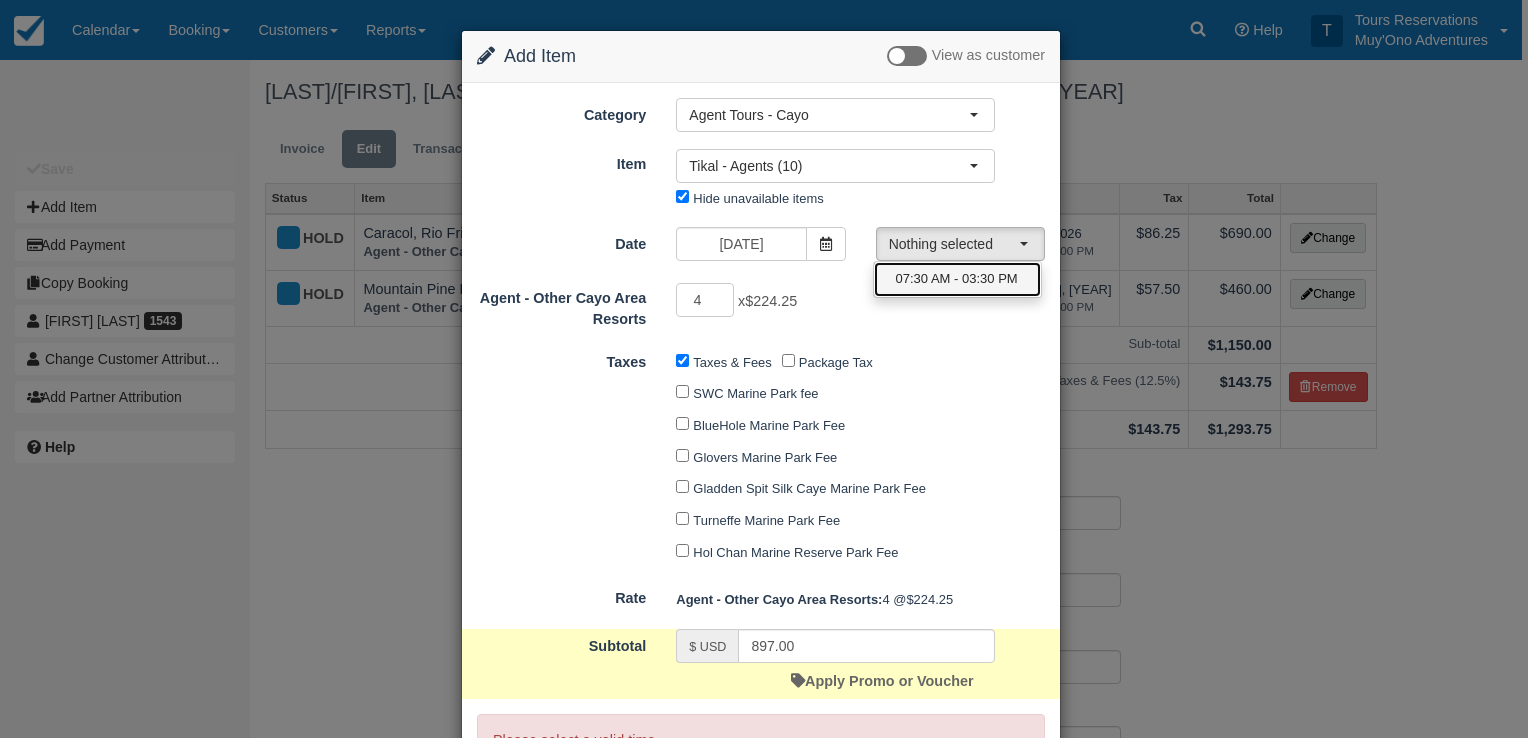 click on "07:30 AM - 03:30 PM" at bounding box center (957, 279) 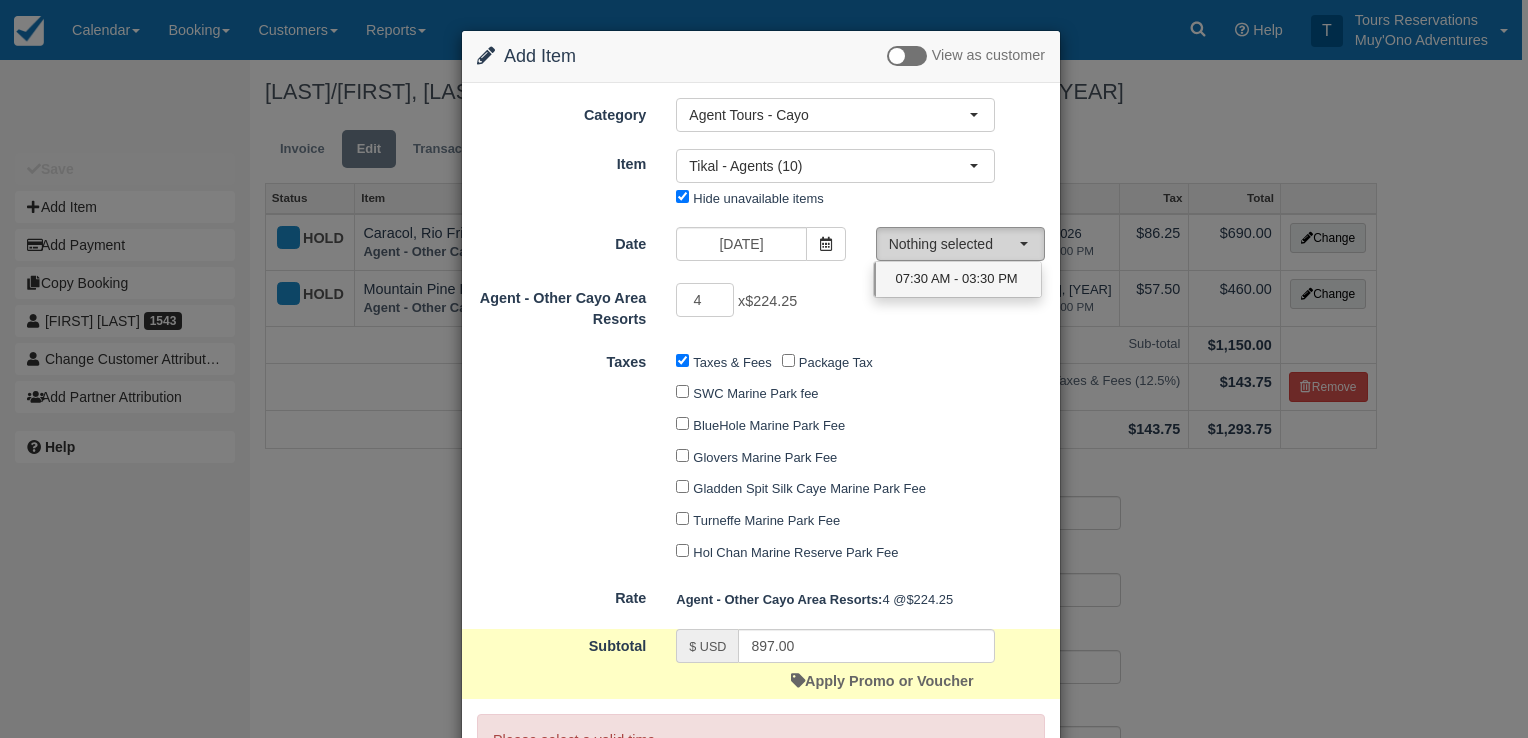 select on "0" 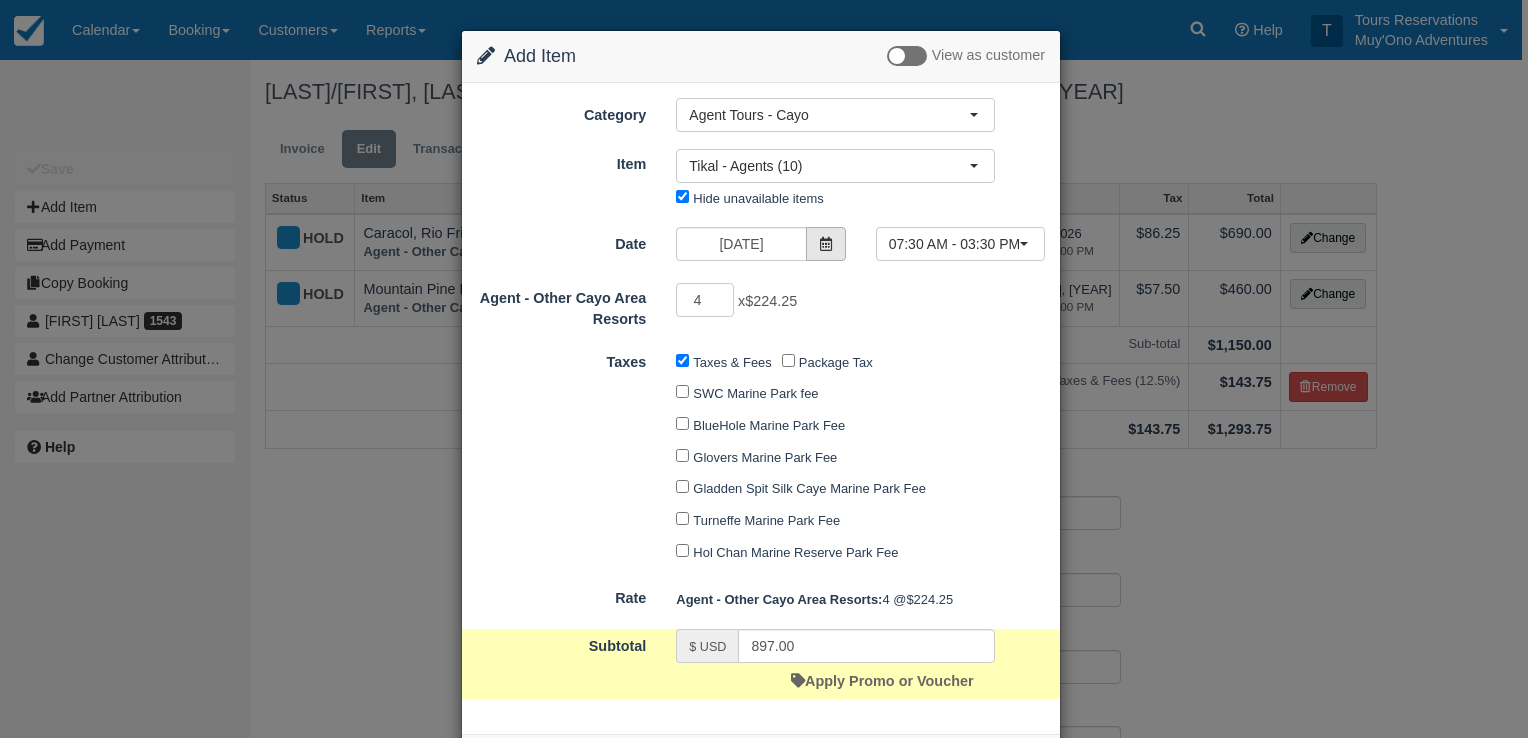 click at bounding box center [826, 244] 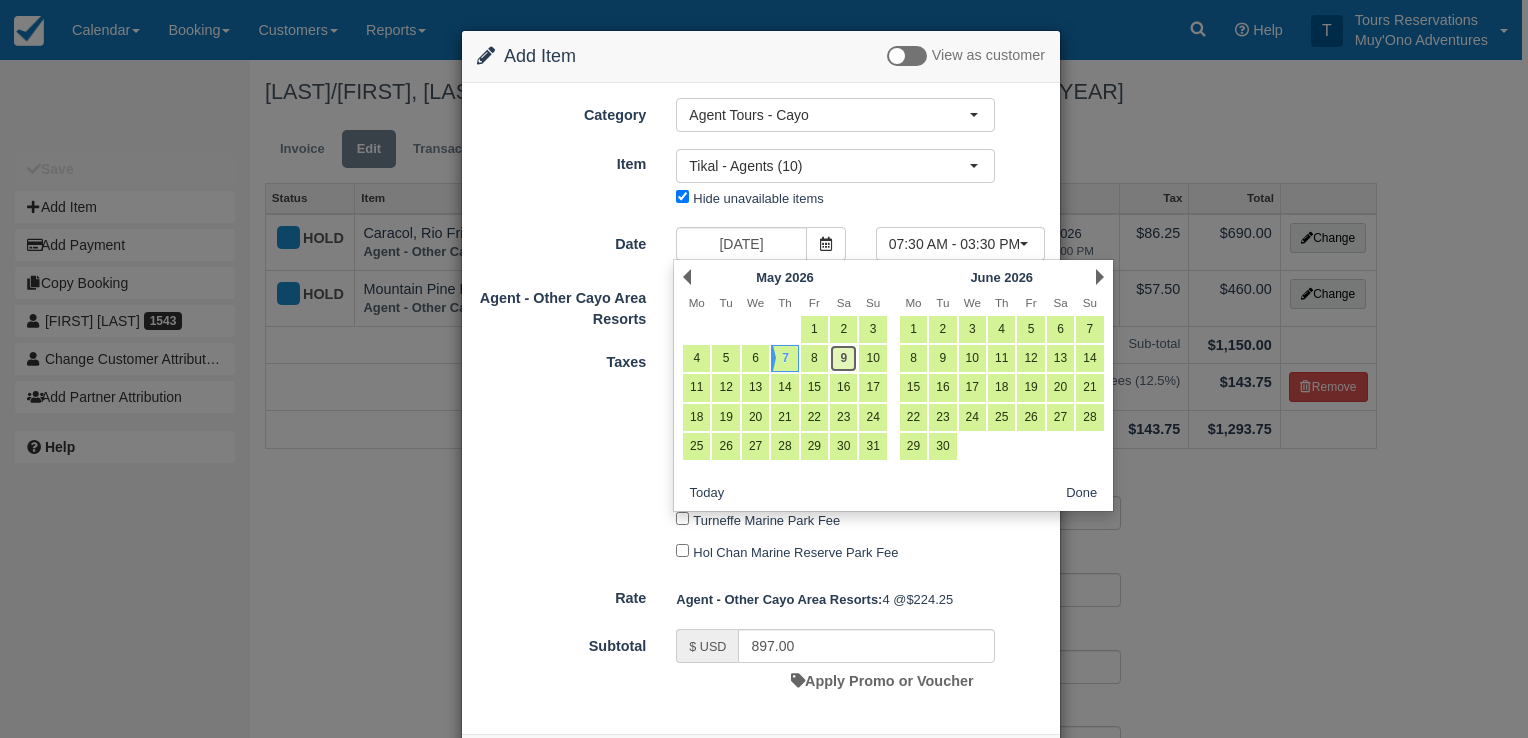 click on "9" at bounding box center [843, 358] 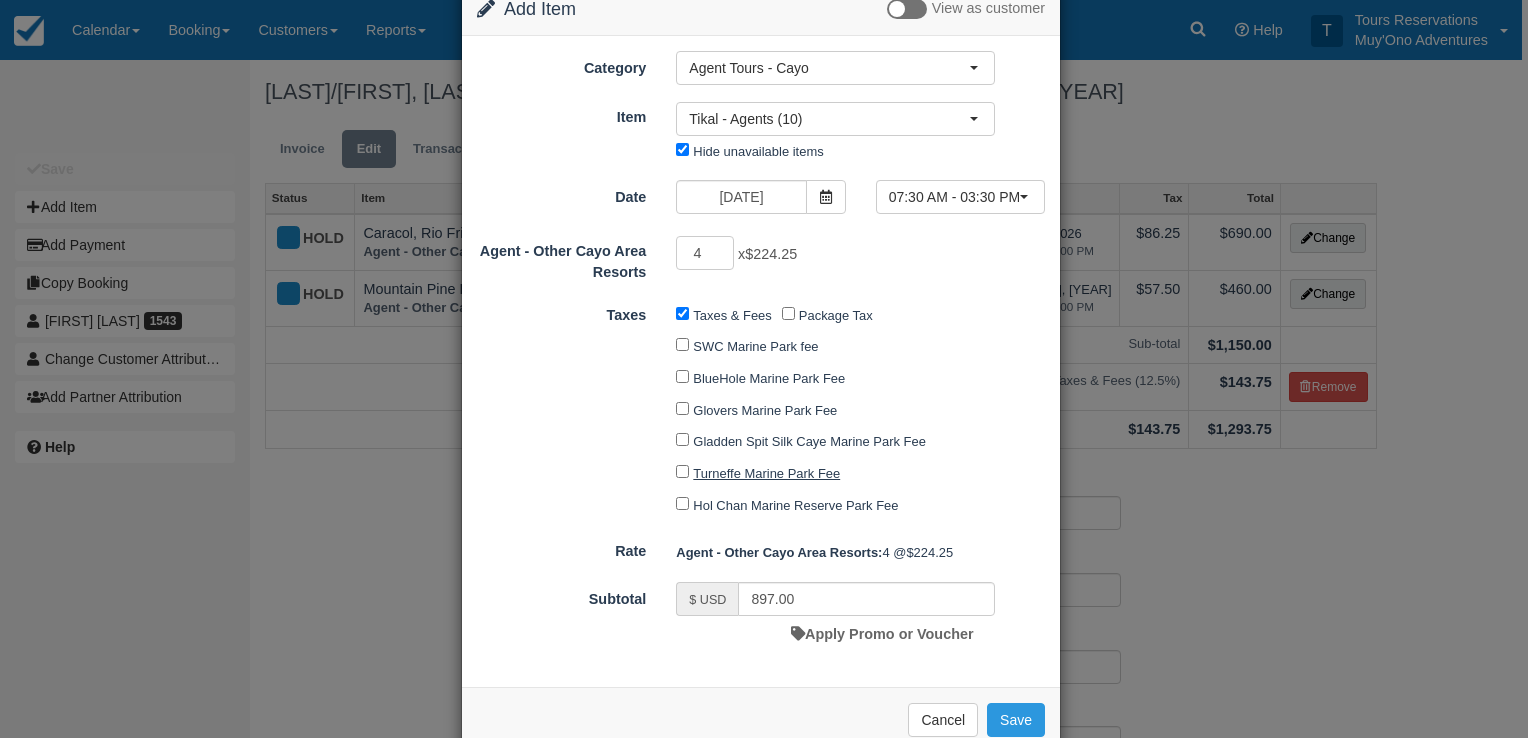 scroll, scrollTop: 88, scrollLeft: 0, axis: vertical 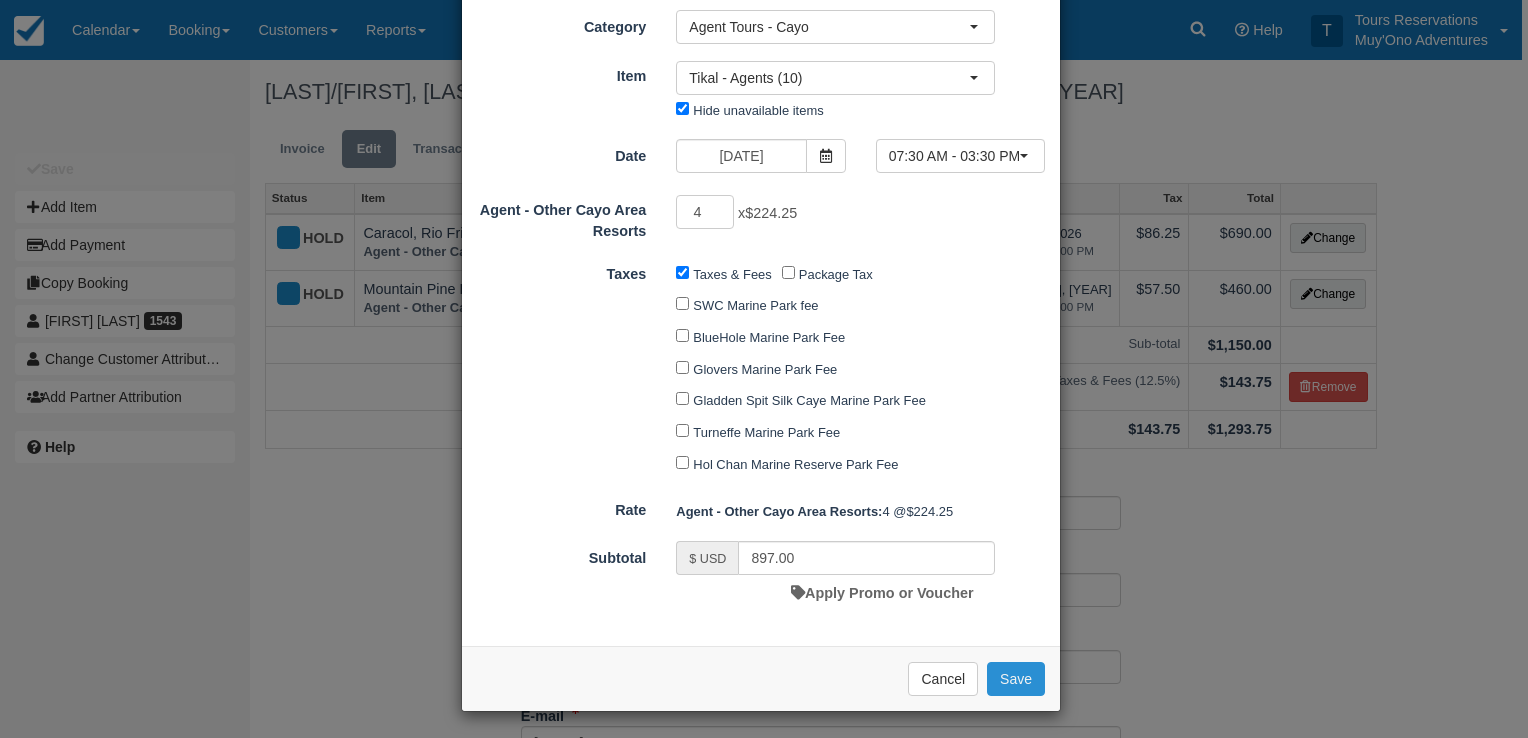 click on "Save" at bounding box center (1016, 679) 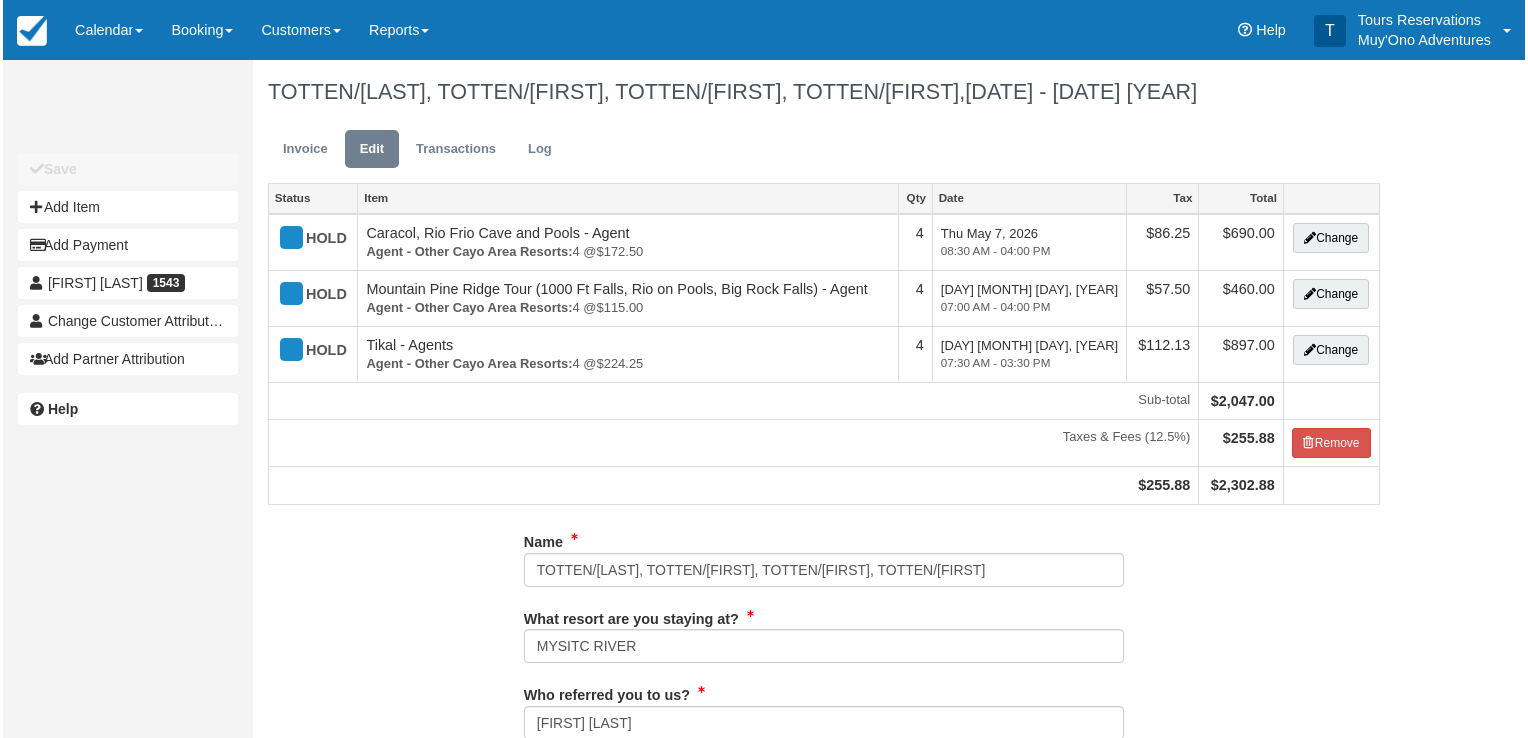 scroll, scrollTop: 0, scrollLeft: 0, axis: both 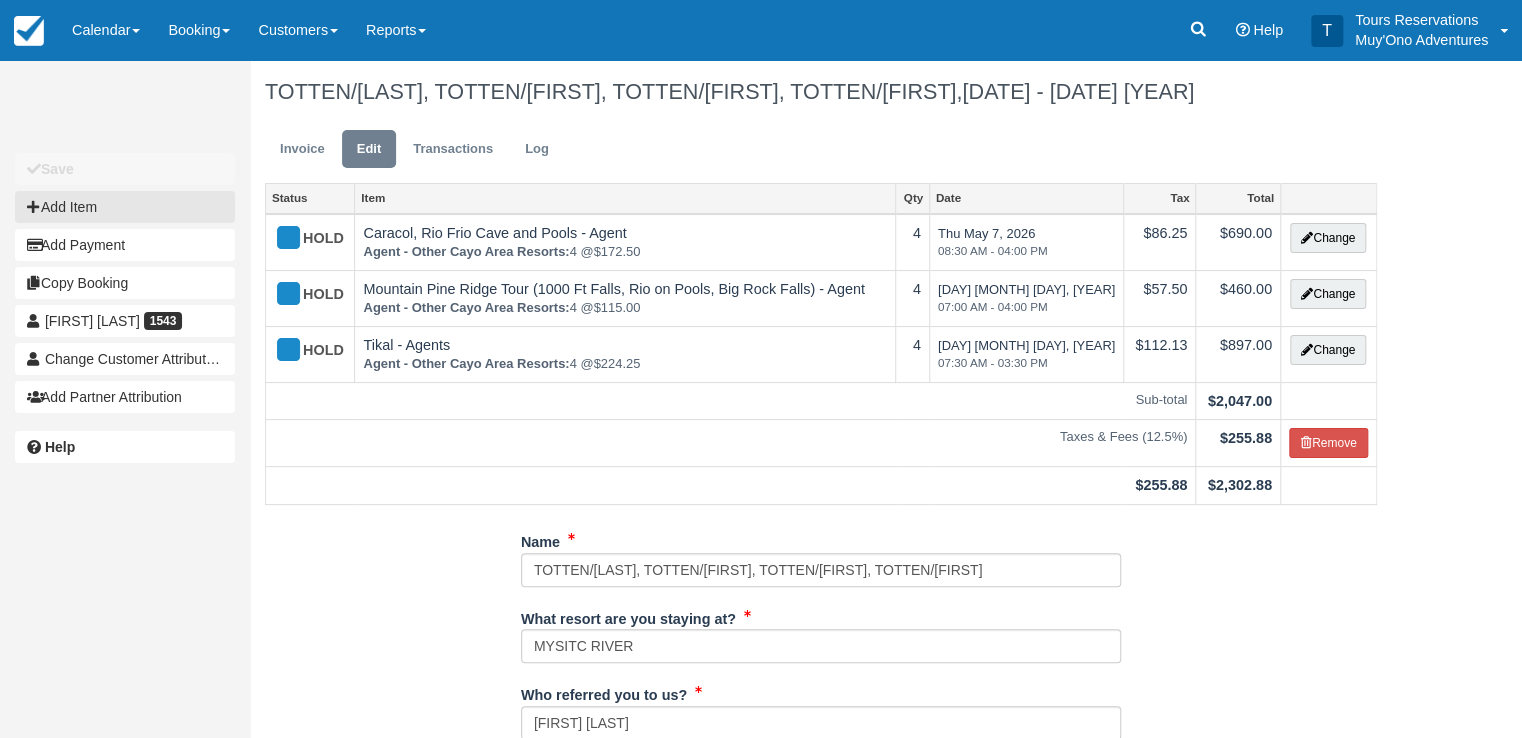click on "Add Item" at bounding box center (125, 207) 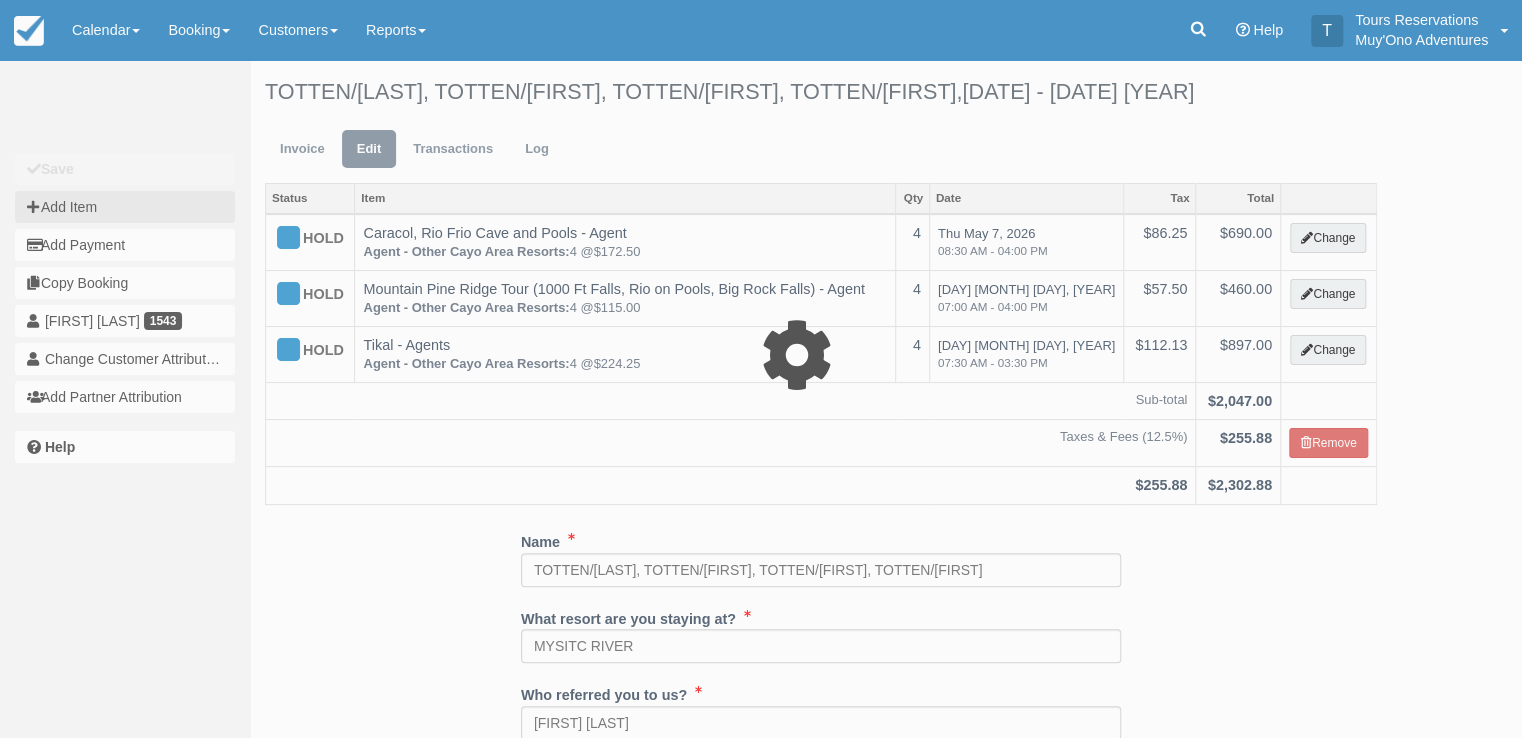 type on "0.00" 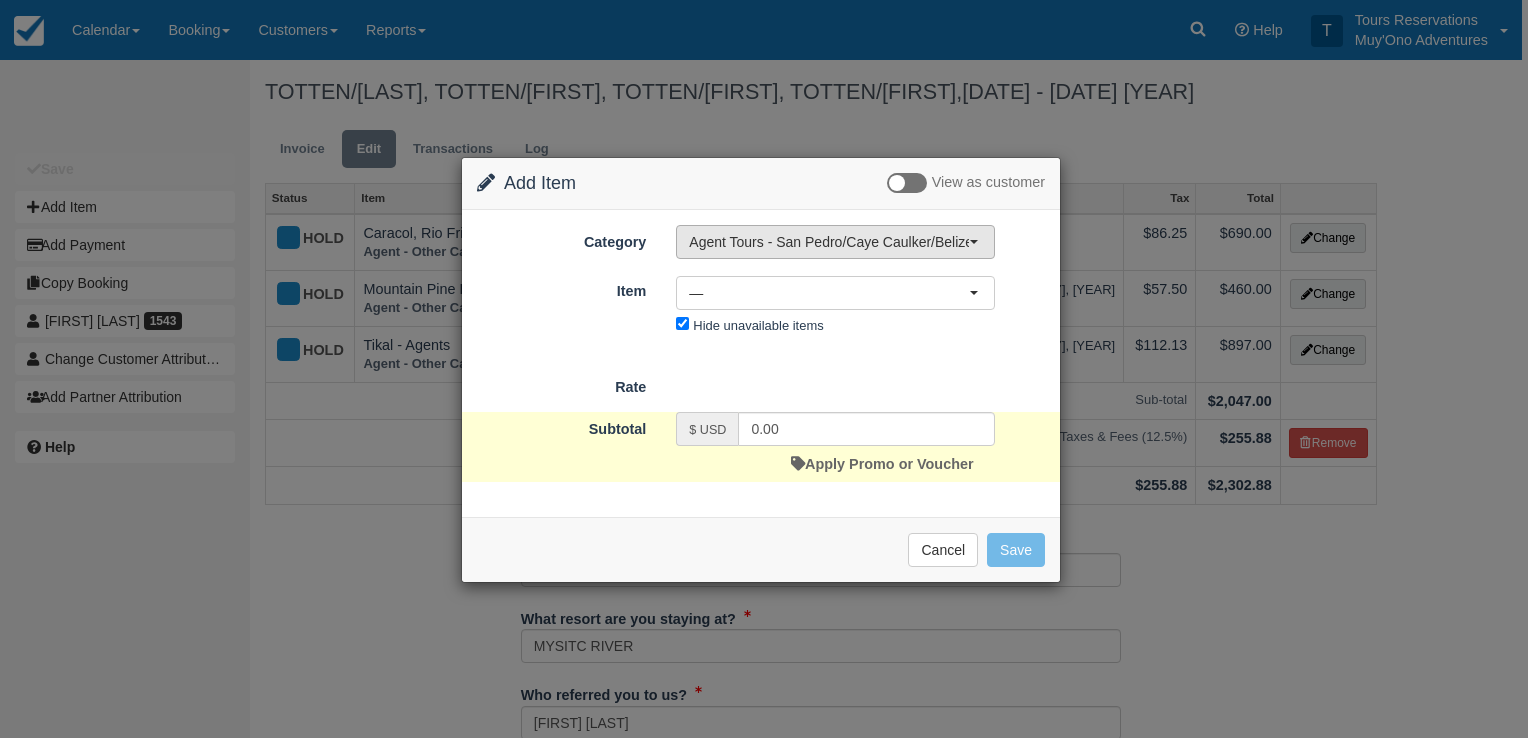 click on "Agent Tours - San Pedro/Caye Caulker/Belize City Tours" at bounding box center (829, 242) 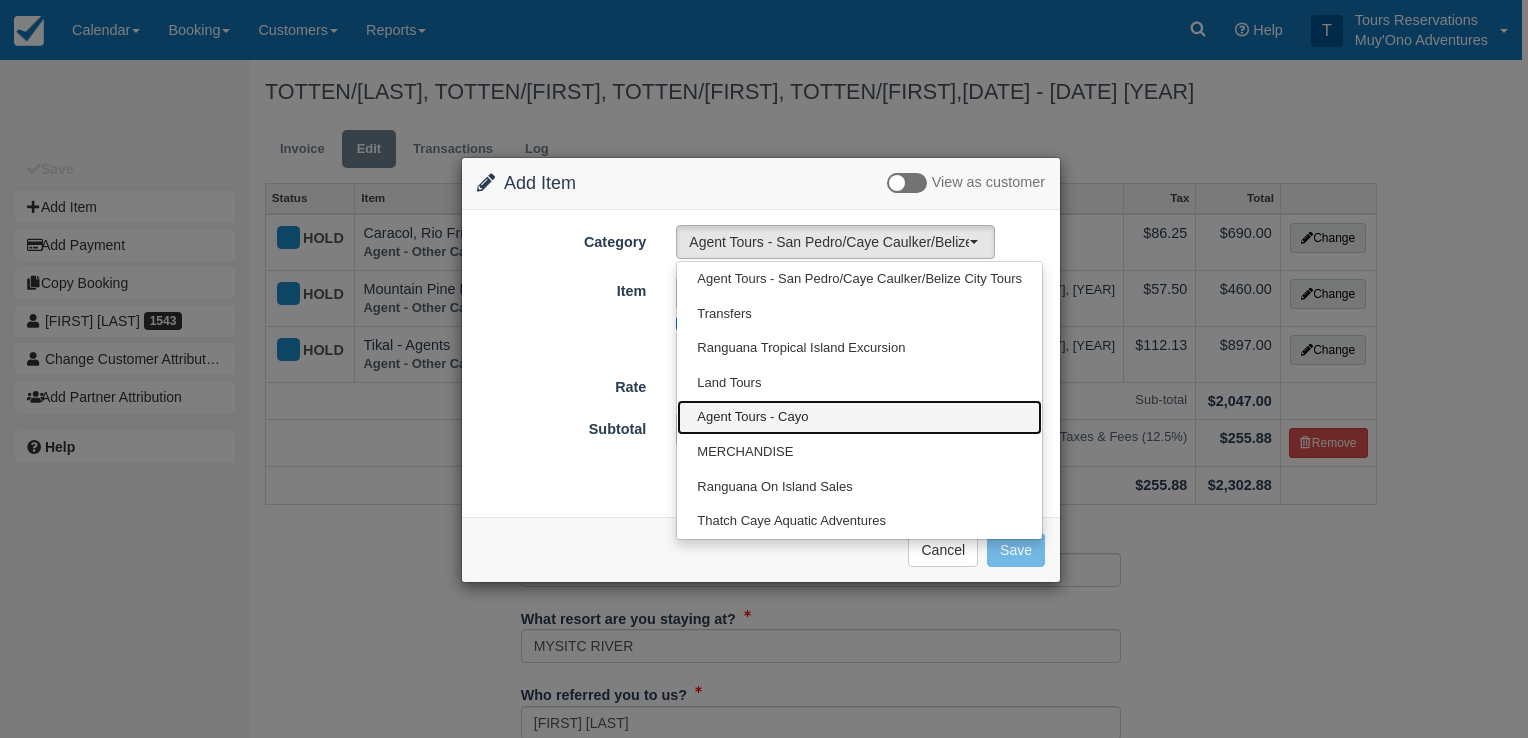 click on "Agent Tours - Cayo" at bounding box center [752, 417] 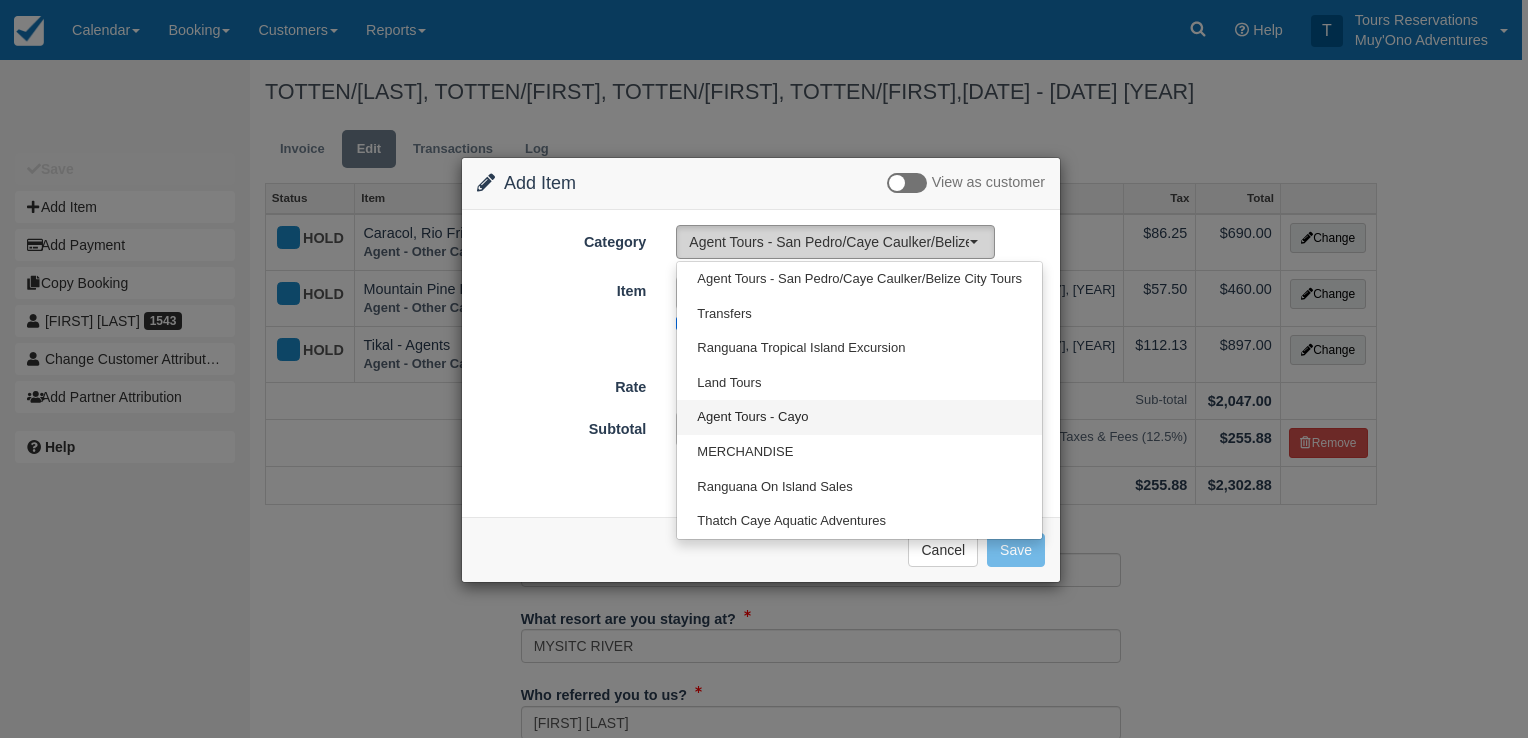 select on "62" 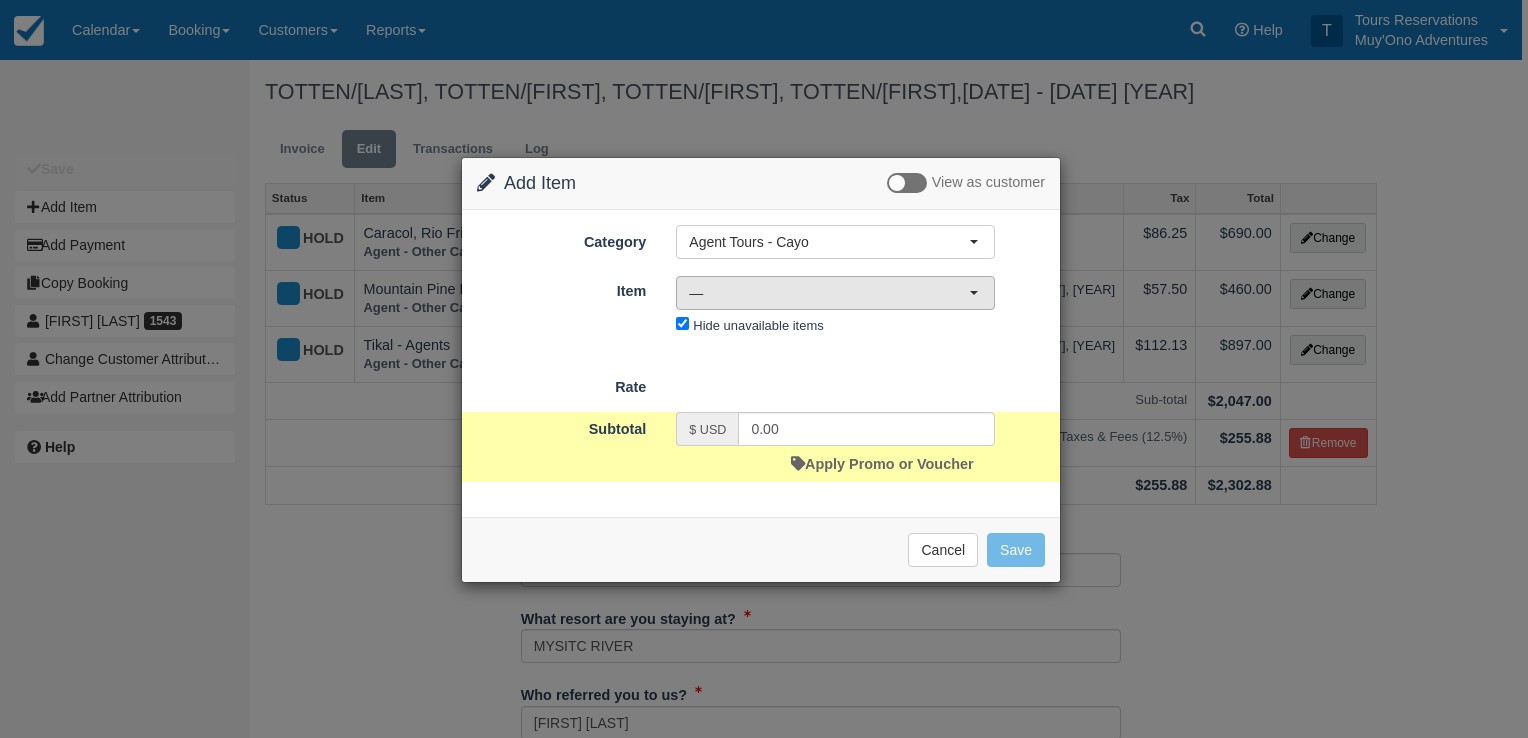 click on "—" at bounding box center [829, 293] 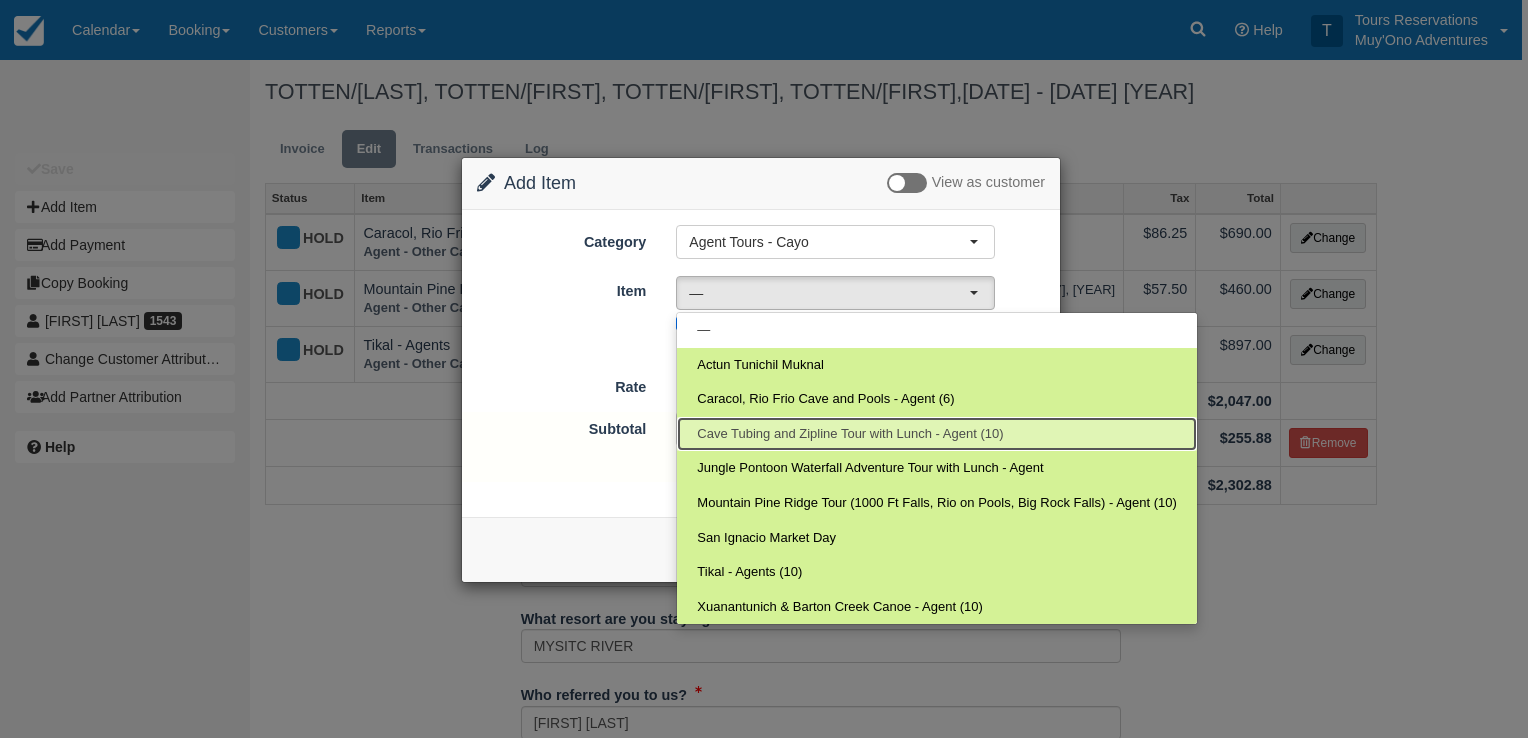 click on "Cave Tubing and Zipline Tour with Lunch - Agent (10)" at bounding box center [850, 434] 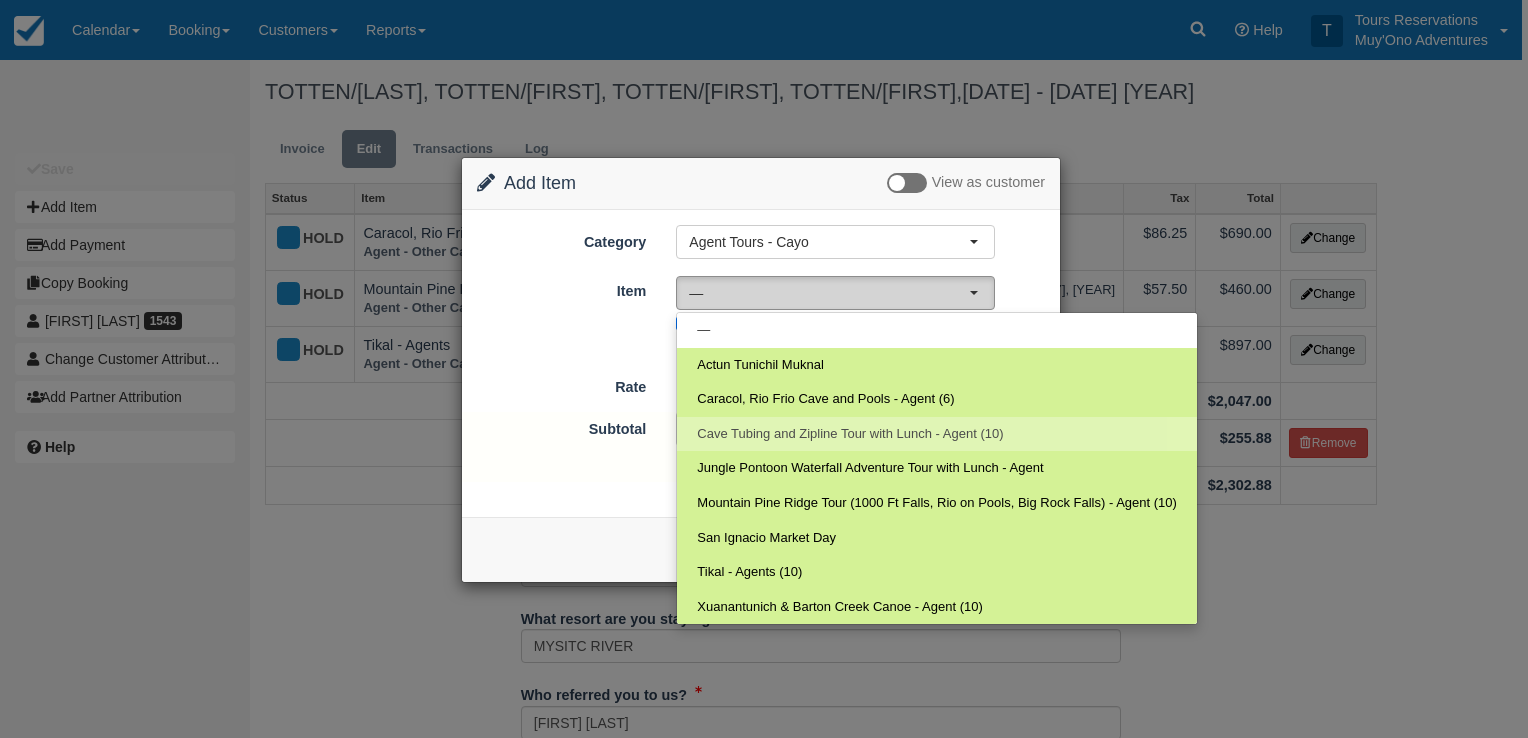 select on "283" 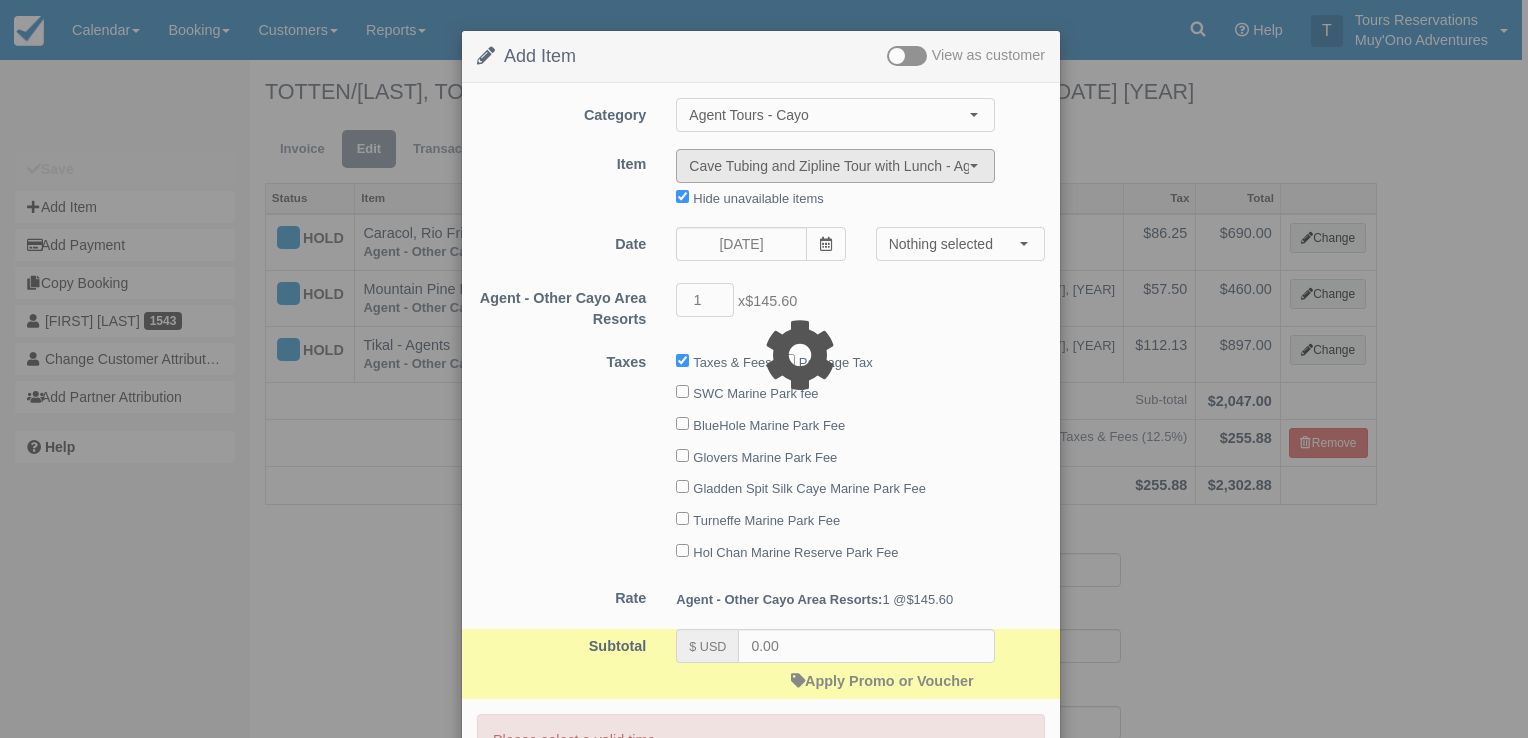 type on "145.60" 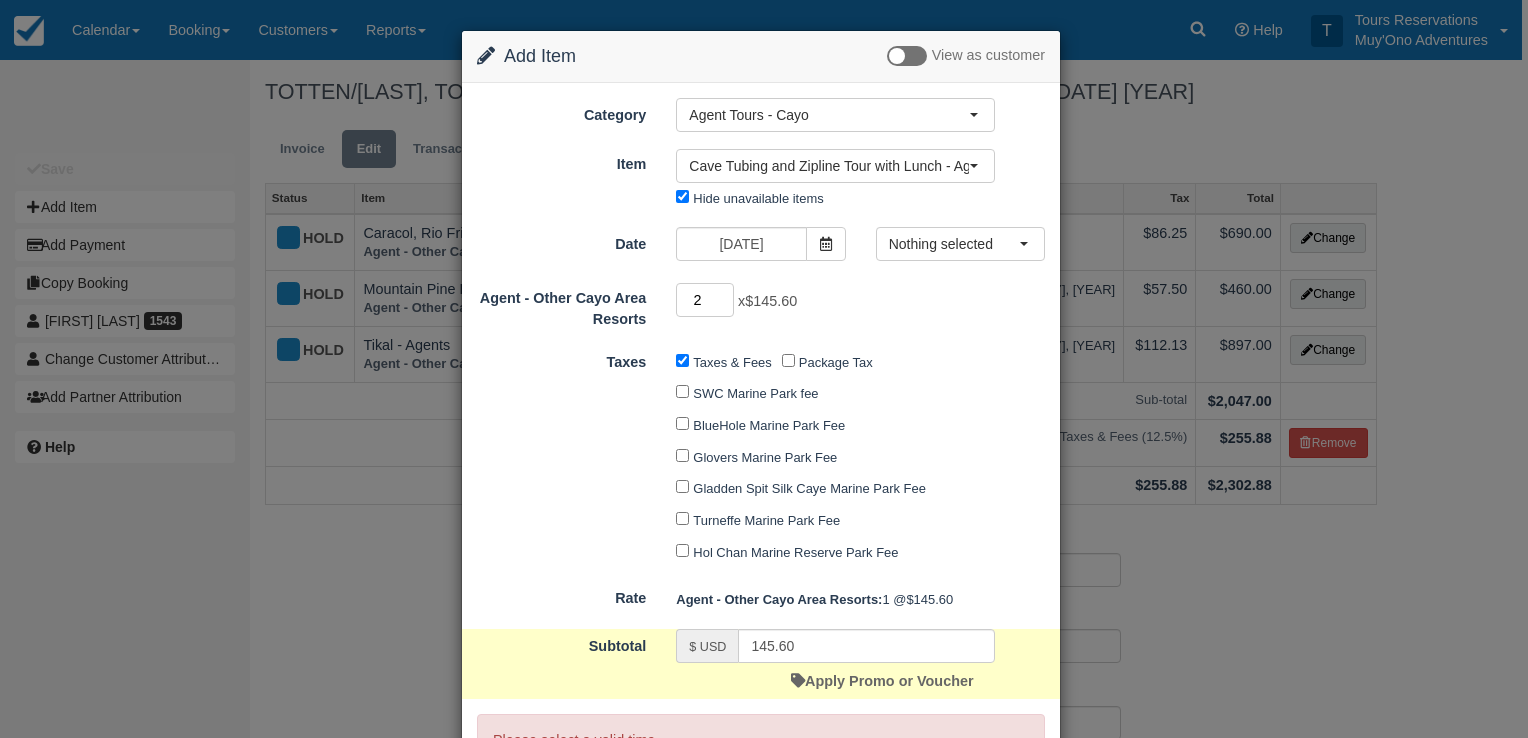 click on "2" at bounding box center (705, 300) 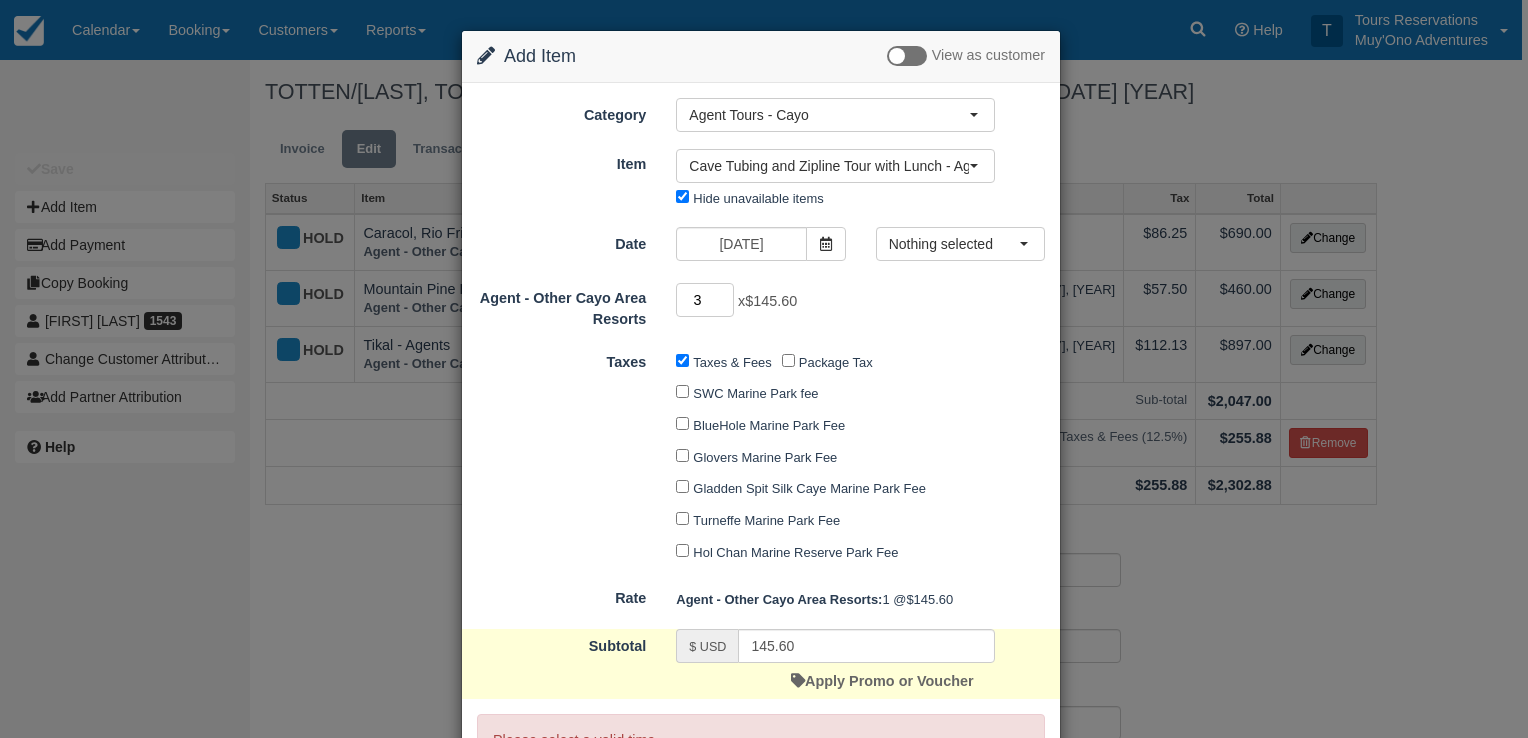 click on "3" at bounding box center [705, 300] 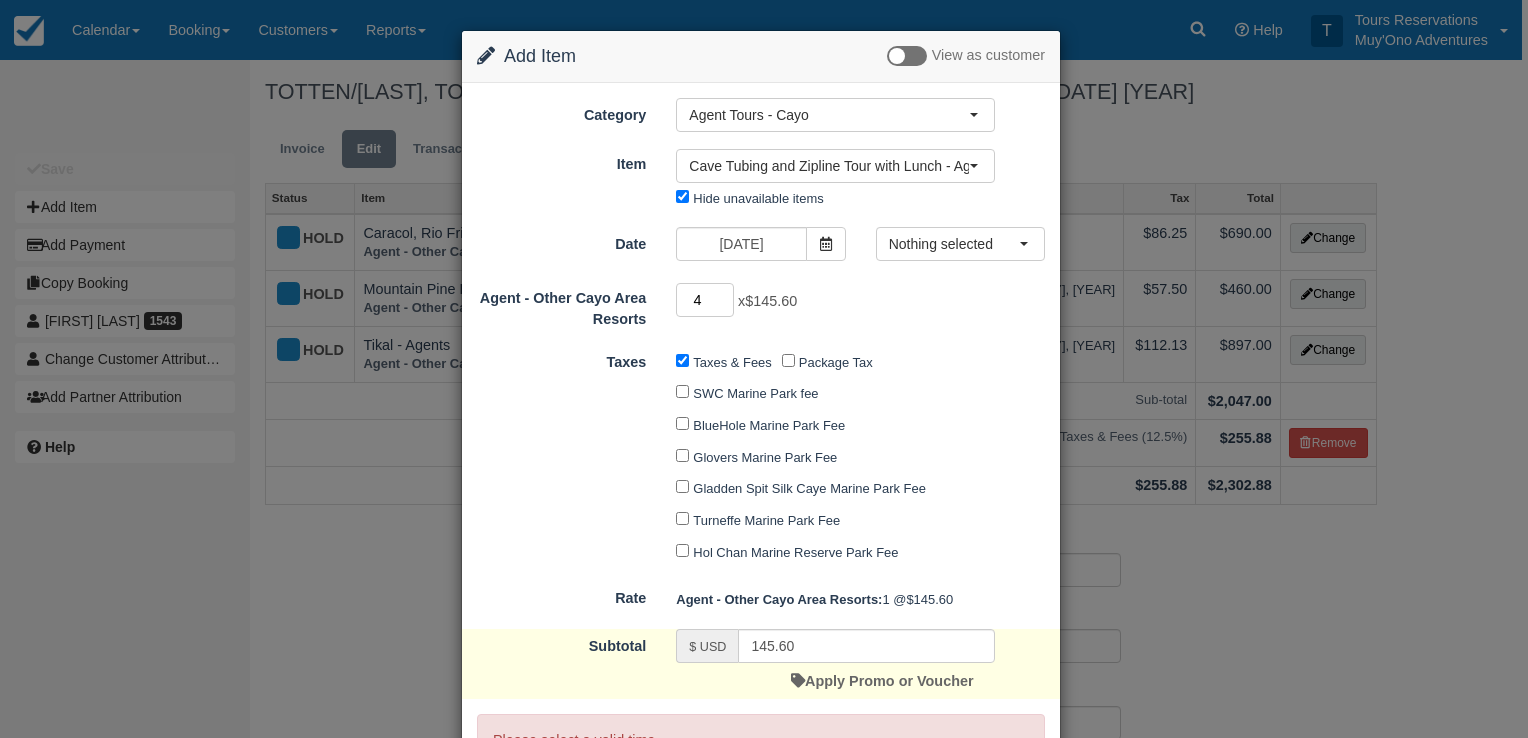 type on "4" 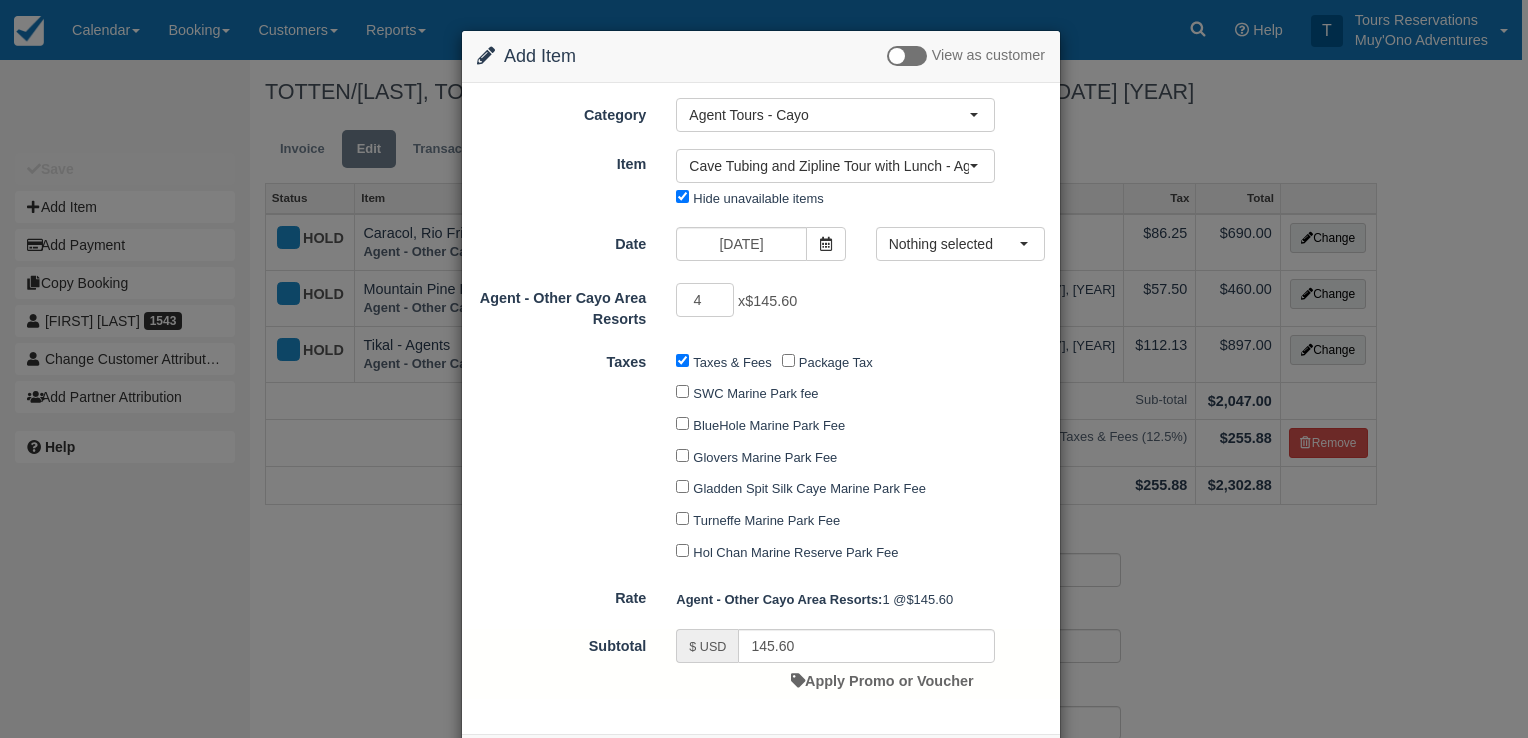 type on "582.40" 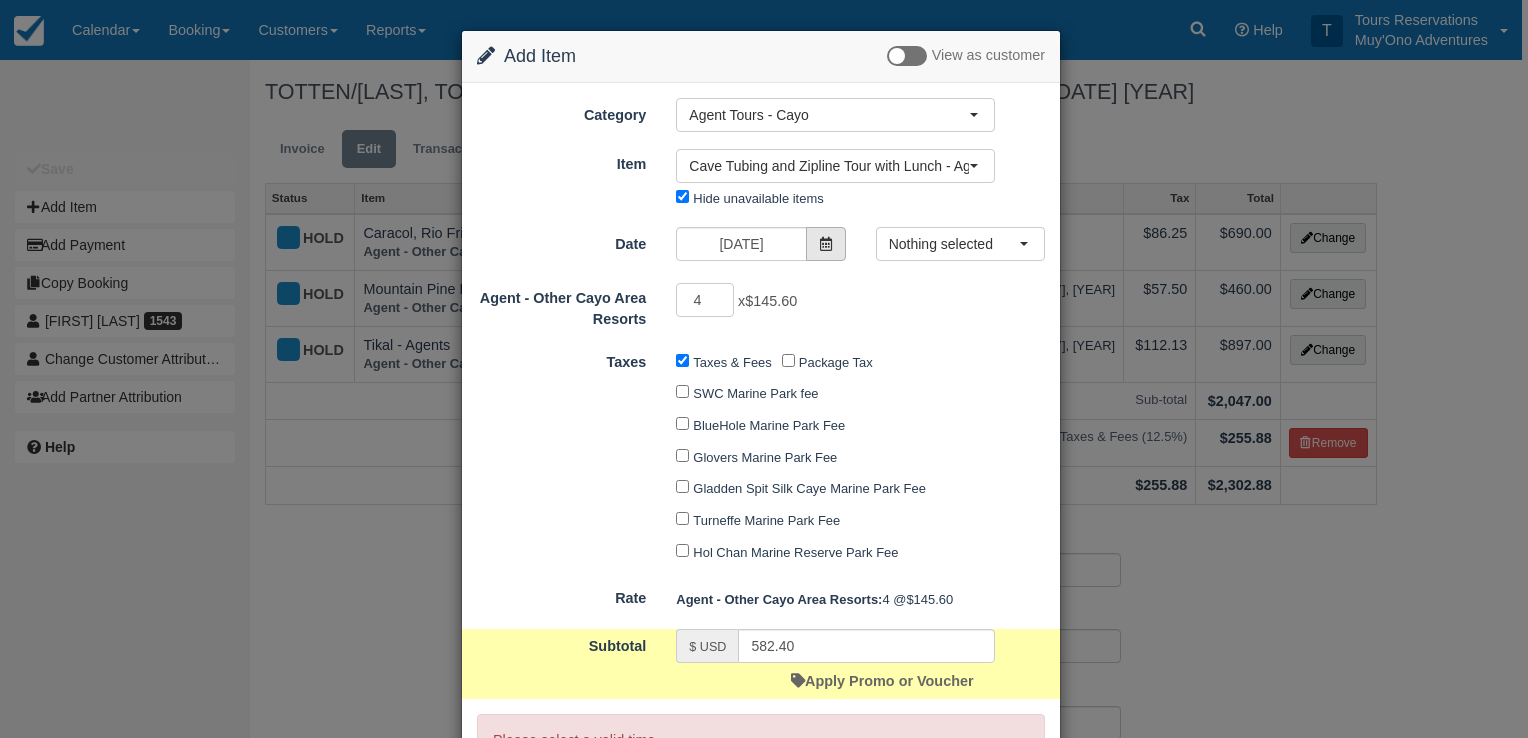 drag, startPoint x: 822, startPoint y: 244, endPoint x: 814, endPoint y: 236, distance: 11.313708 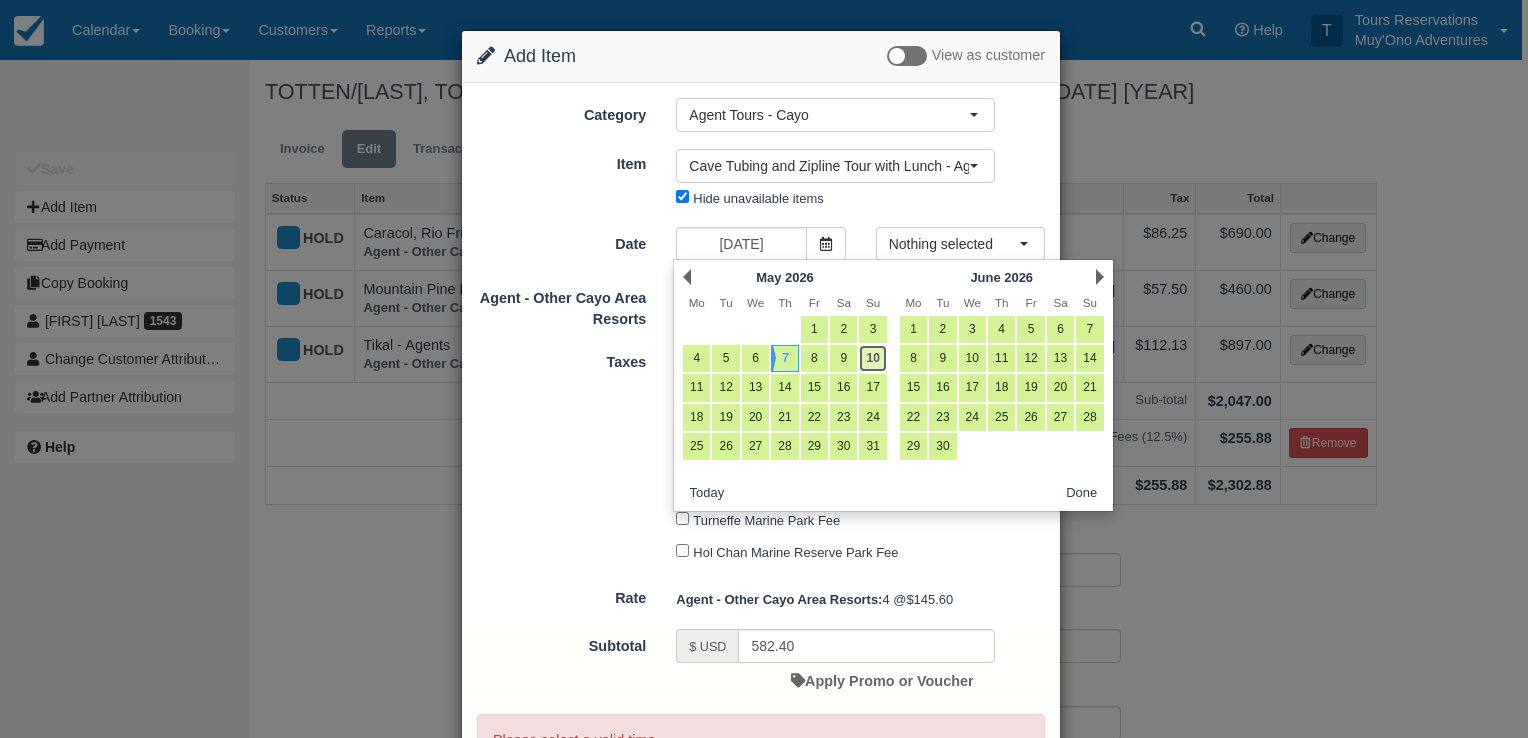 click on "10" at bounding box center (872, 358) 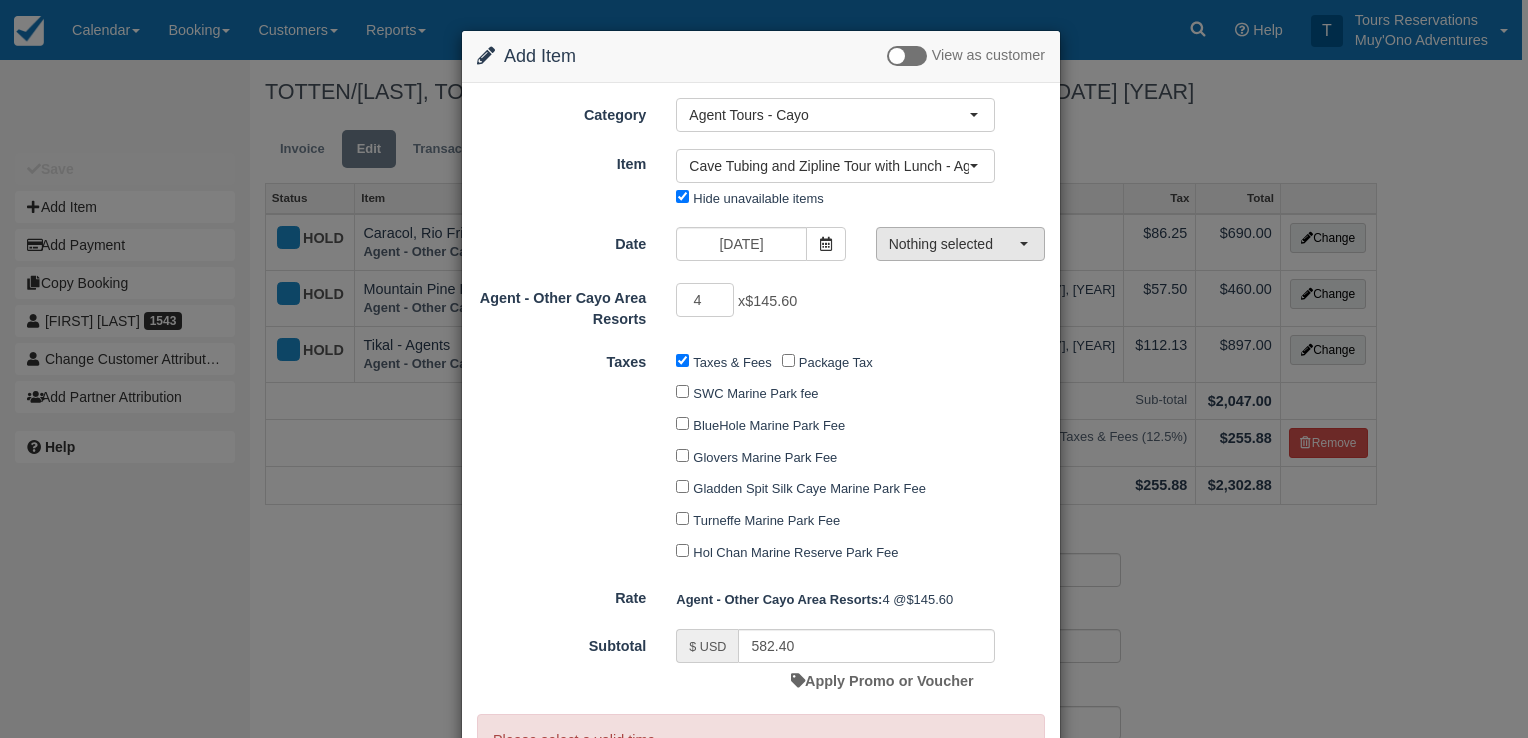 click on "Nothing selected" at bounding box center [954, 244] 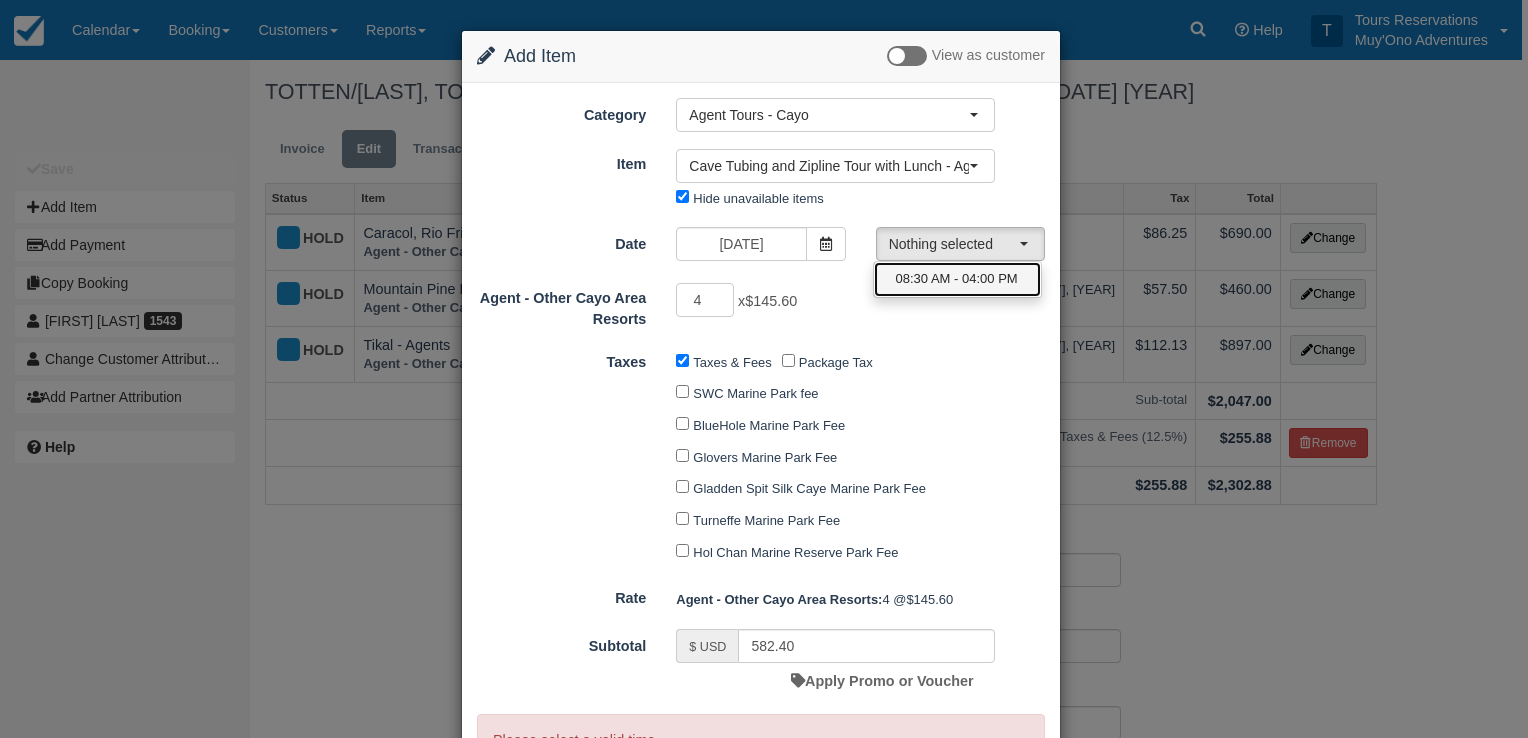 click on "08:30 AM - 04:00 PM" at bounding box center [957, 279] 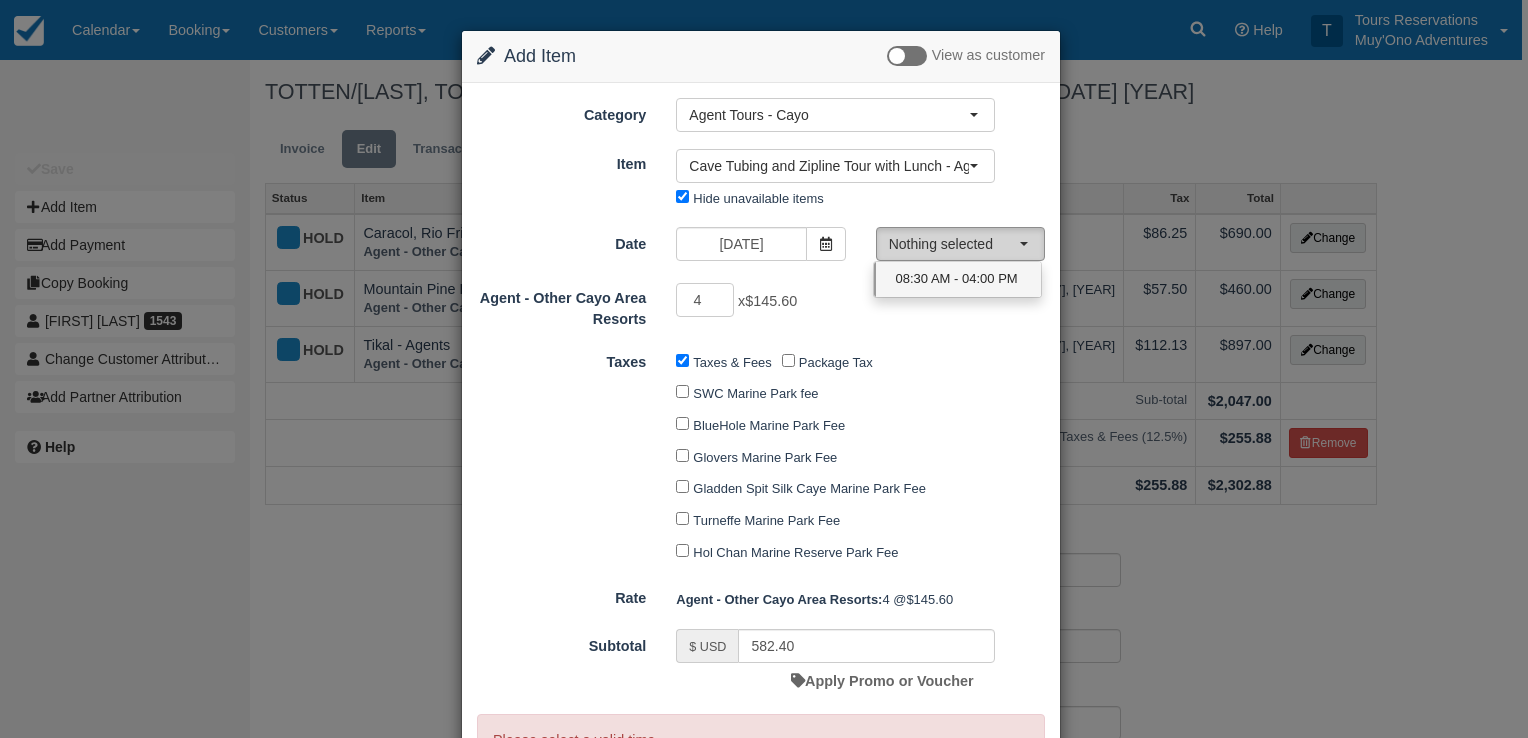 select on "0" 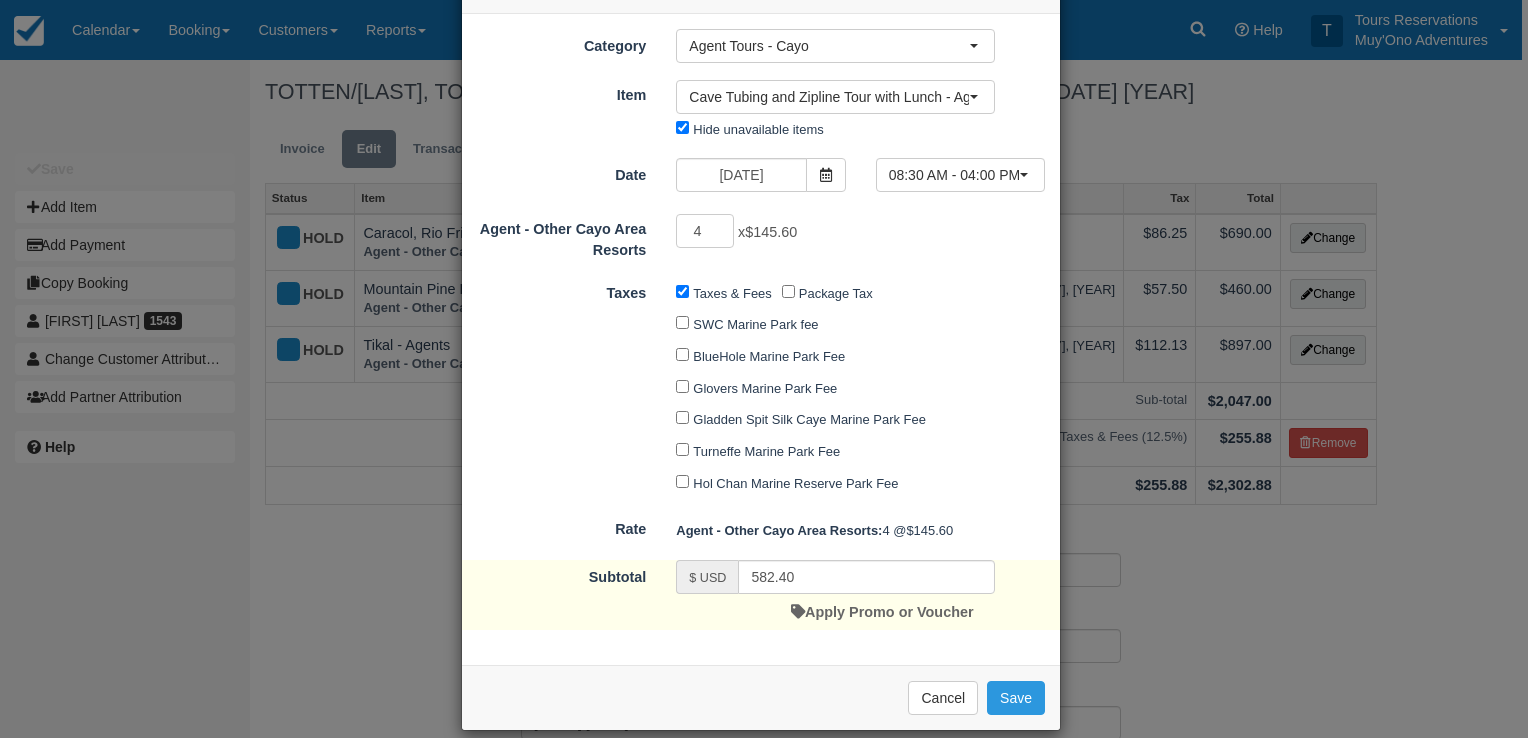 scroll, scrollTop: 88, scrollLeft: 0, axis: vertical 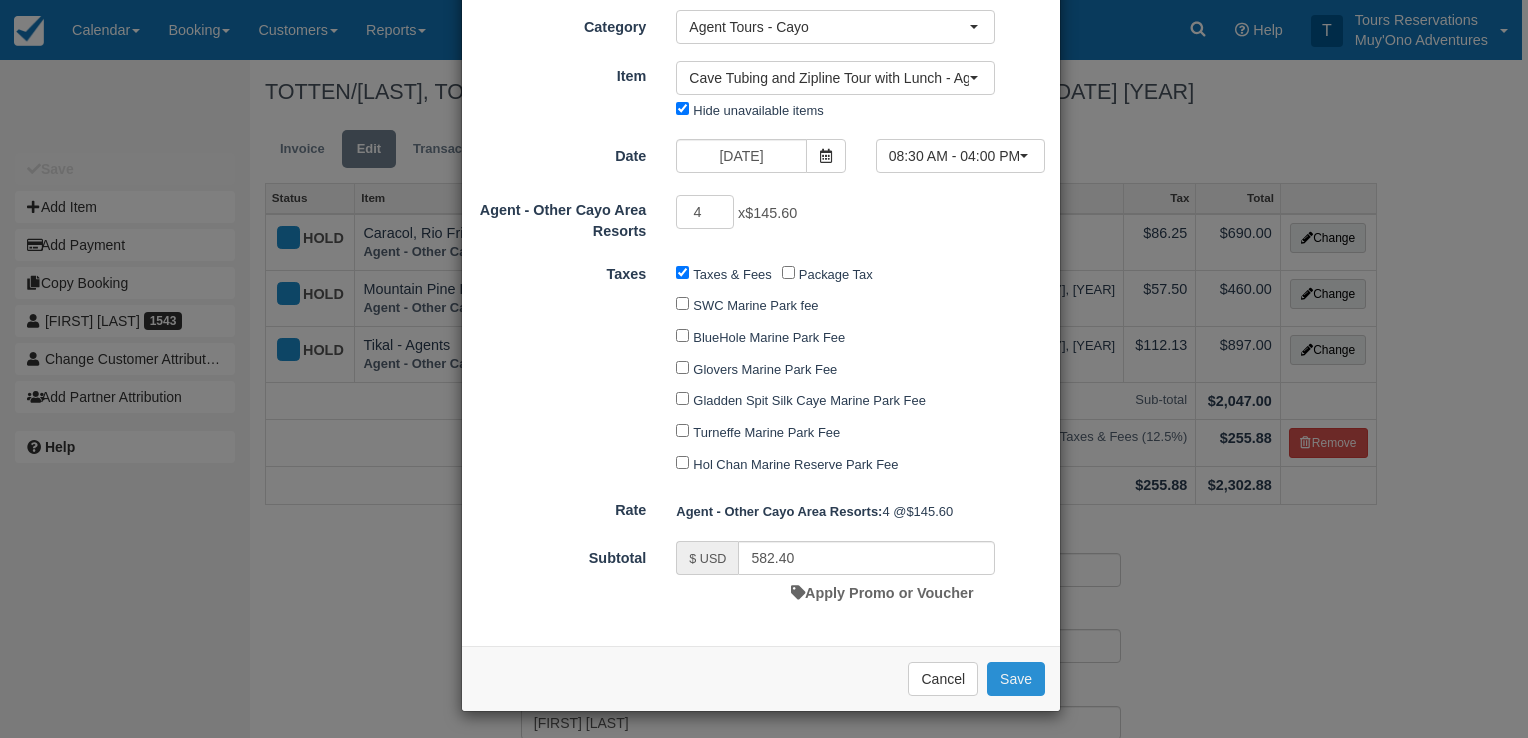 click on "Save" at bounding box center [1016, 679] 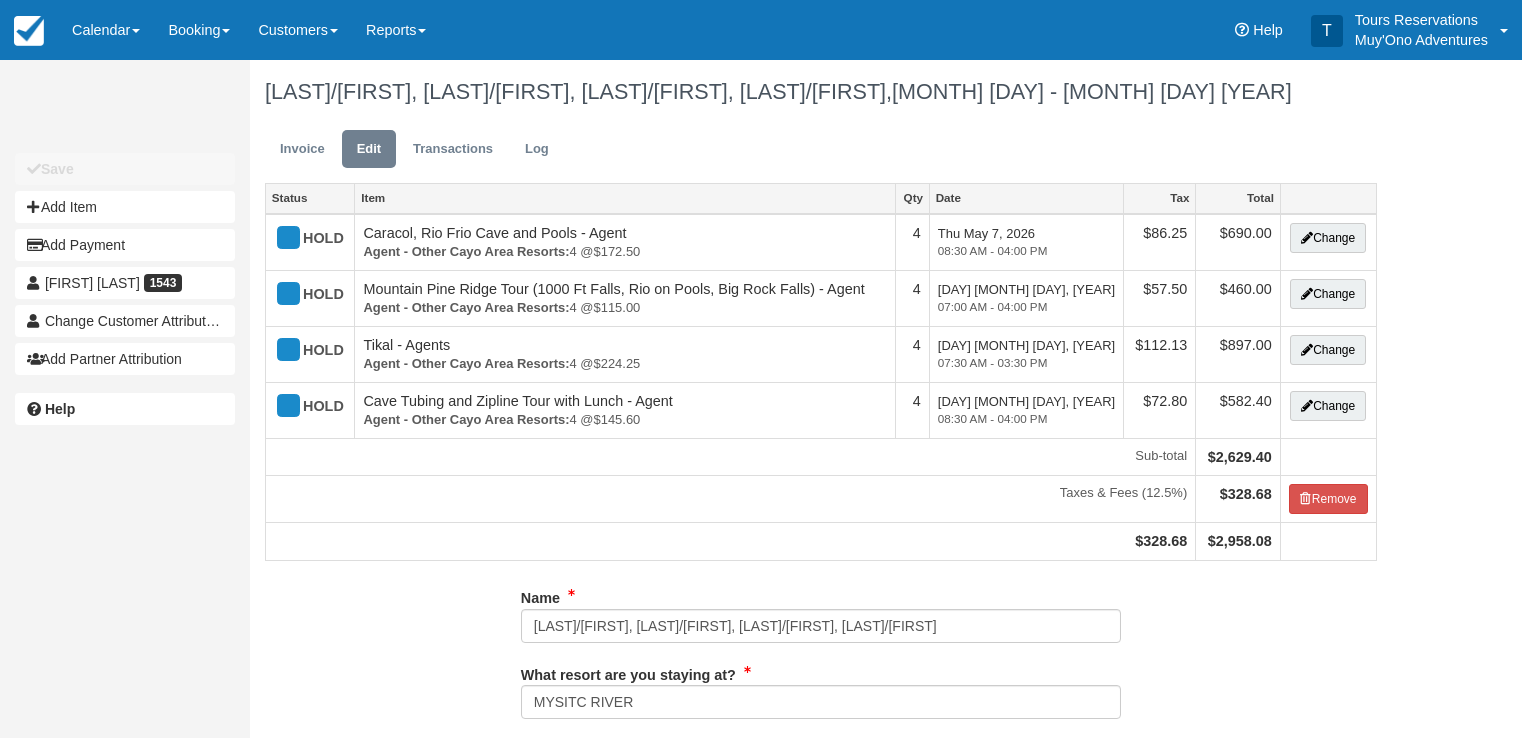 scroll, scrollTop: 0, scrollLeft: 0, axis: both 